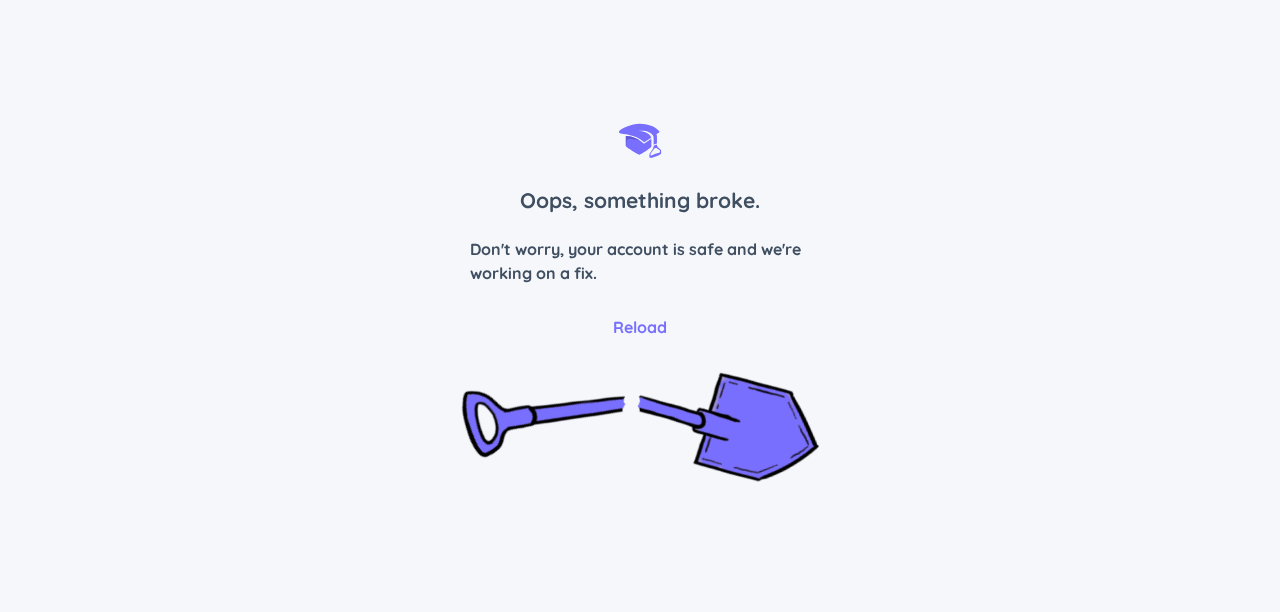 scroll, scrollTop: 0, scrollLeft: 0, axis: both 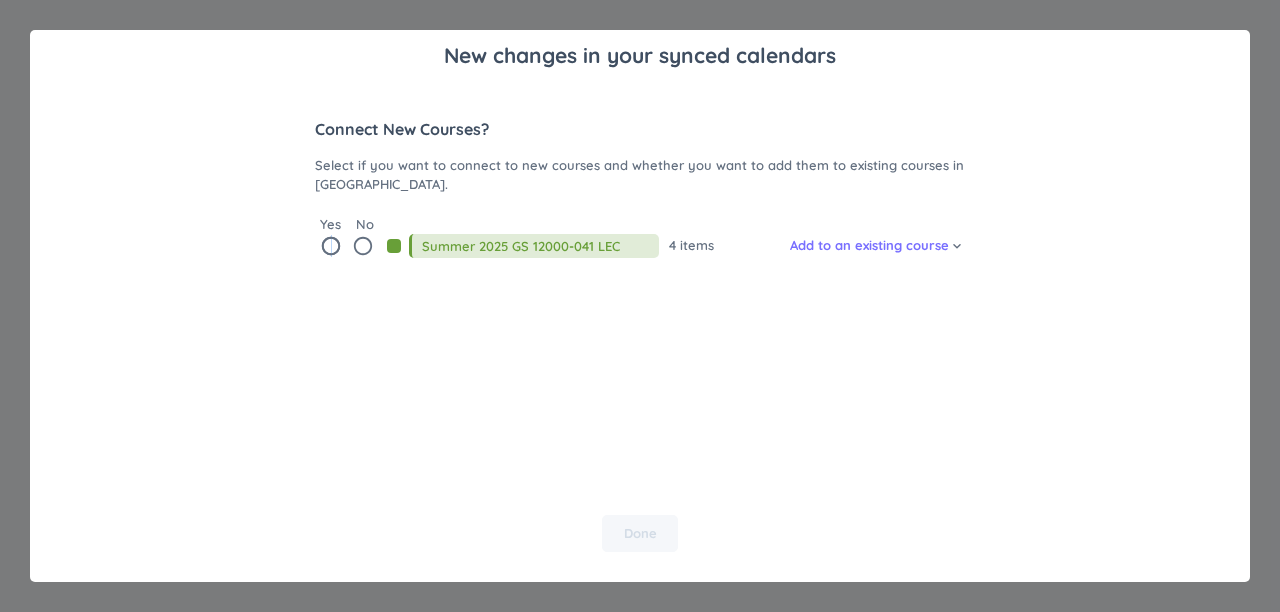 click on "radio_button_unchecked" at bounding box center (331, 246) 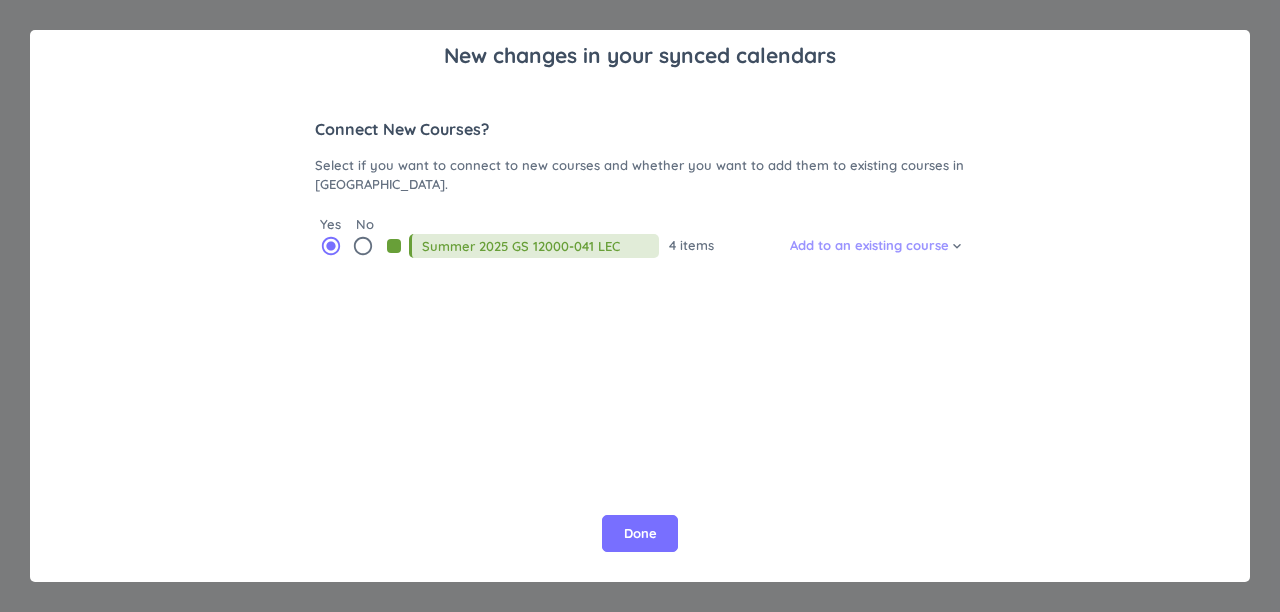 click on "Add to an existing course" at bounding box center (869, 246) 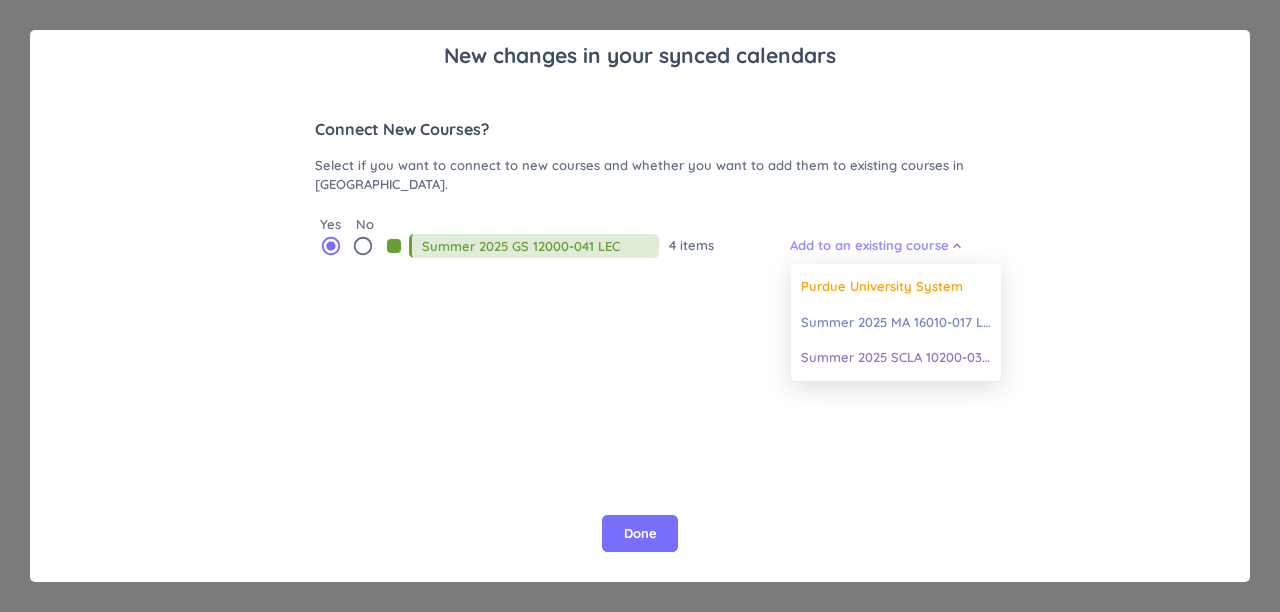 click at bounding box center [640, 306] 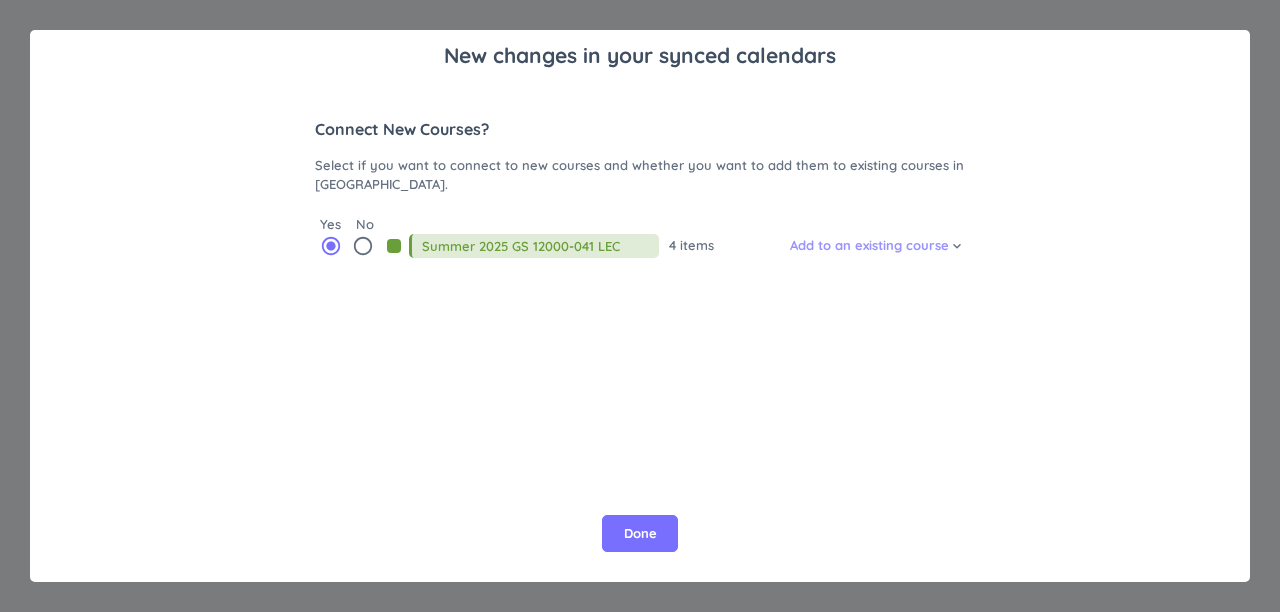 click on "Add to an existing course" at bounding box center (869, 246) 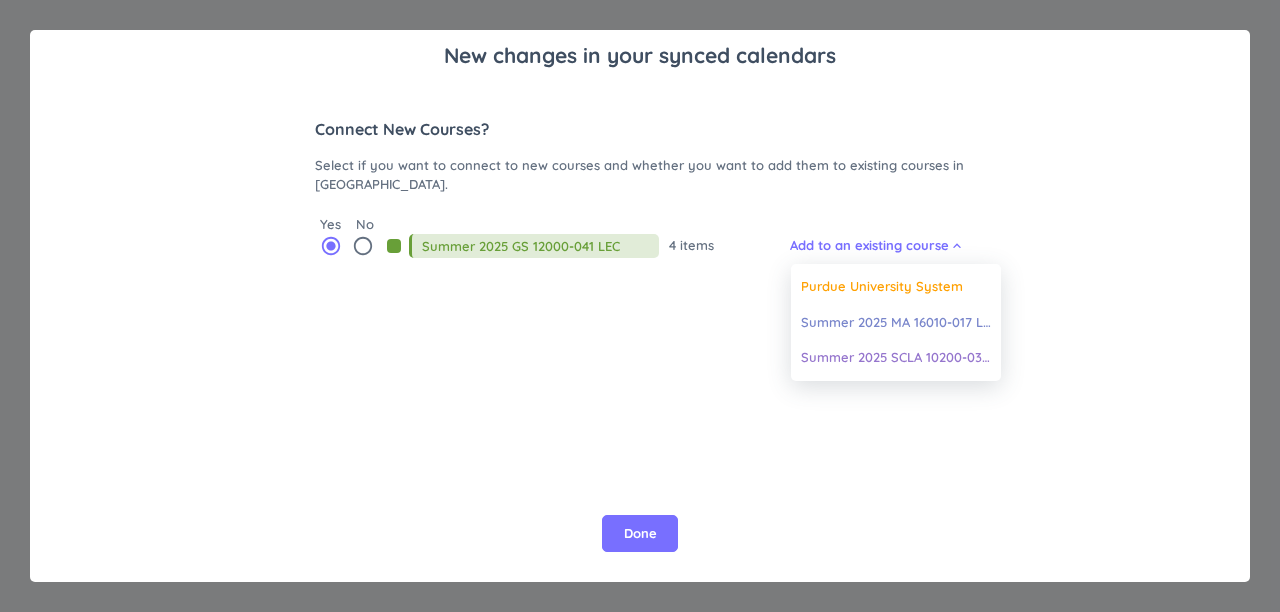 click at bounding box center [640, 306] 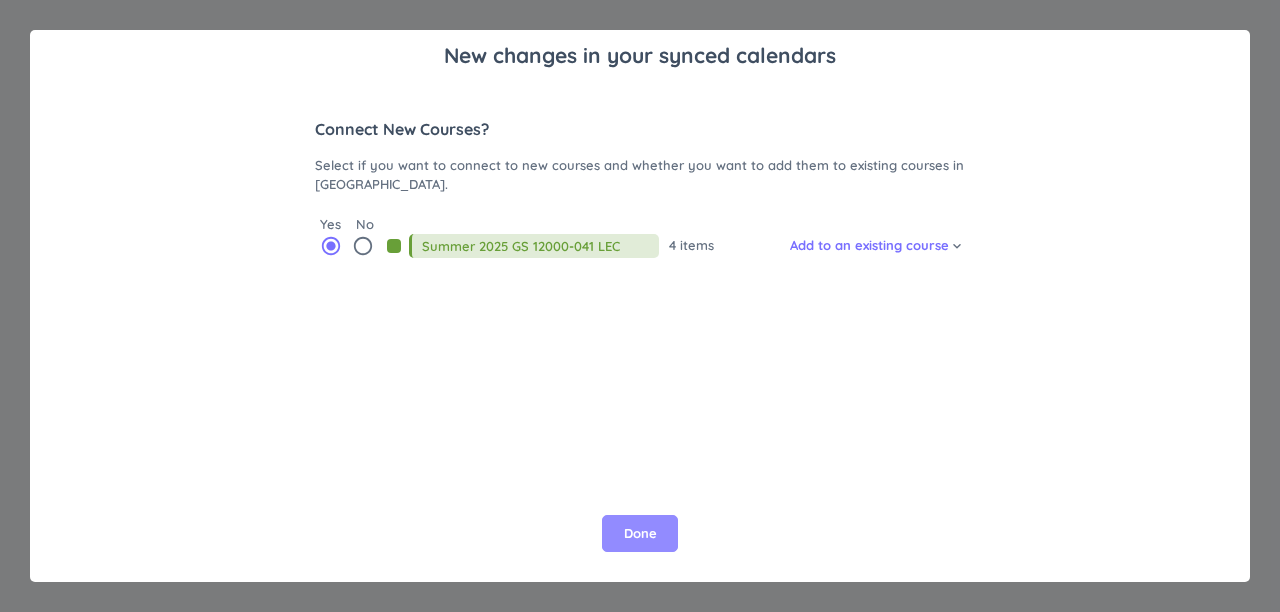 click on "Done" at bounding box center (640, 534) 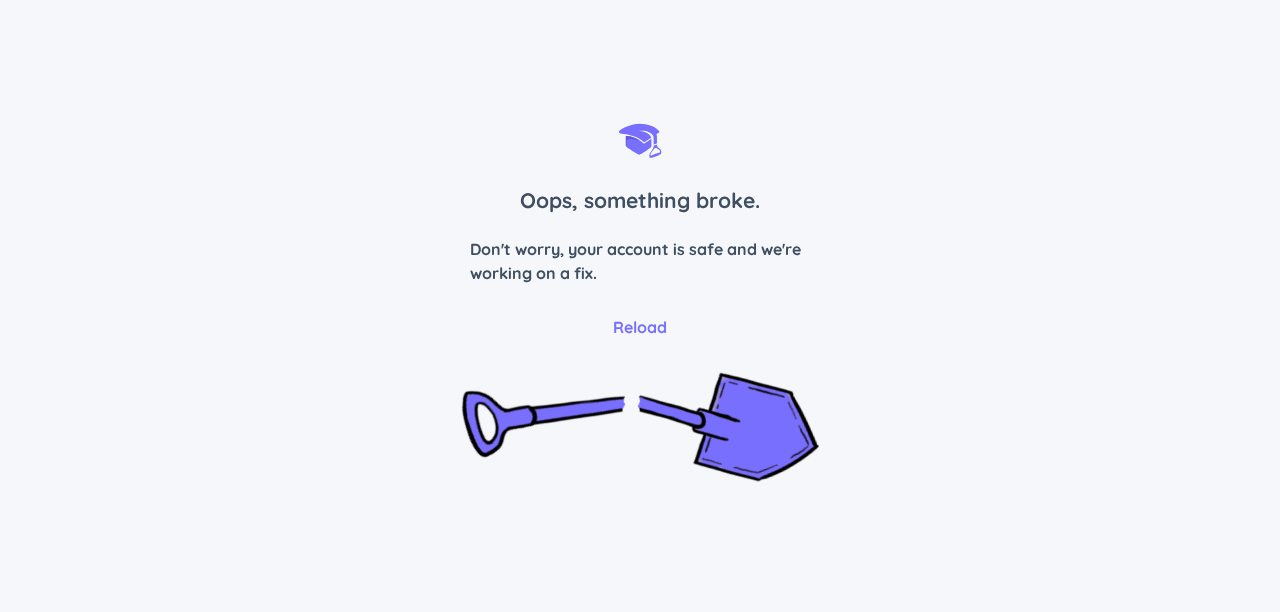 click on "Oops, something broke. Don't worry, your account is safe and we're working on a fix. Reload" at bounding box center (640, 306) 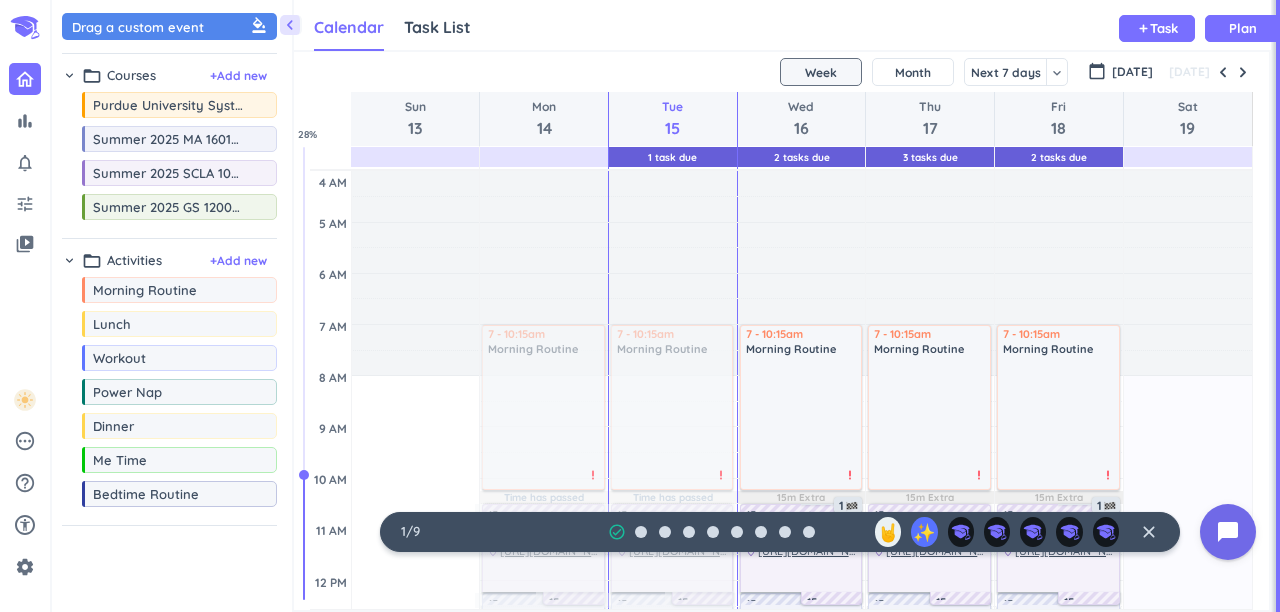 scroll, scrollTop: 0, scrollLeft: 0, axis: both 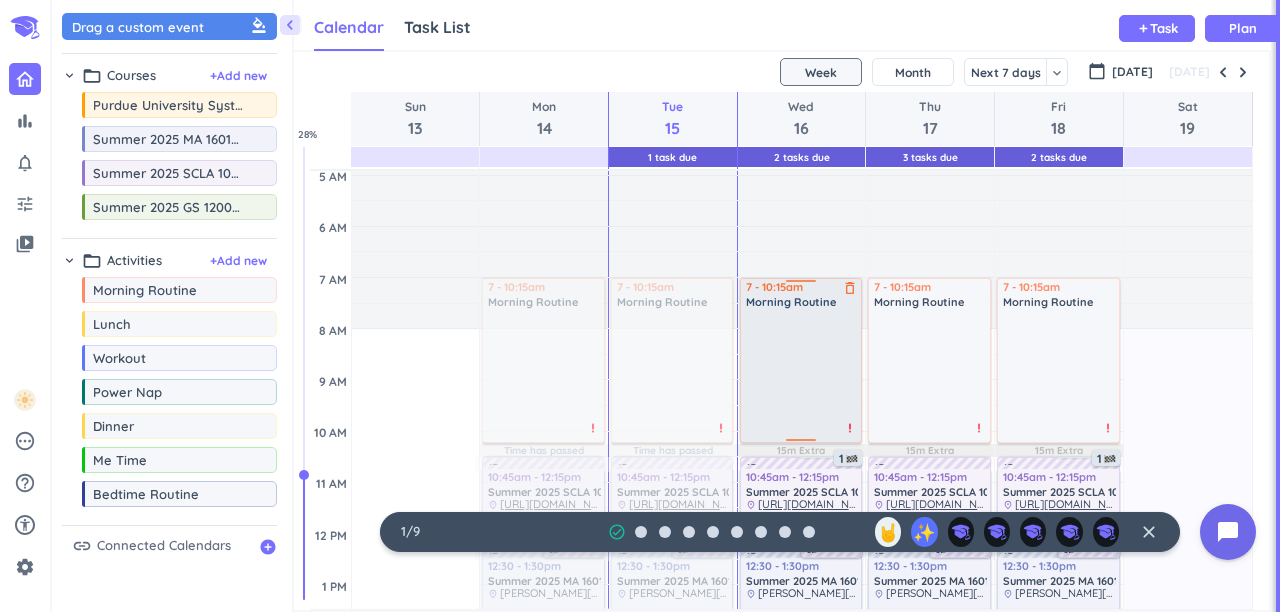 click on "priority_high" at bounding box center (850, 428) 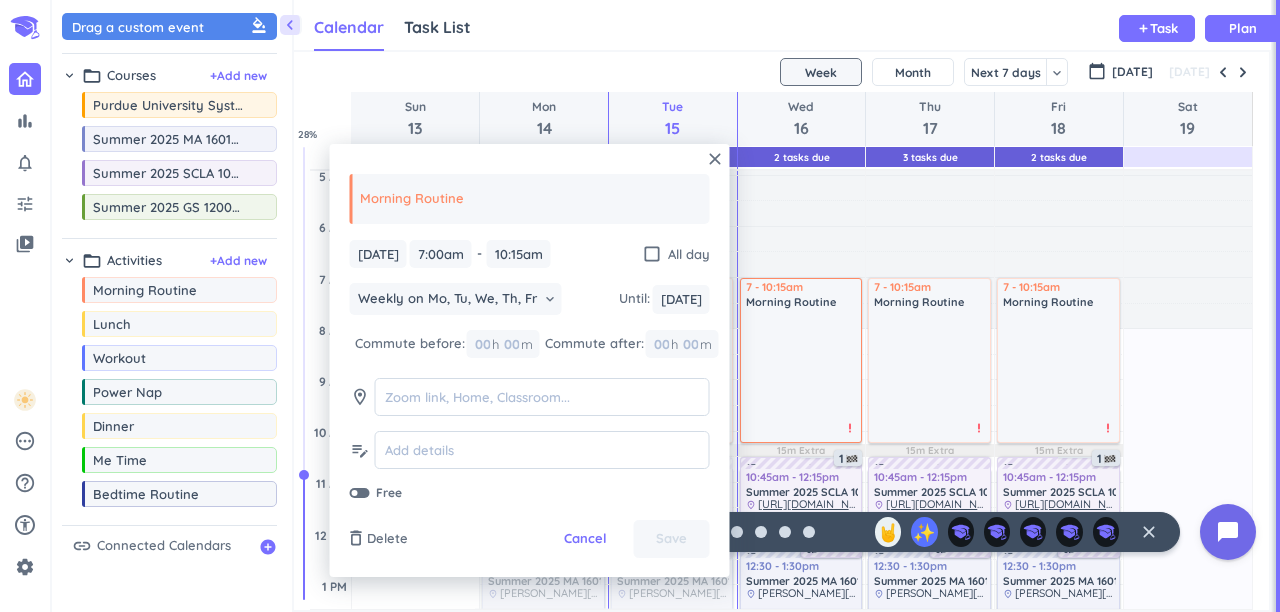 click on "Adjust Awake Time" at bounding box center (802, 226) 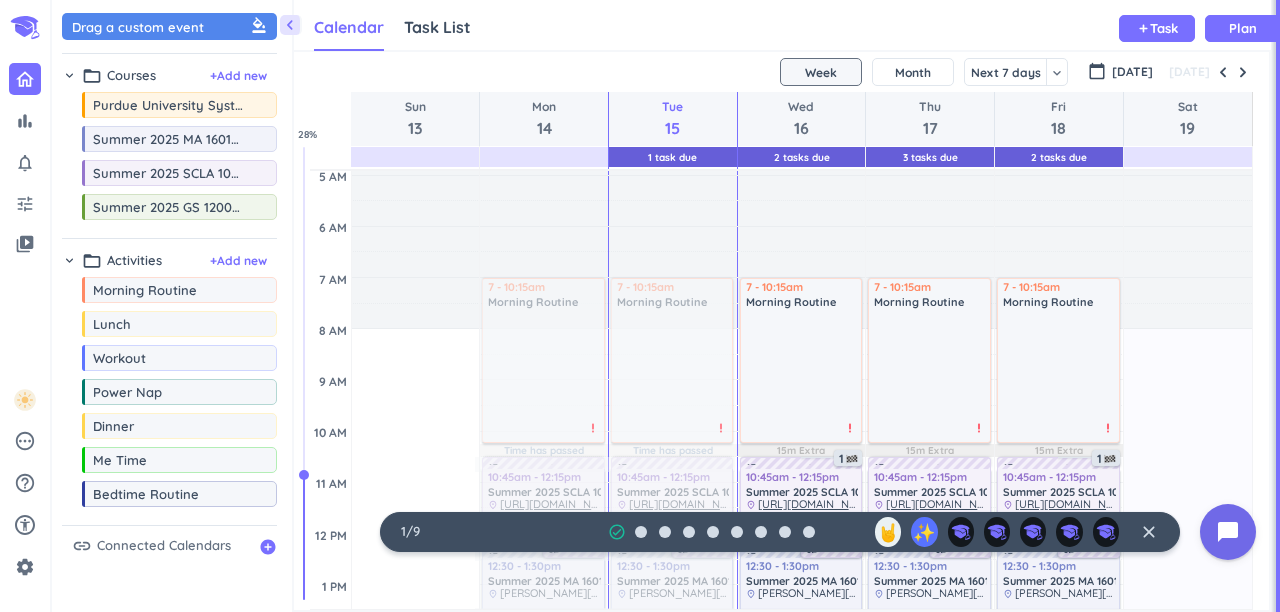 scroll, scrollTop: 0, scrollLeft: 0, axis: both 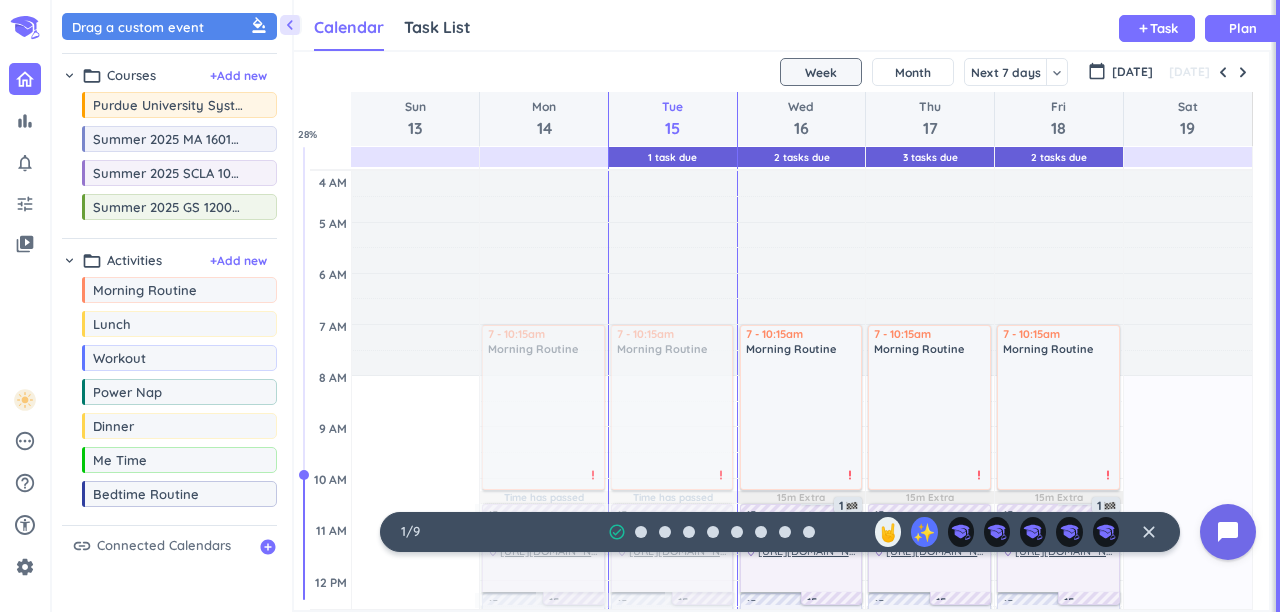 click on "Time has passed Past due Plan" at bounding box center (416, 811) 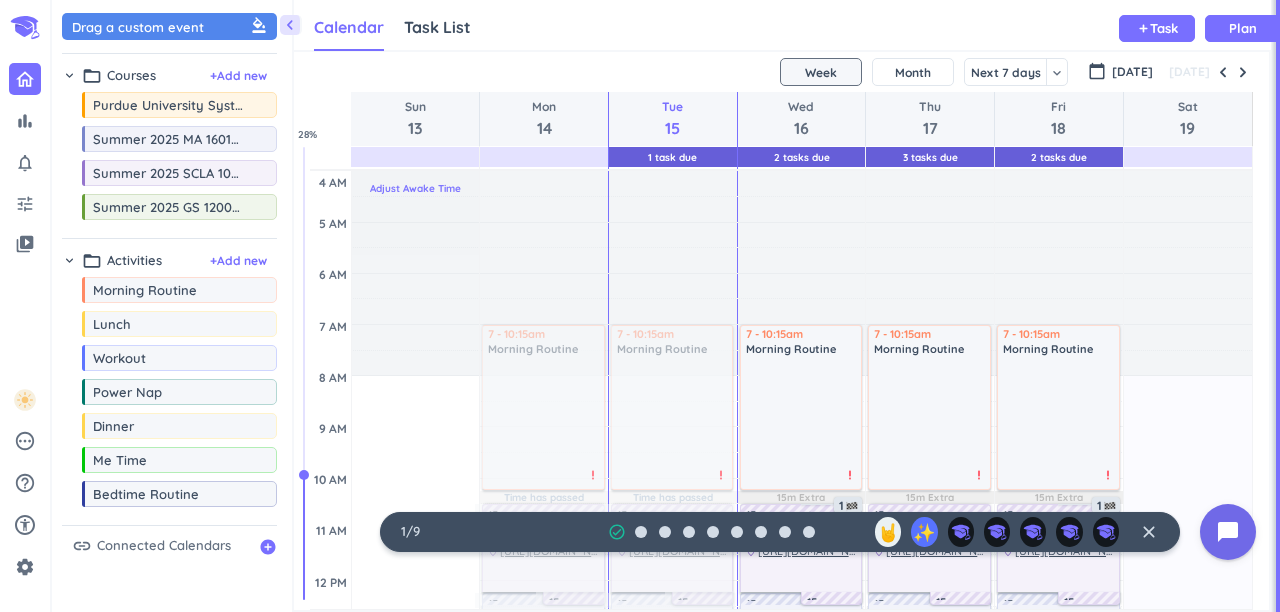 scroll, scrollTop: 22, scrollLeft: 0, axis: vertical 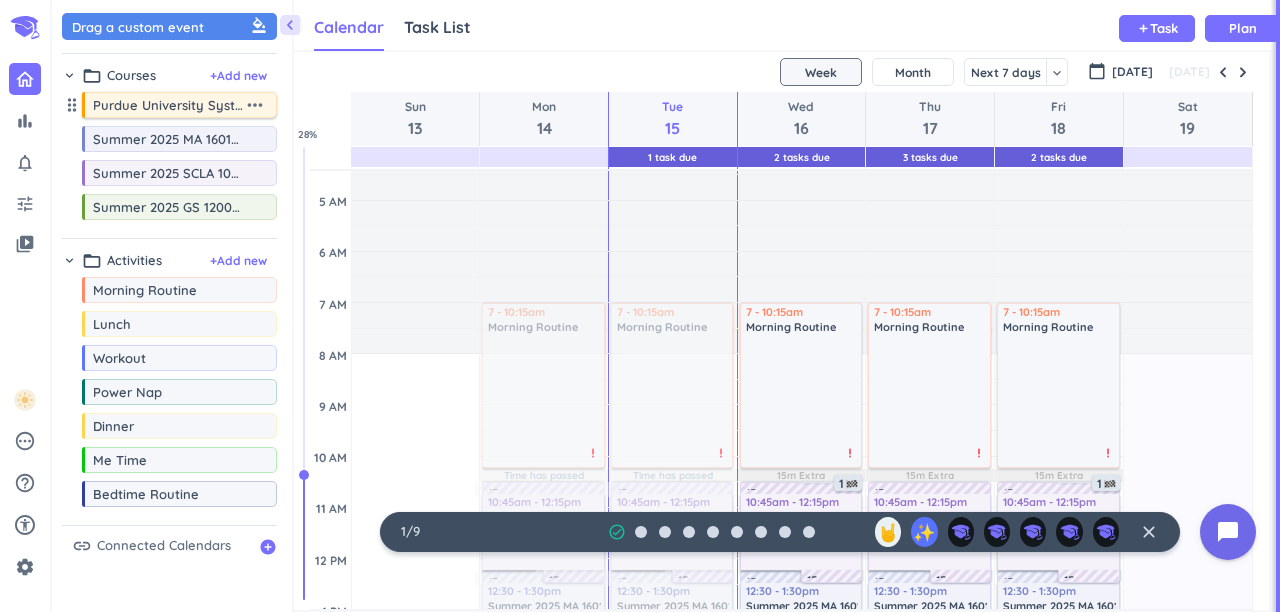 click on "Purdue University System" at bounding box center [168, 105] 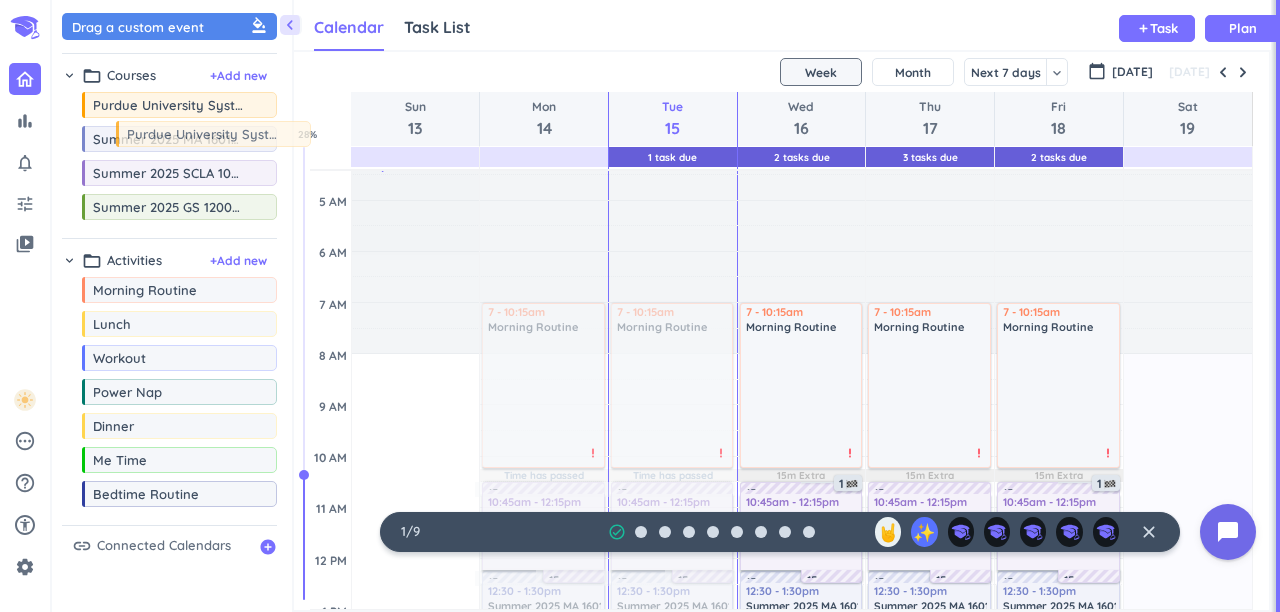 click on "chevron_left Drag a custom event format_color_fill chevron_right folder_open Courses   +  Add new drag_indicator Purdue University System more_horiz drag_indicator Summer 2025 MA 16010-017 LEC more_horiz drag_indicator Summer 2025 SCLA 10200-033 LEC more_horiz drag_indicator Summer 2025 GS 12000-041 LEC more_horiz chevron_right folder_open Activities   +  Add new drag_indicator Morning Routine more_horiz drag_indicator Lunch more_horiz drag_indicator Workout more_horiz drag_indicator Power Nap more_horiz drag_indicator Dinner more_horiz drag_indicator Me Time more_horiz drag_indicator Bedtime Routine more_horiz link Connected Calendars add_circle Calendar Task List Calendar keyboard_arrow_down add Task Plan 1   Task   Due 2   Tasks   Due 3   Tasks   Due 2   Tasks   Due SHOVEL [DATE] - [DATE] Week Month Next 7 days keyboard_arrow_down Week keyboard_arrow_down calendar_today [DATE] [DATE] Sun 13 Mon 14 Tue 15 Wed 16 Thu 17 Fri 18 Sat 19 4 AM 5 AM 6 AM 7 AM 8 AM 9 AM 10 AM 11 AM 12 PM 1 PM 2 PM 3 PM 4 PM %" at bounding box center (666, 306) 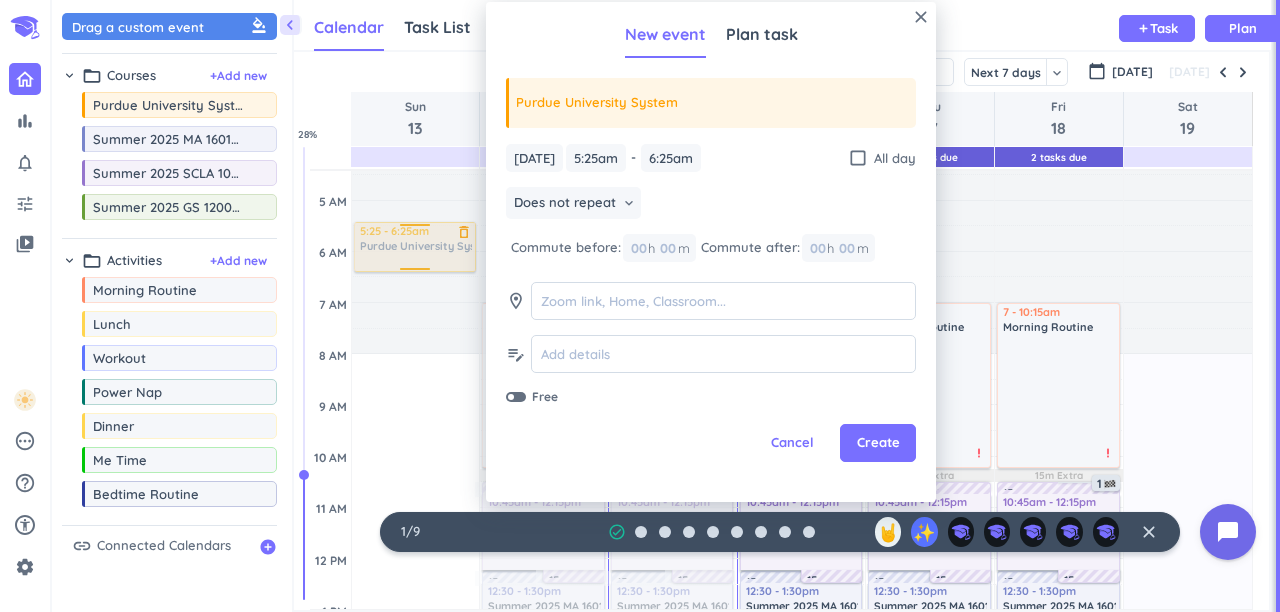 drag, startPoint x: 373, startPoint y: 213, endPoint x: 440, endPoint y: 227, distance: 68.44706 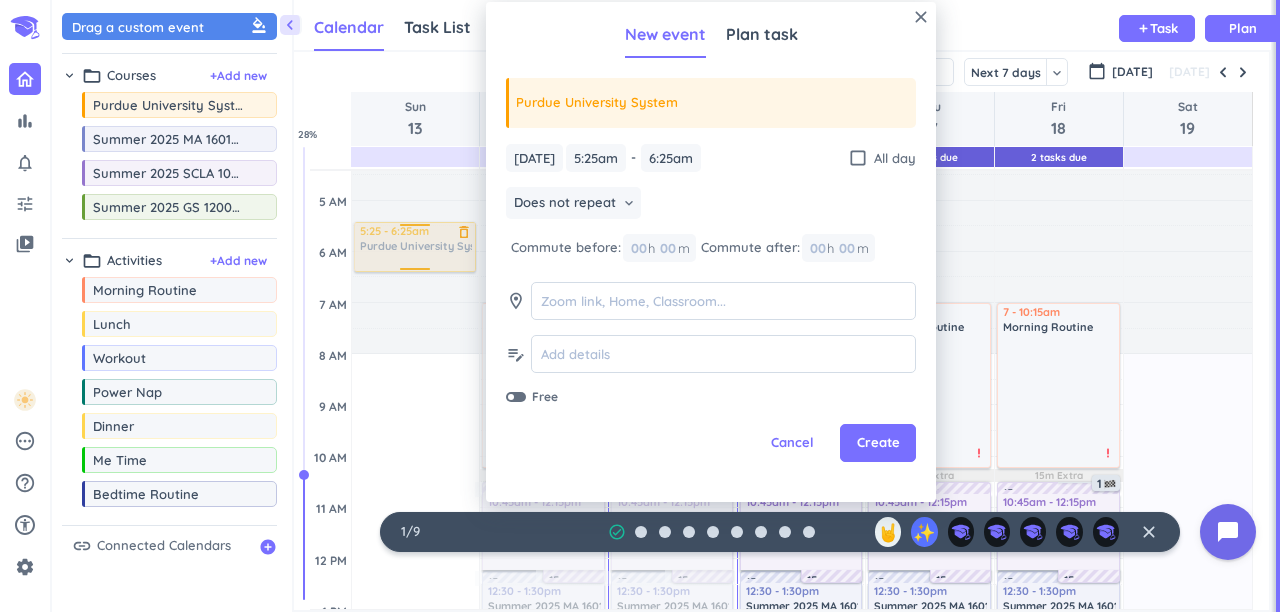click at bounding box center (415, 228) 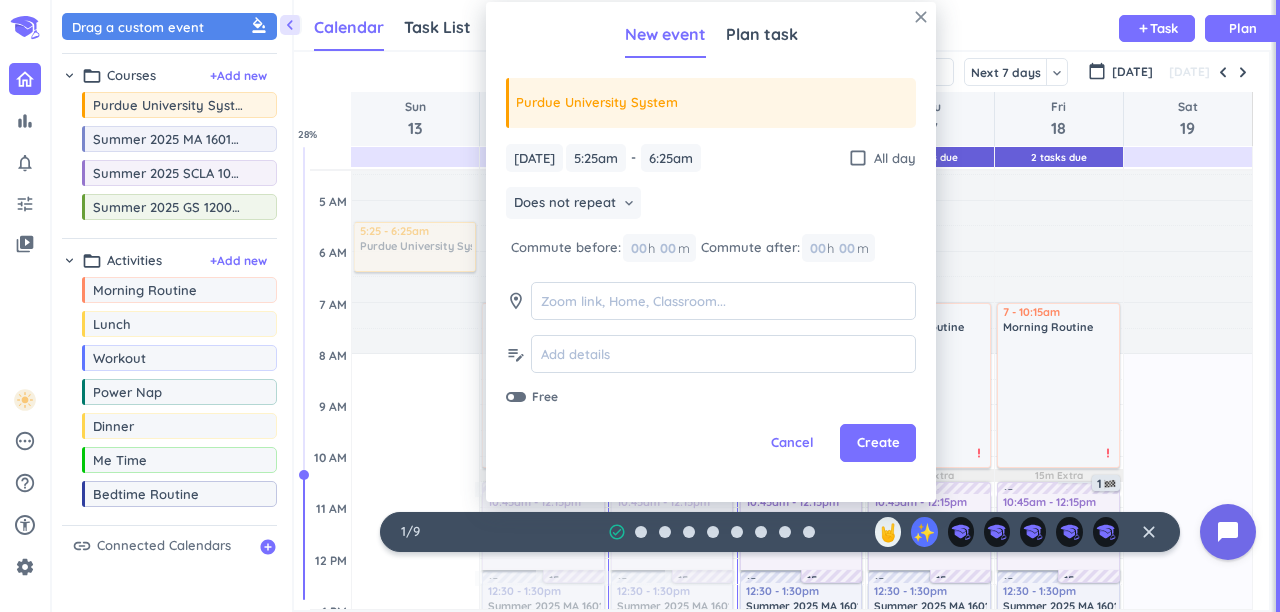 click on "close" at bounding box center [921, 17] 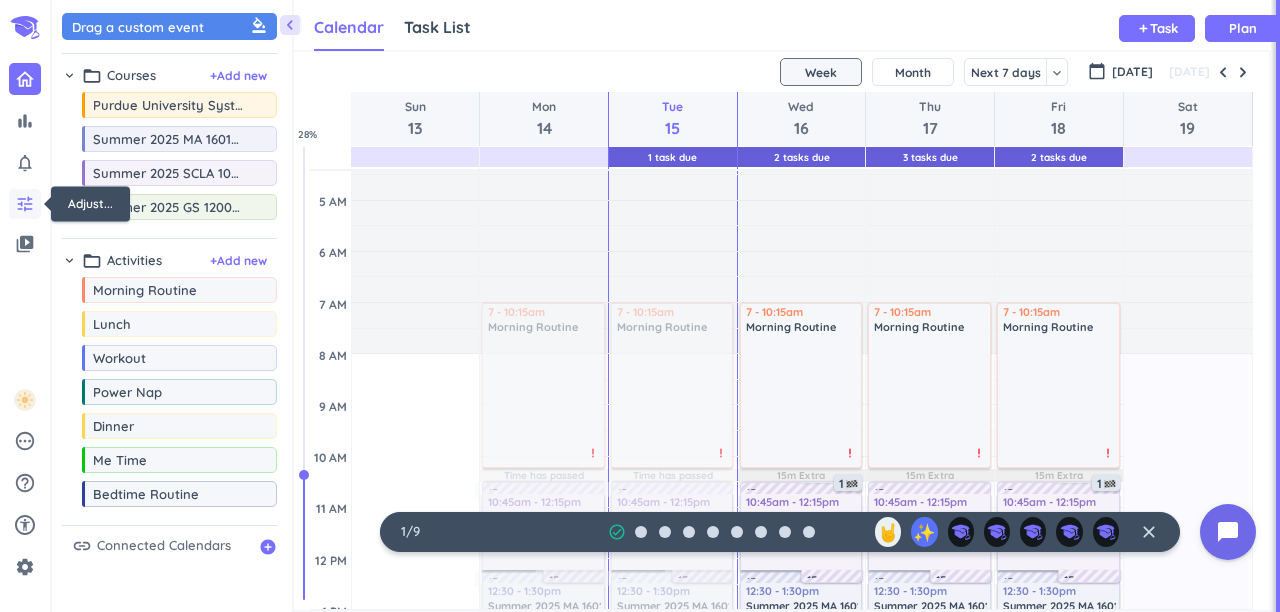 click on "tune" at bounding box center (25, 204) 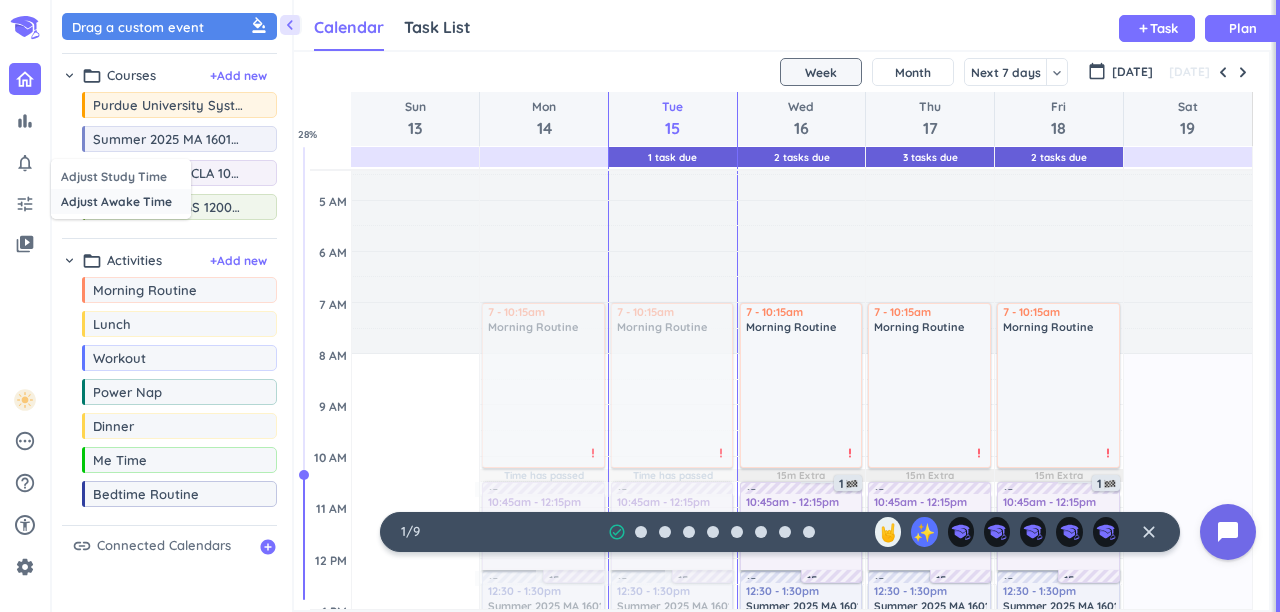 click on "Adjust Awake Time" at bounding box center [121, 201] 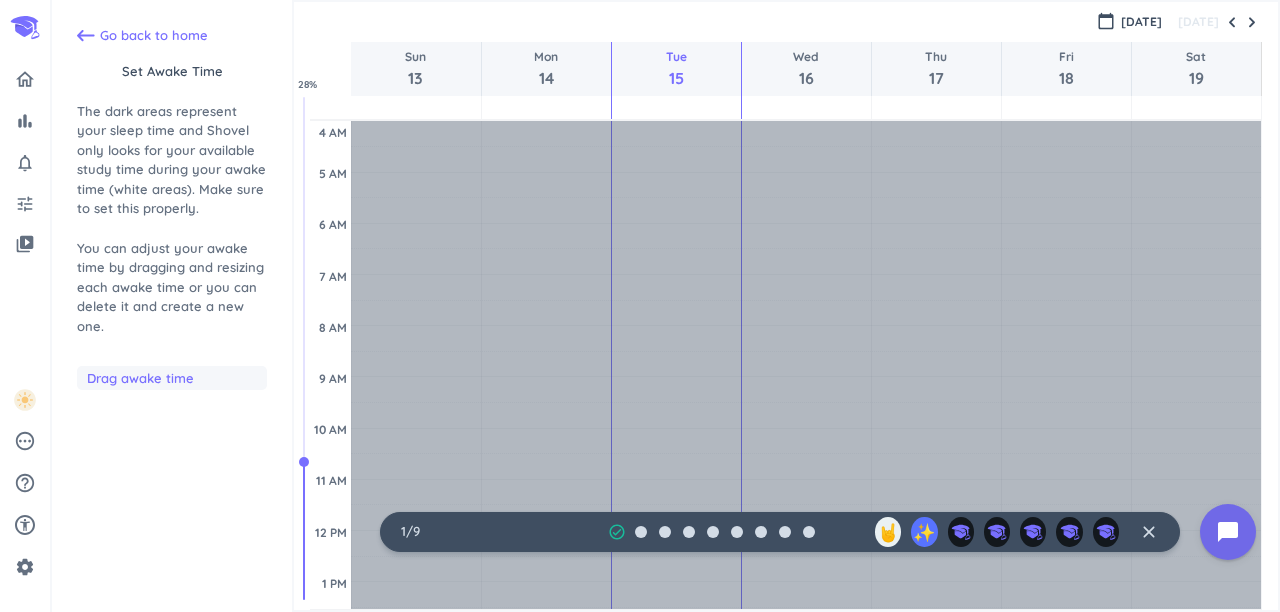 scroll, scrollTop: 104, scrollLeft: 0, axis: vertical 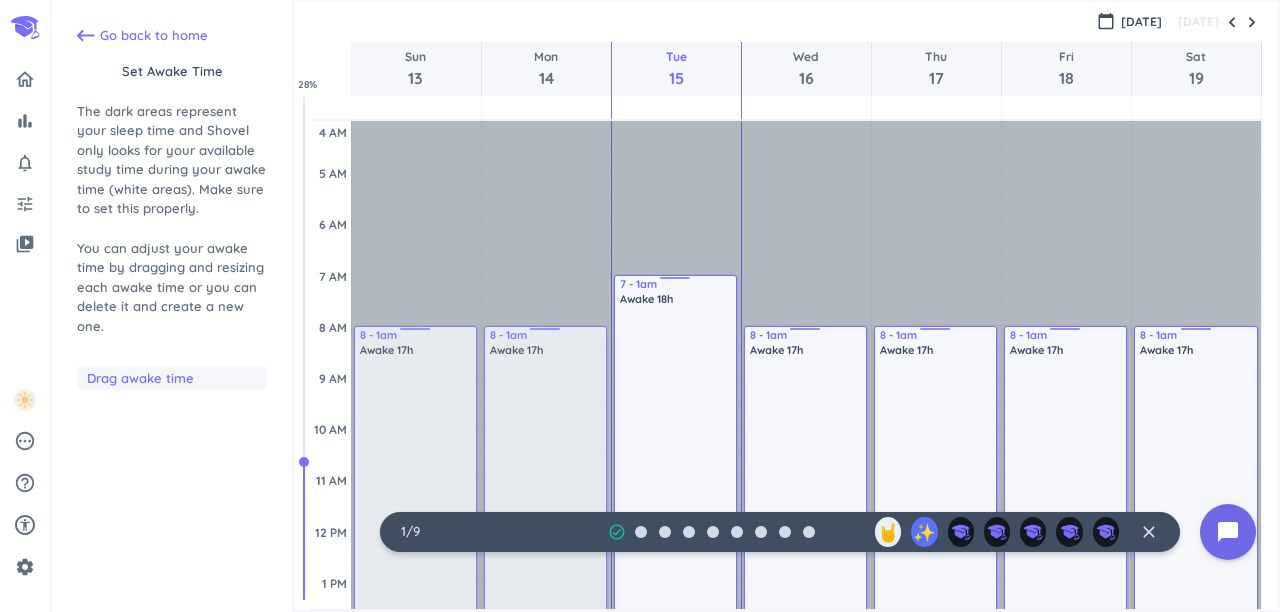 drag, startPoint x: 673, startPoint y: 331, endPoint x: 678, endPoint y: 281, distance: 50.24938 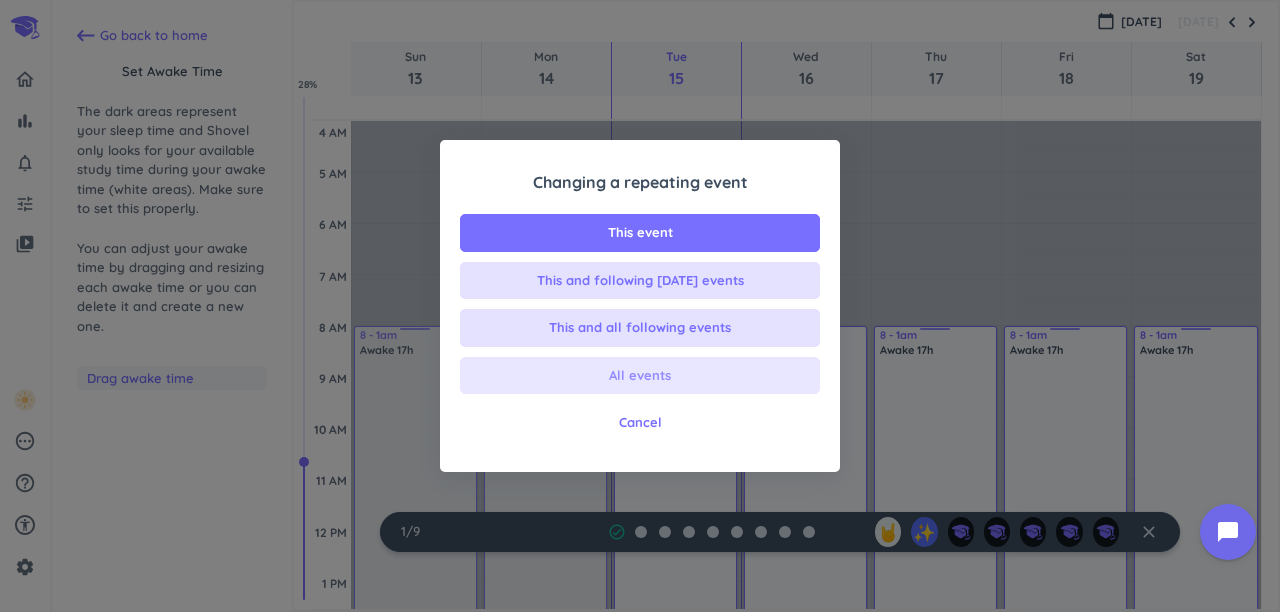 click on "All events" at bounding box center (640, 376) 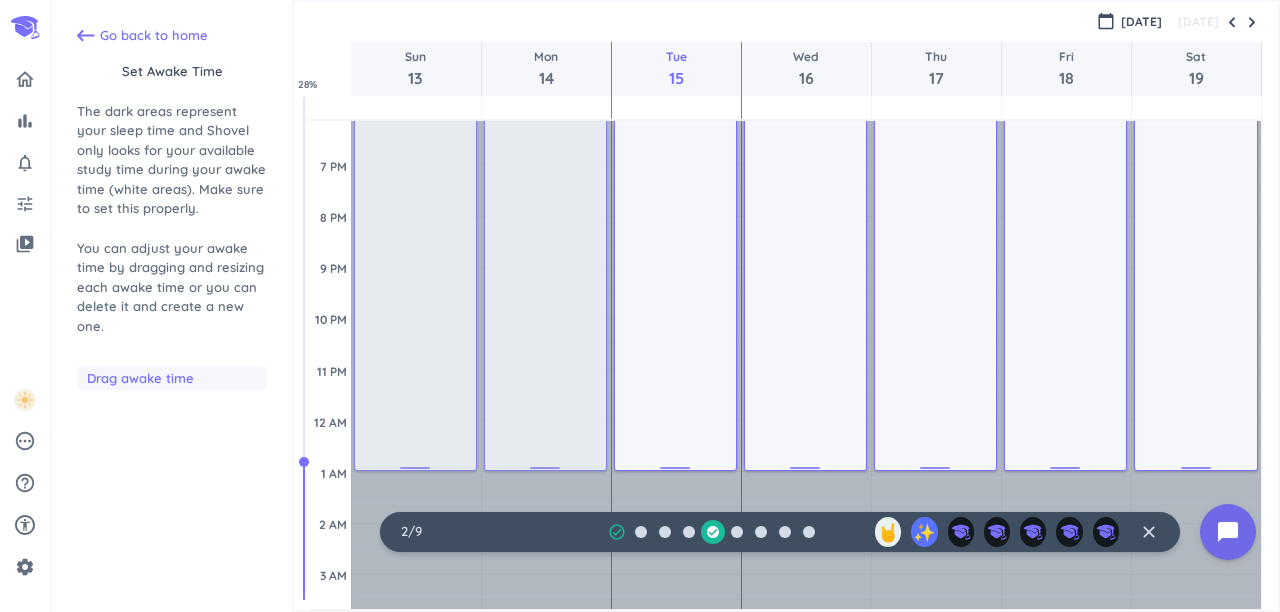 scroll, scrollTop: 740, scrollLeft: 0, axis: vertical 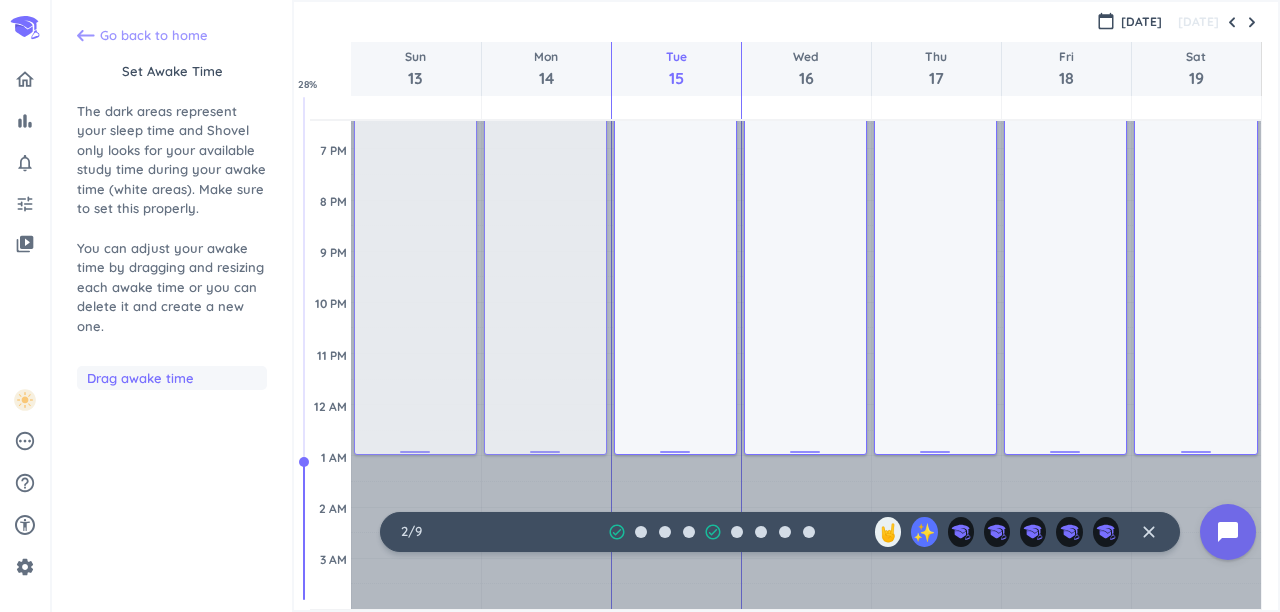 click 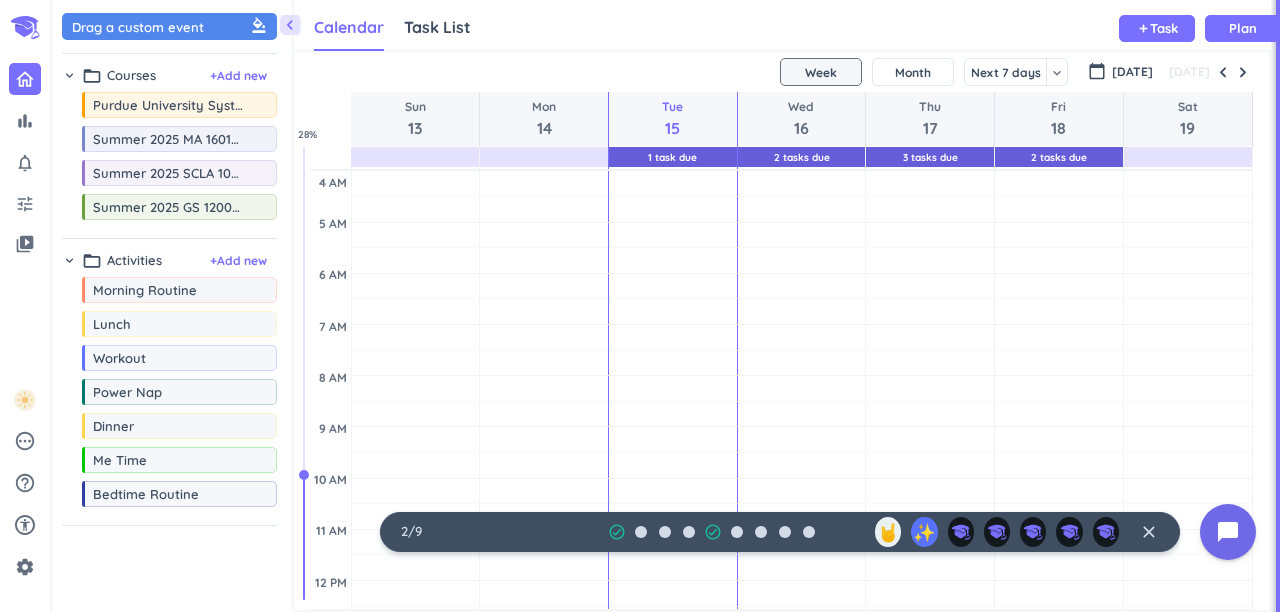 scroll, scrollTop: 1, scrollLeft: 1, axis: both 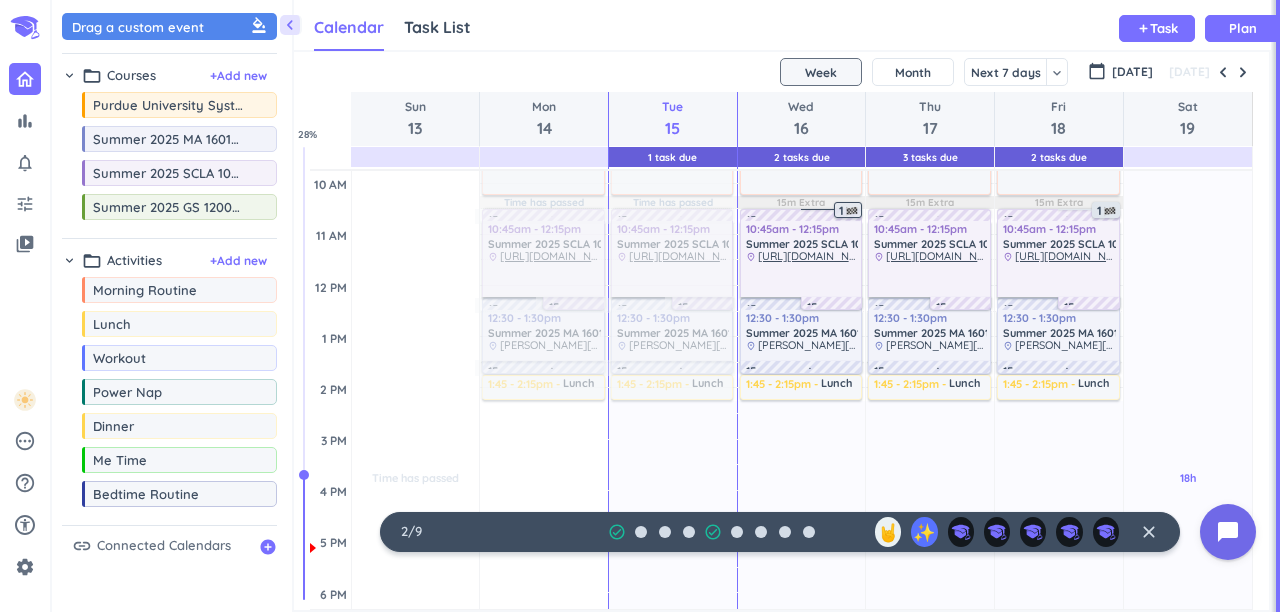 click at bounding box center (852, 211) 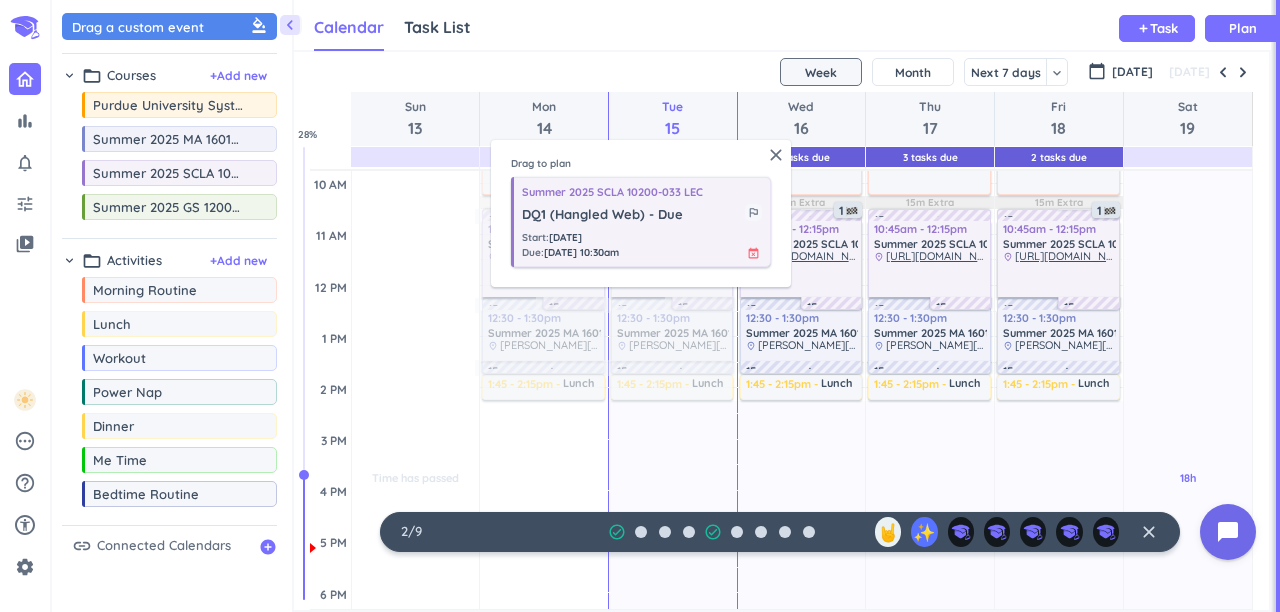 click on "Start :  [DATE] Due :  [DATE] 10:30am event_busy" at bounding box center [642, 245] 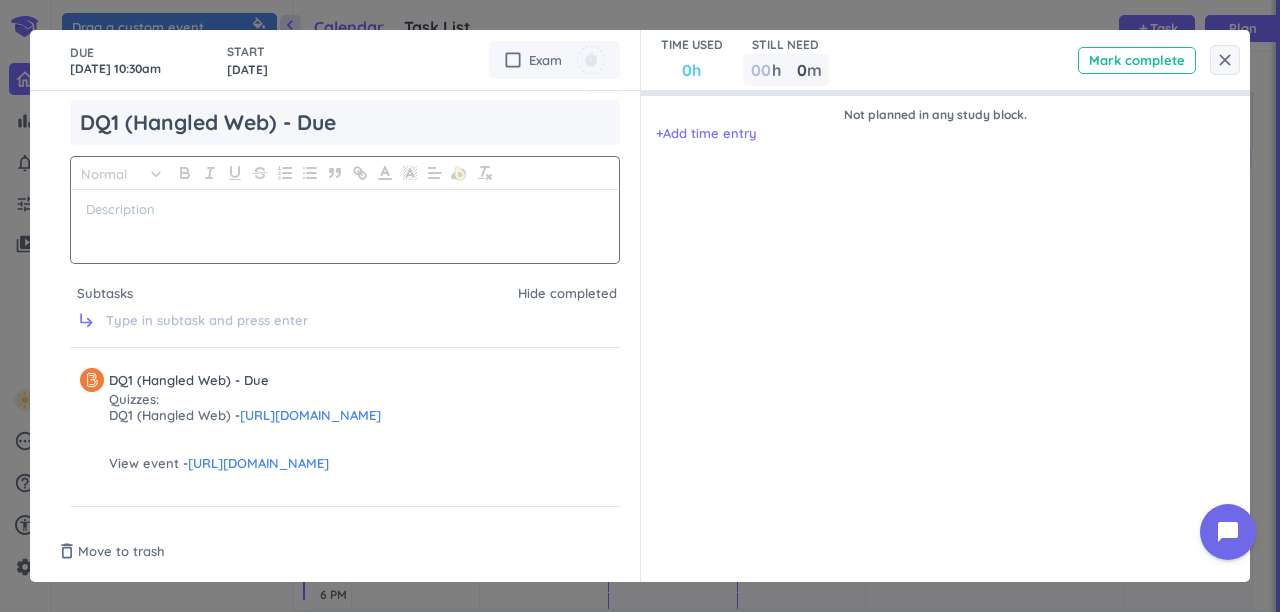 scroll, scrollTop: 0, scrollLeft: 0, axis: both 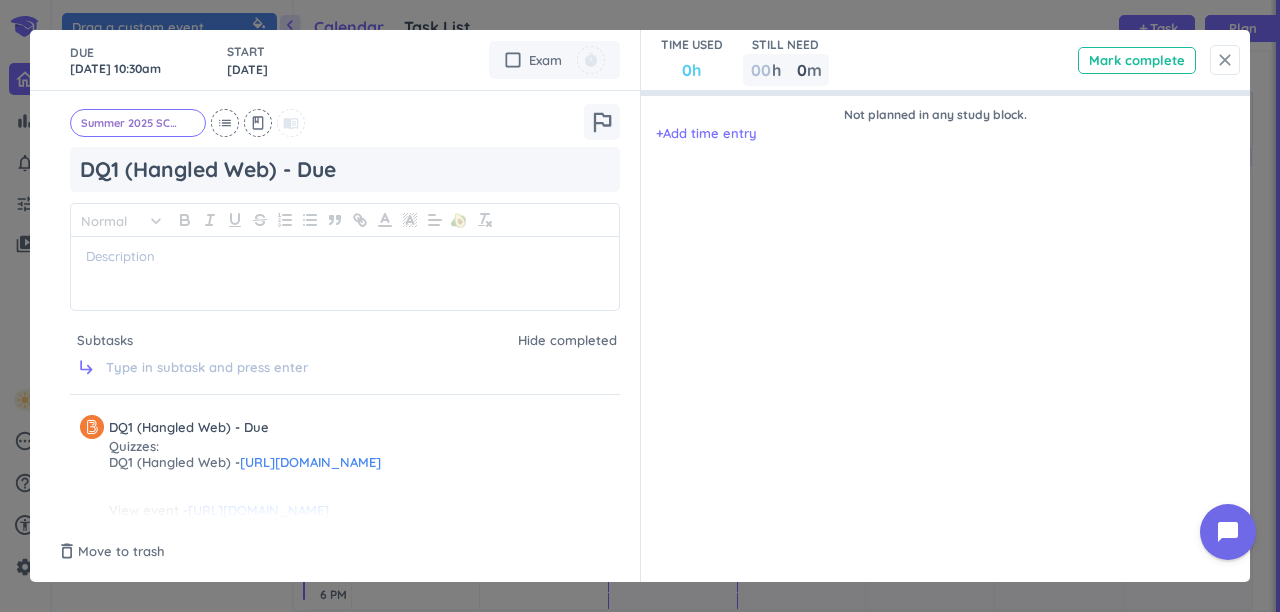 click on "close" at bounding box center (1225, 60) 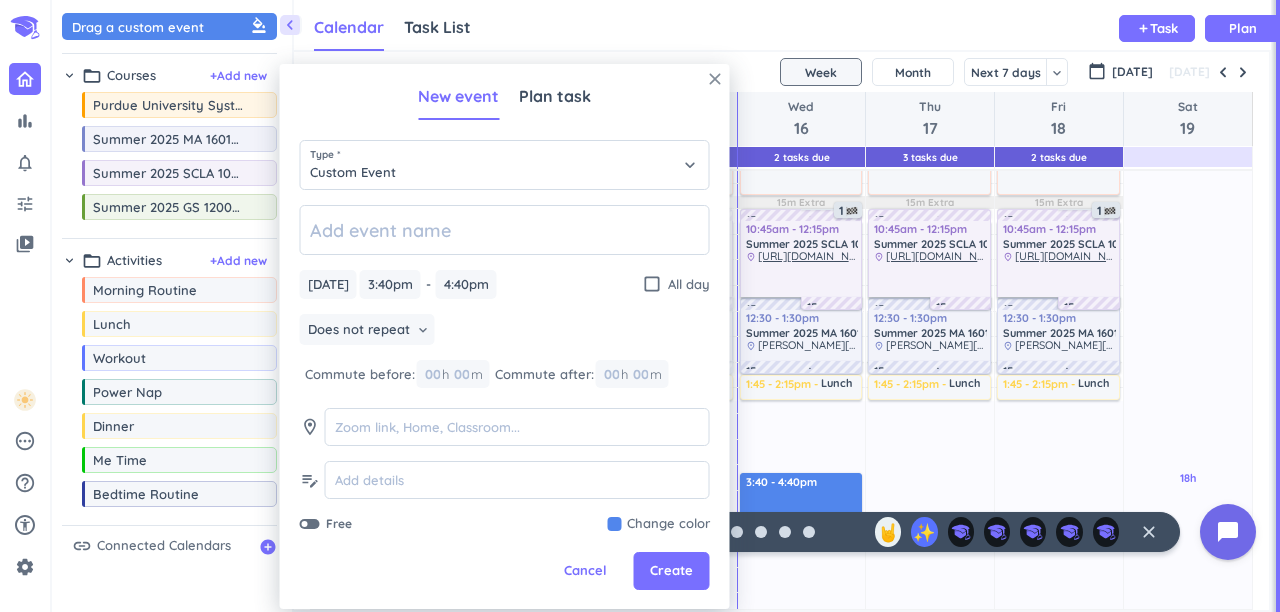 click on "close" at bounding box center (715, 79) 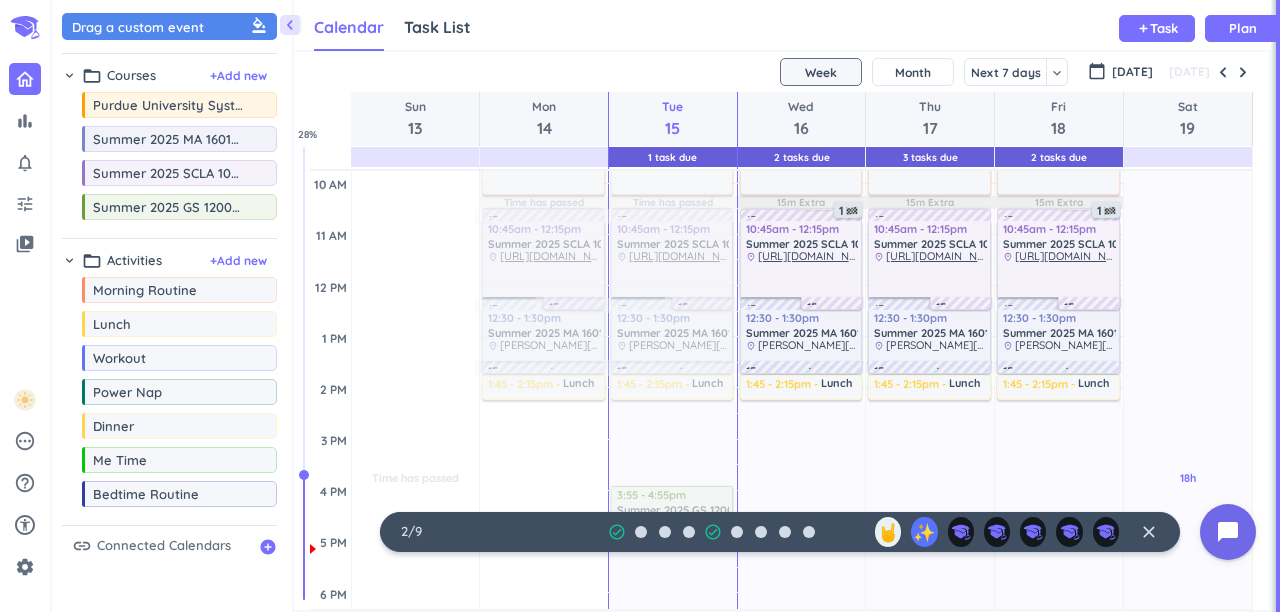 click on "chevron_left Drag a custom event format_color_fill chevron_right folder_open Courses   +  Add new drag_indicator Purdue University System more_horiz drag_indicator Summer 2025 MA 16010-017 LEC more_horiz drag_indicator Summer 2025 SCLA 10200-033 LEC more_horiz drag_indicator Summer 2025 GS 12000-041 LEC more_horiz chevron_right folder_open Activities   +  Add new drag_indicator Morning Routine more_horiz drag_indicator Lunch more_horiz drag_indicator Workout more_horiz drag_indicator Power Nap more_horiz drag_indicator Dinner more_horiz drag_indicator Me Time more_horiz drag_indicator Bedtime Routine more_horiz link Connected Calendars add_circle Calendar Task List Calendar keyboard_arrow_down add Task Plan 1   Task   Due 2   Tasks   Due 3   Tasks   Due 2   Tasks   Due SHOVEL [DATE] - [DATE] Week Month Next 7 days keyboard_arrow_down Week keyboard_arrow_down calendar_today [DATE] [DATE] Sun 13 Mon 14 Tue 15 Wed 16 Thu 17 Fri 18 Sat 19 4 AM 5 AM 6 AM 7 AM 8 AM 9 AM 10 AM 11 AM 12 PM 1 PM 2 PM 3 PM 4 PM %" at bounding box center (666, 306) 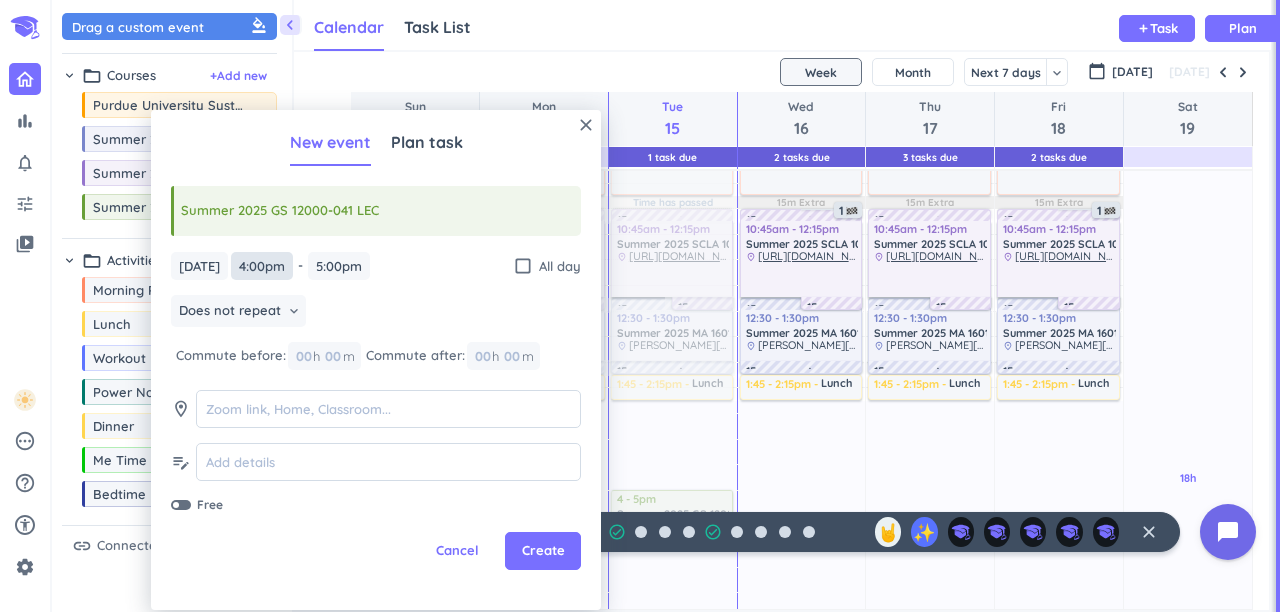 click on "4:00pm" at bounding box center [262, 266] 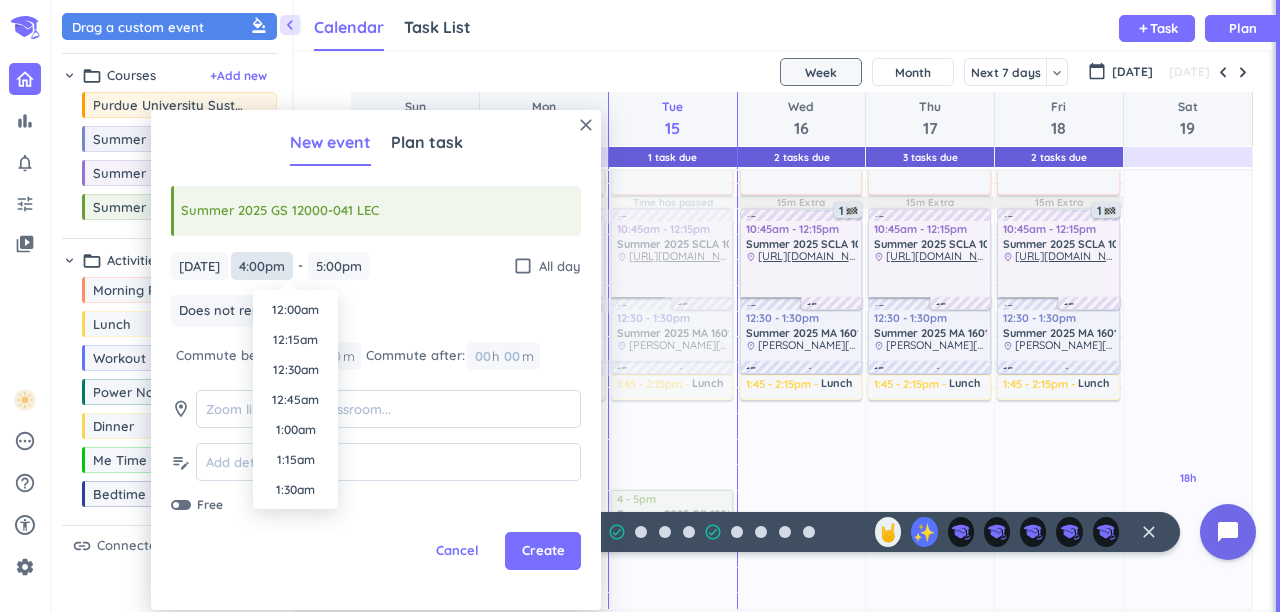 scroll, scrollTop: 1830, scrollLeft: 0, axis: vertical 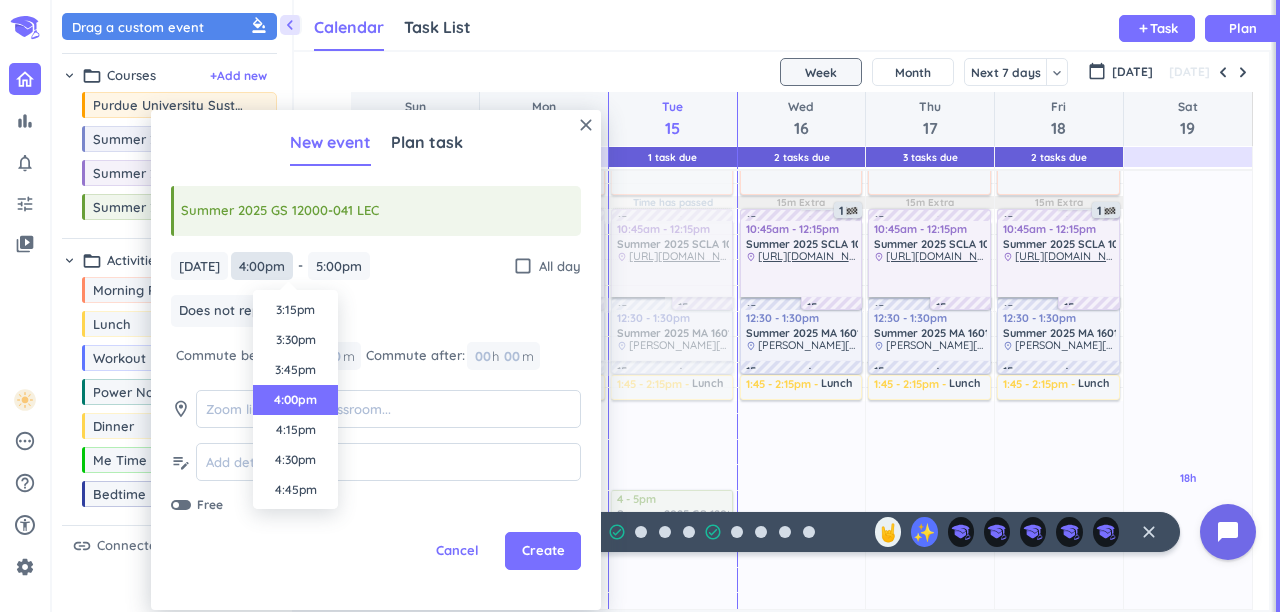 click on "4:00pm" at bounding box center [262, 266] 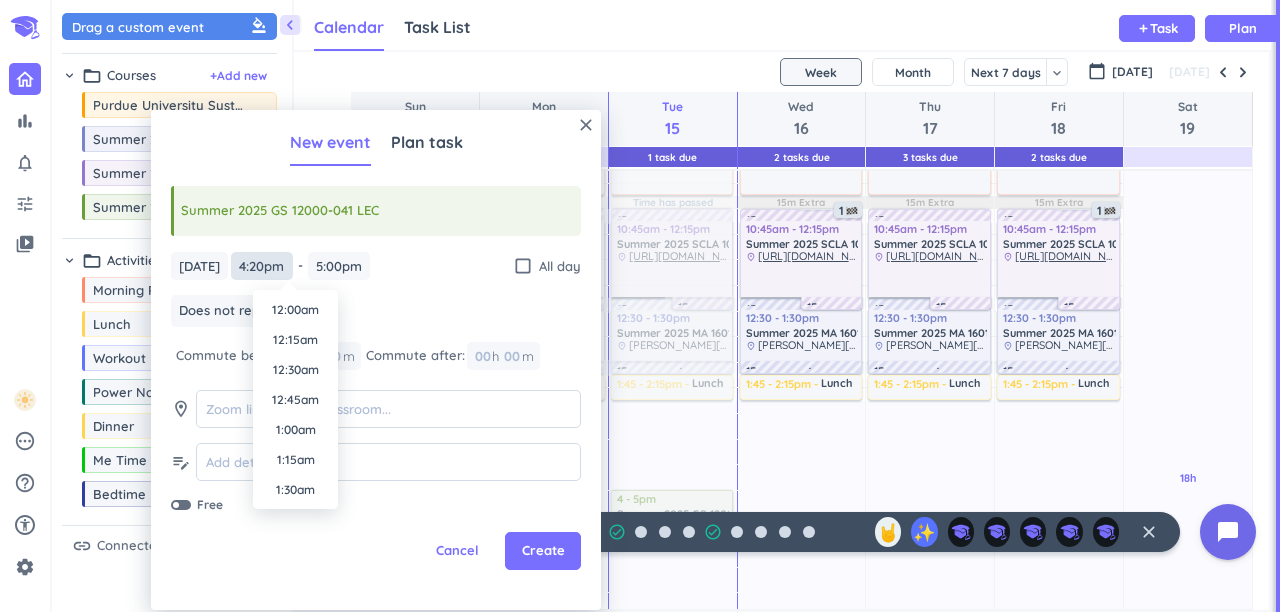 scroll, scrollTop: 1860, scrollLeft: 0, axis: vertical 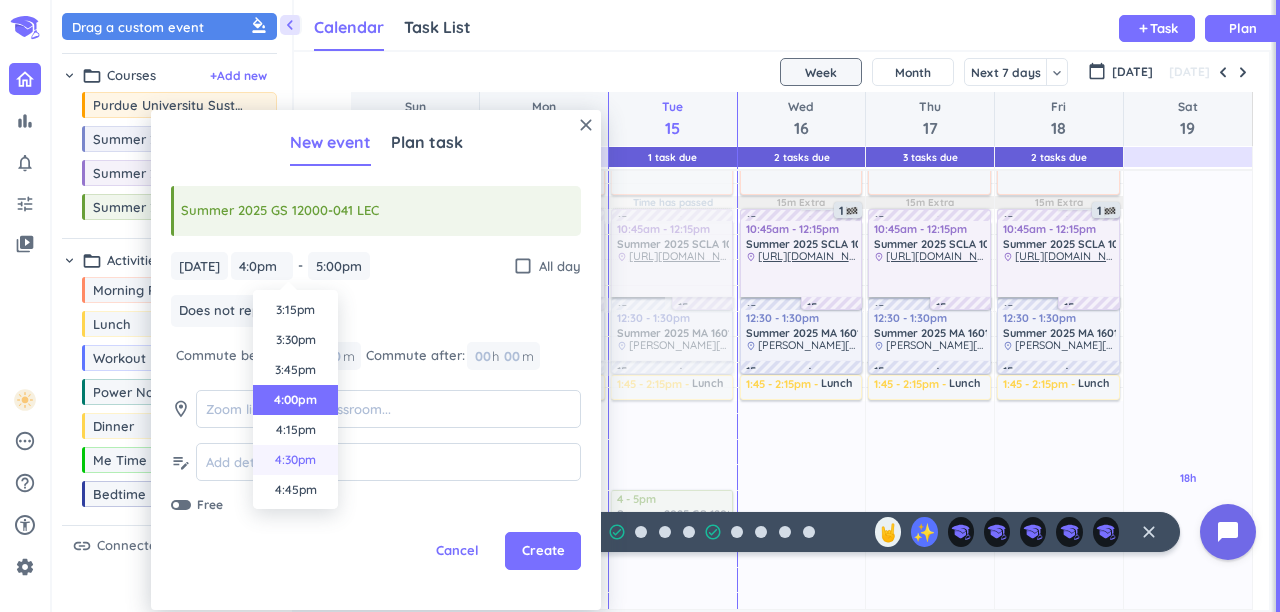 click on "4:30pm" at bounding box center (295, 460) 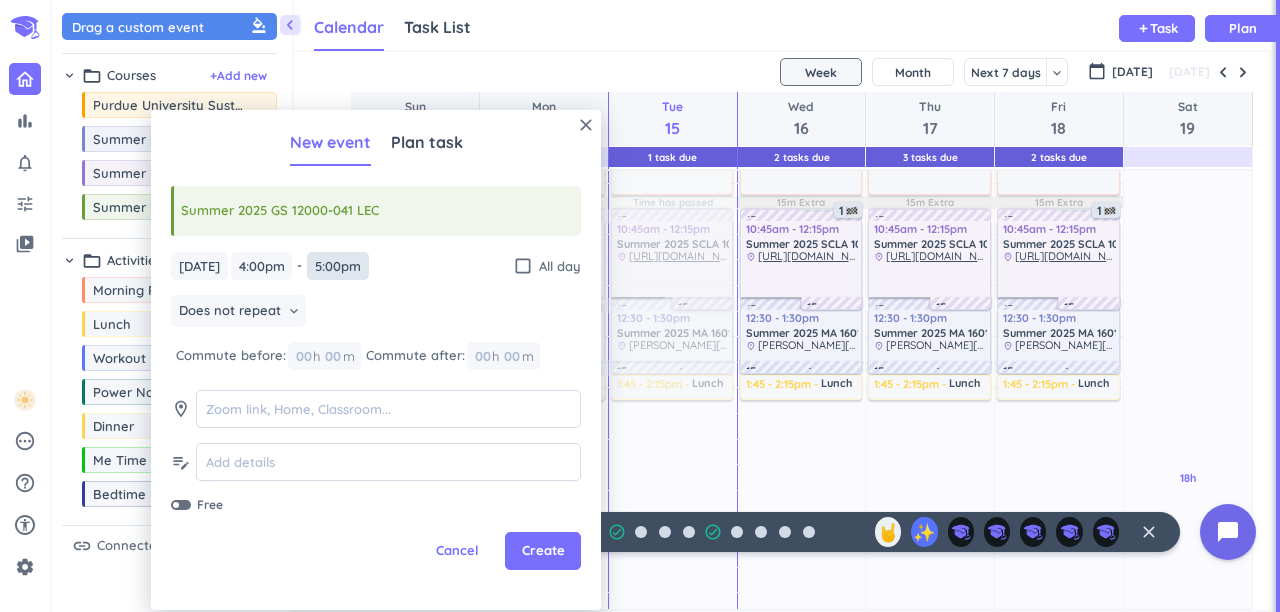 click on "5:00pm" at bounding box center [338, 266] 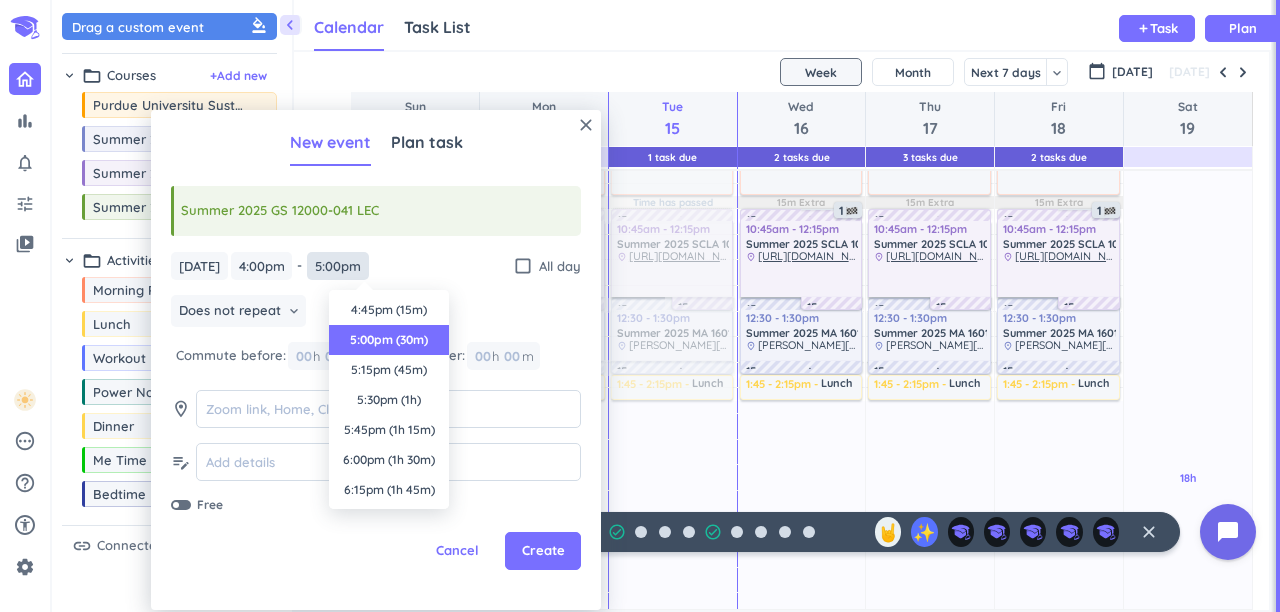 scroll, scrollTop: 30, scrollLeft: 0, axis: vertical 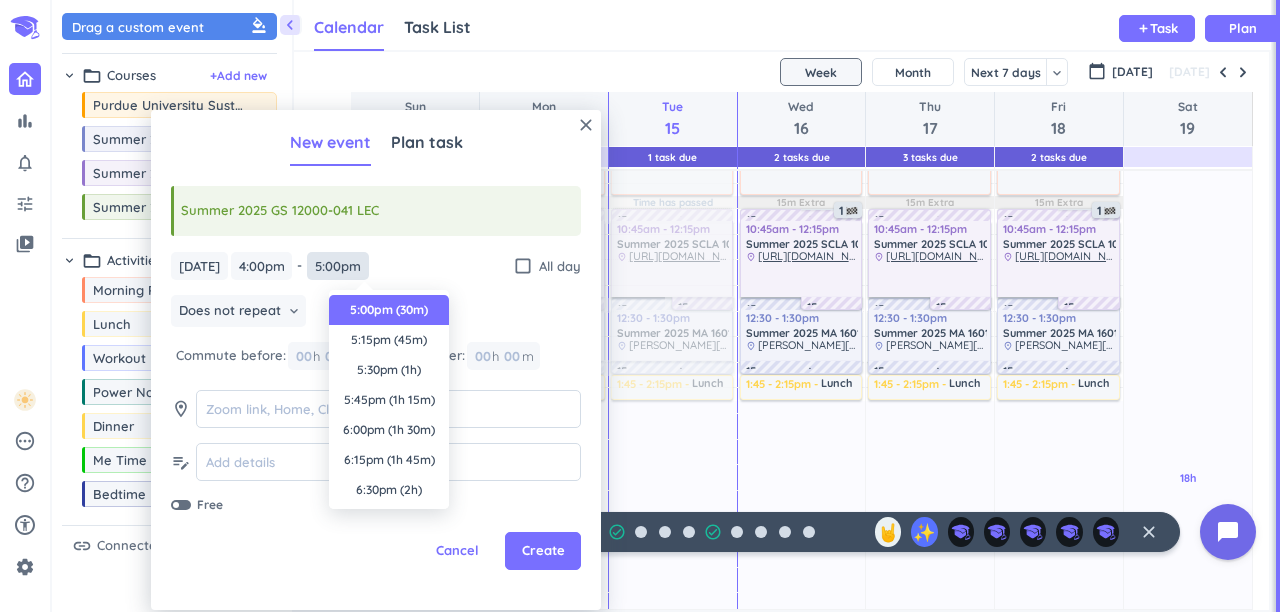click on "5:00pm" at bounding box center [338, 266] 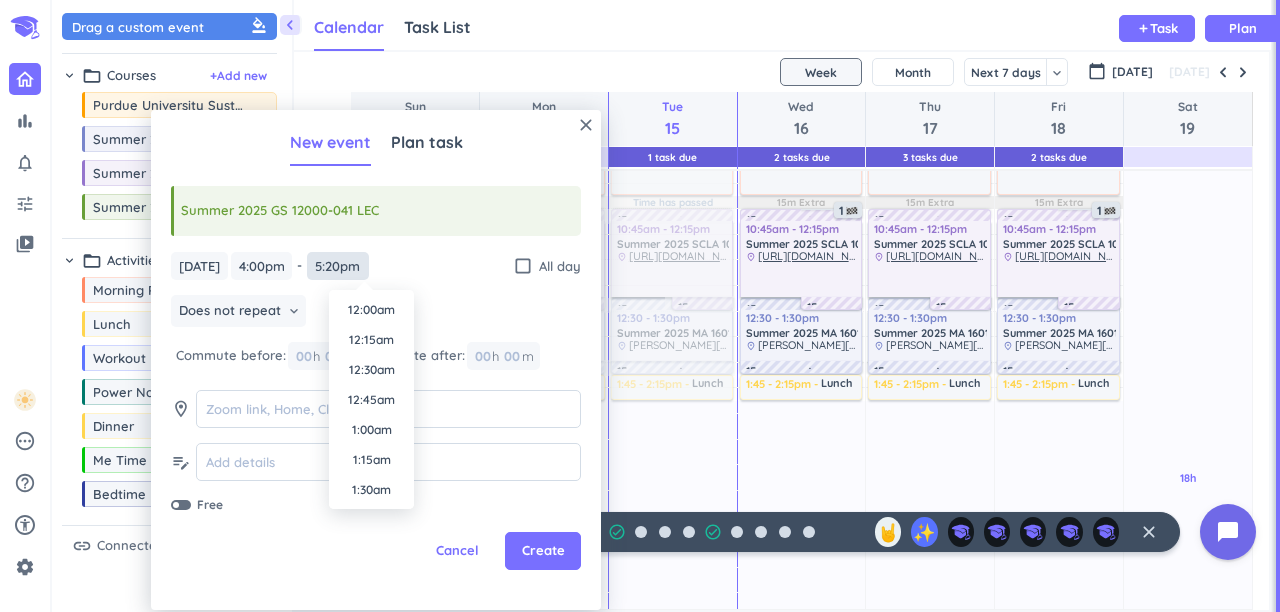 scroll, scrollTop: 1980, scrollLeft: 0, axis: vertical 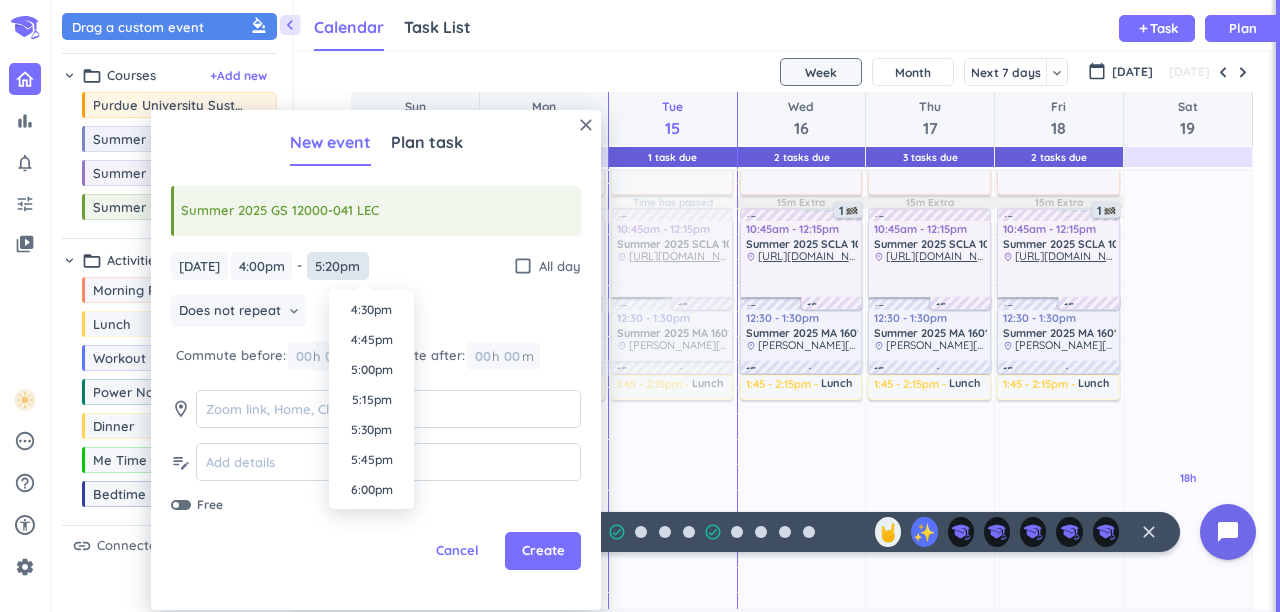 type on "5:20pm" 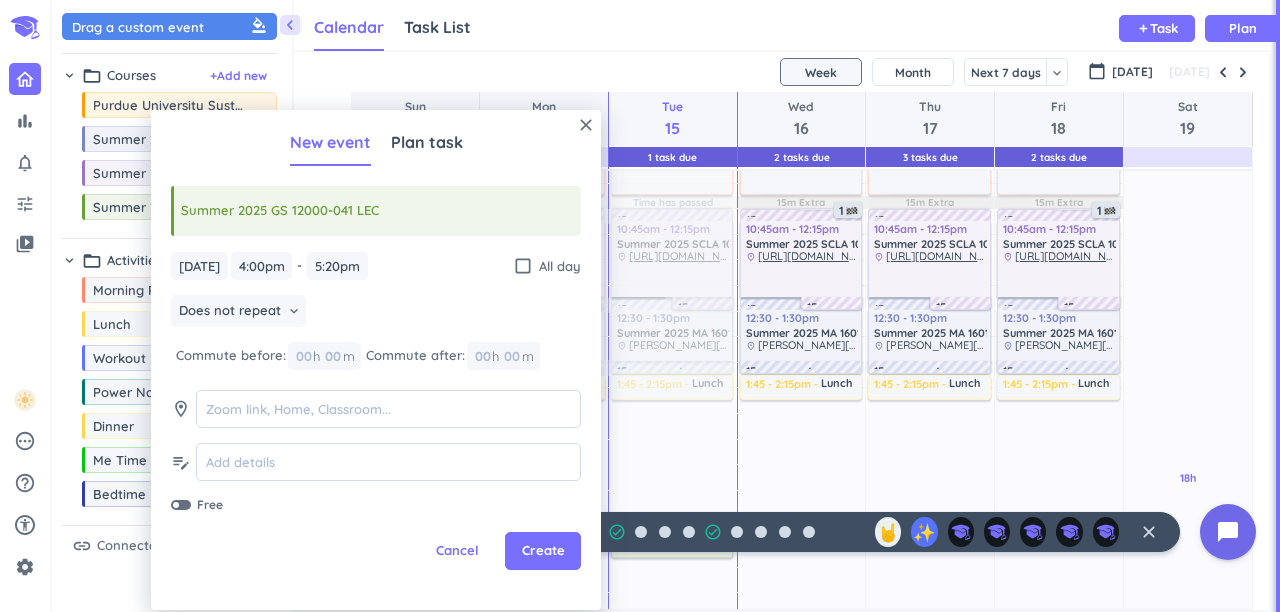 click on "[DATE] [DATE]   4:30pm 4:00pm - 5:20pm 5:20pm check_box_outline_blank All day Does not repeat keyboard_arrow_down Commute before: 00 h 00 m Commute after: 00 h 00 m room edit_note Free" at bounding box center (376, 383) 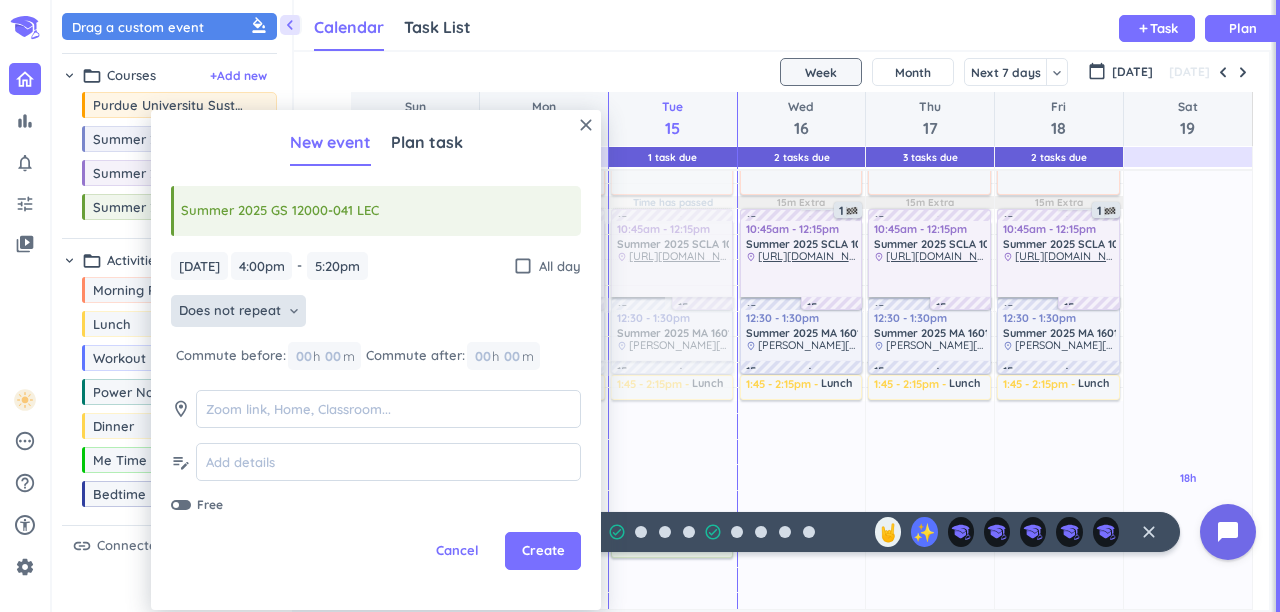 click on "Does not repeat" at bounding box center [230, 311] 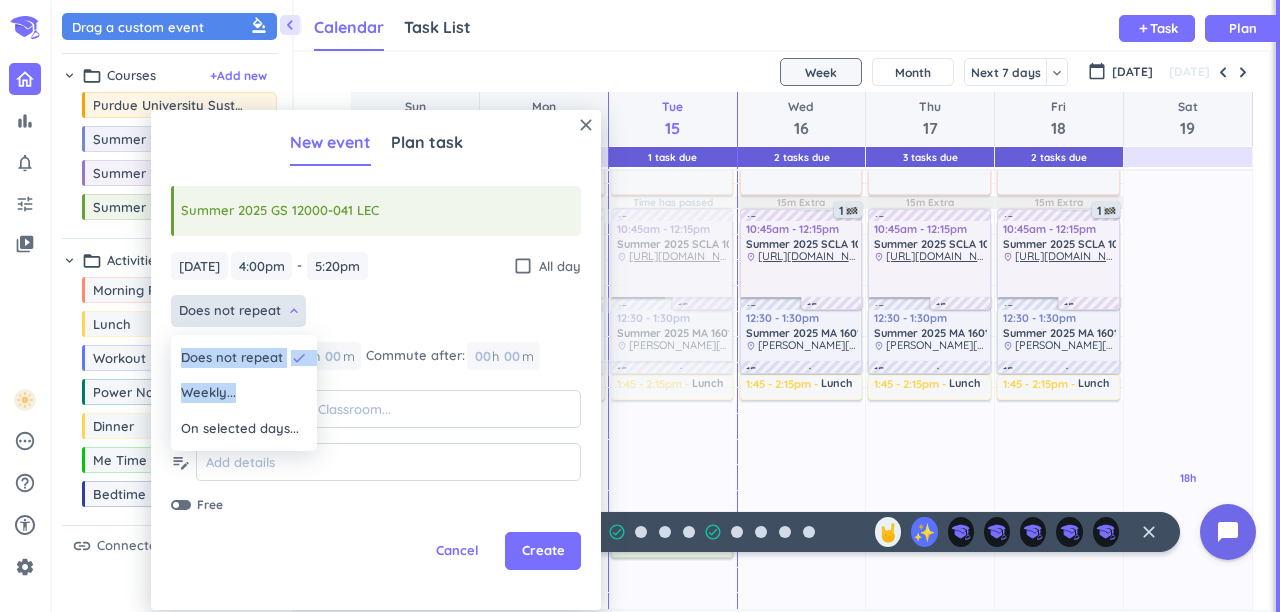 drag, startPoint x: 262, startPoint y: 396, endPoint x: 284, endPoint y: 514, distance: 120.033325 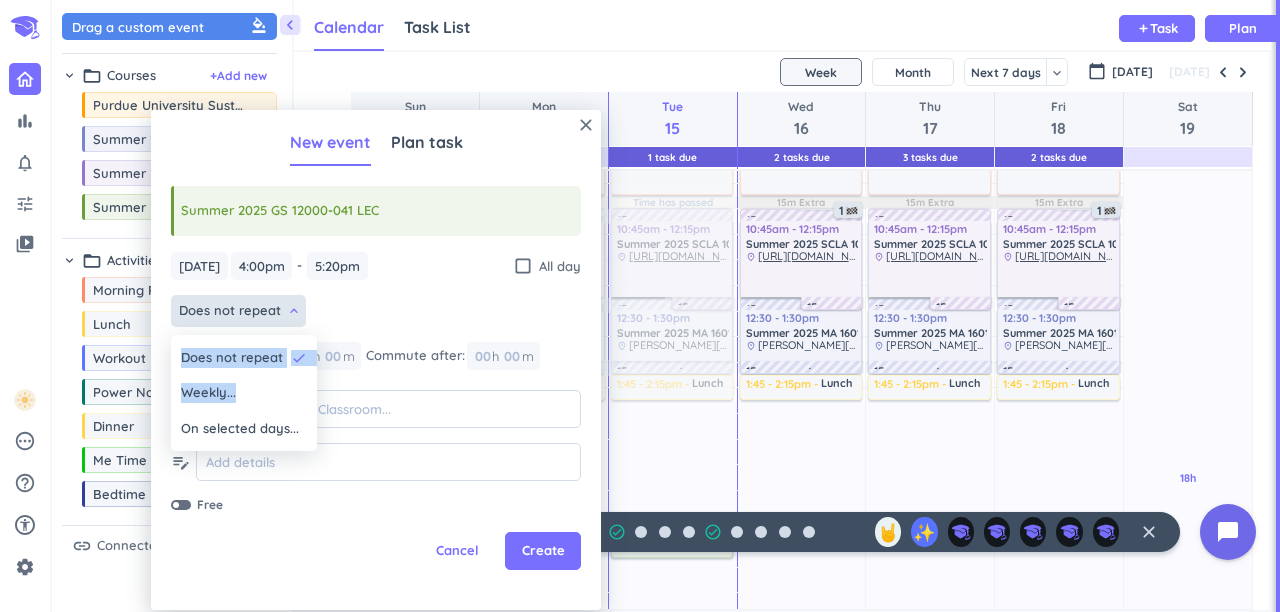 click on "Does not repeat keyboard_arrow_down Does not repeat done Weekly... On selected days..." at bounding box center [238, 311] 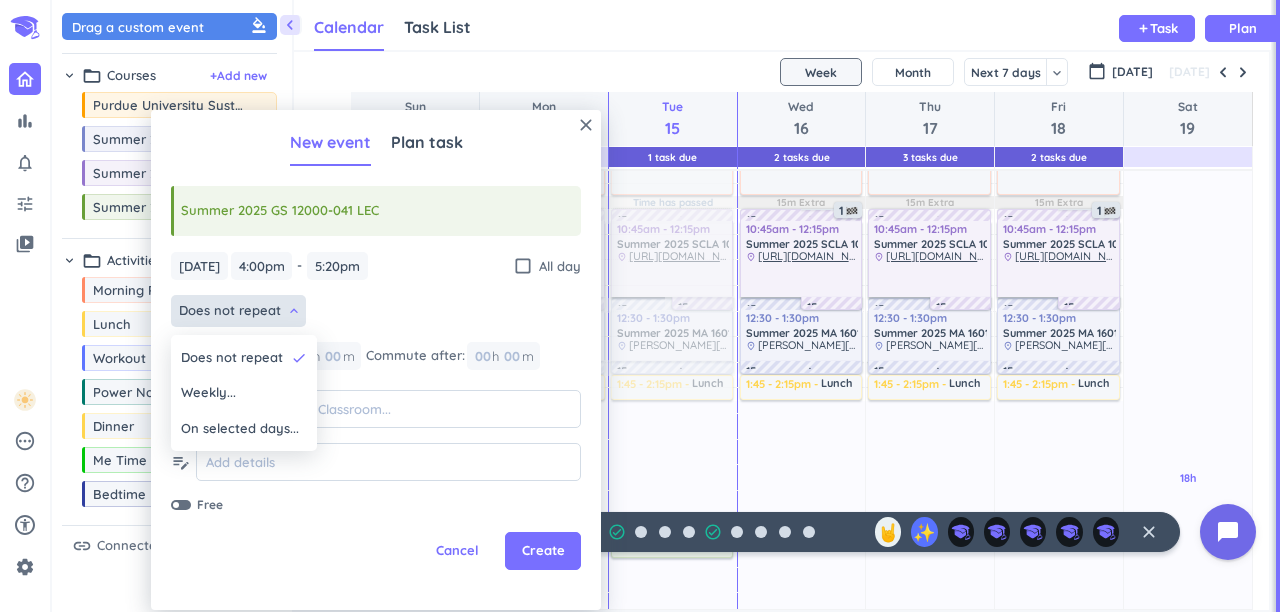 click at bounding box center [376, 360] 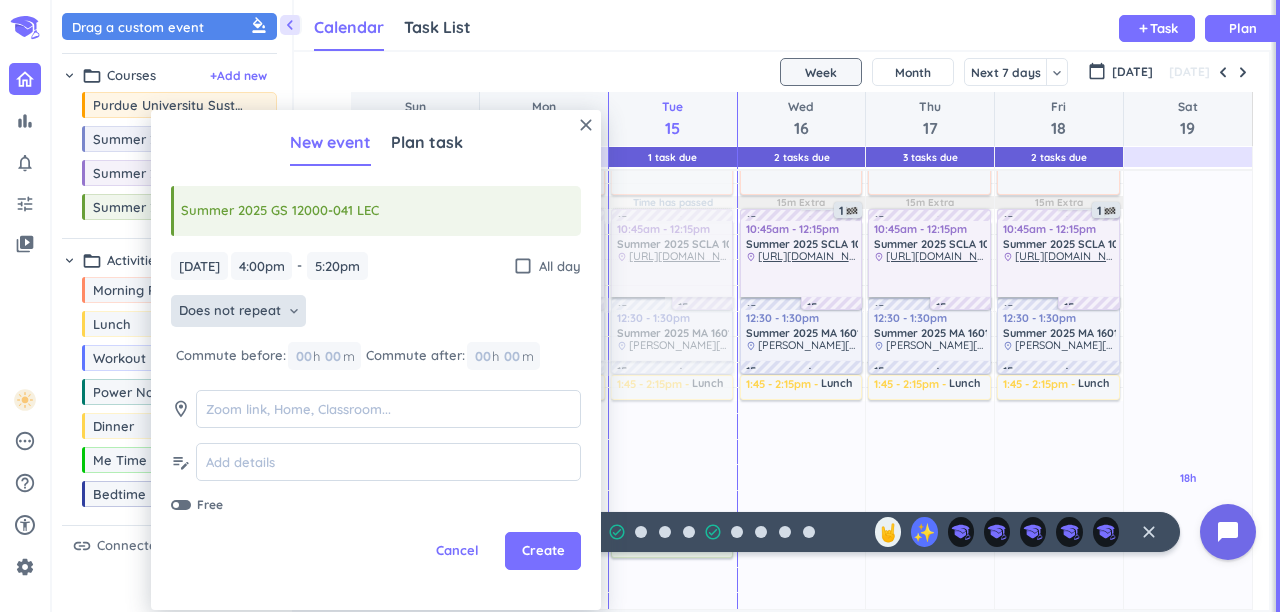 click on "Does not repeat keyboard_arrow_down" at bounding box center [238, 311] 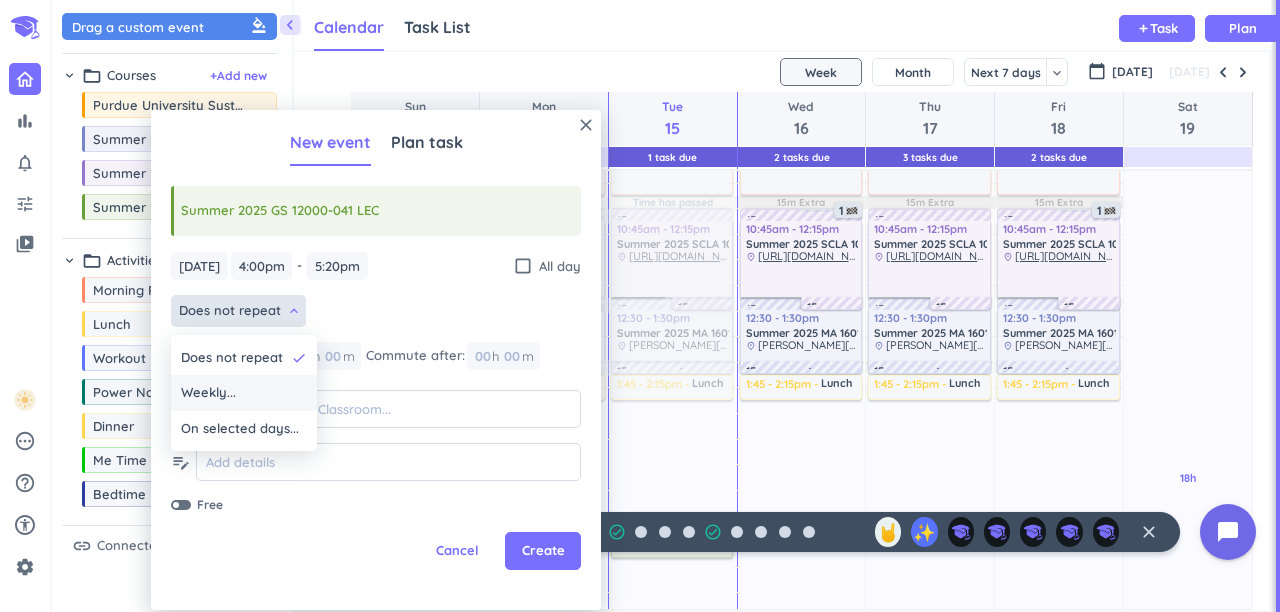 click on "Weekly..." at bounding box center (244, 393) 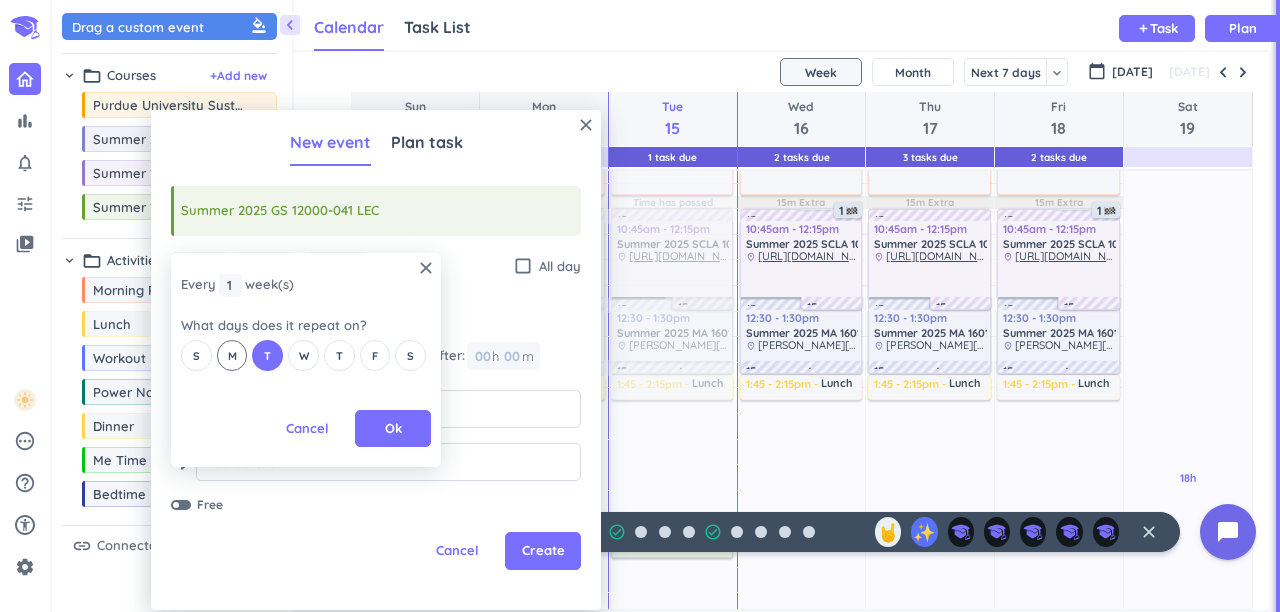 click on "M" at bounding box center (232, 355) 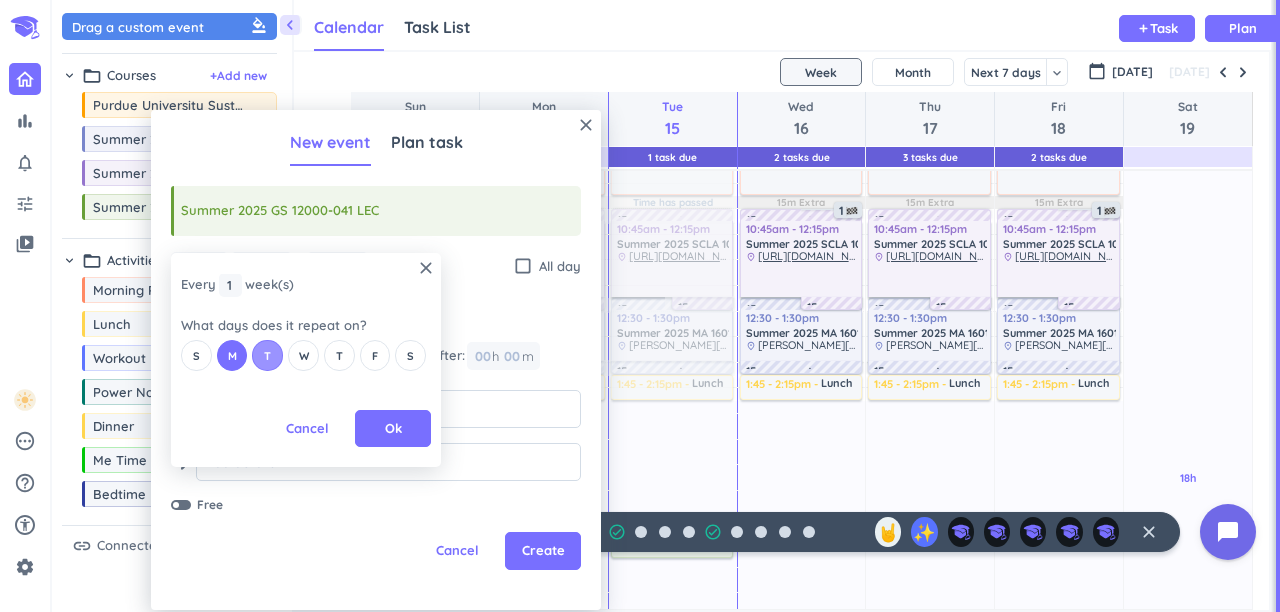 click on "T" at bounding box center [267, 355] 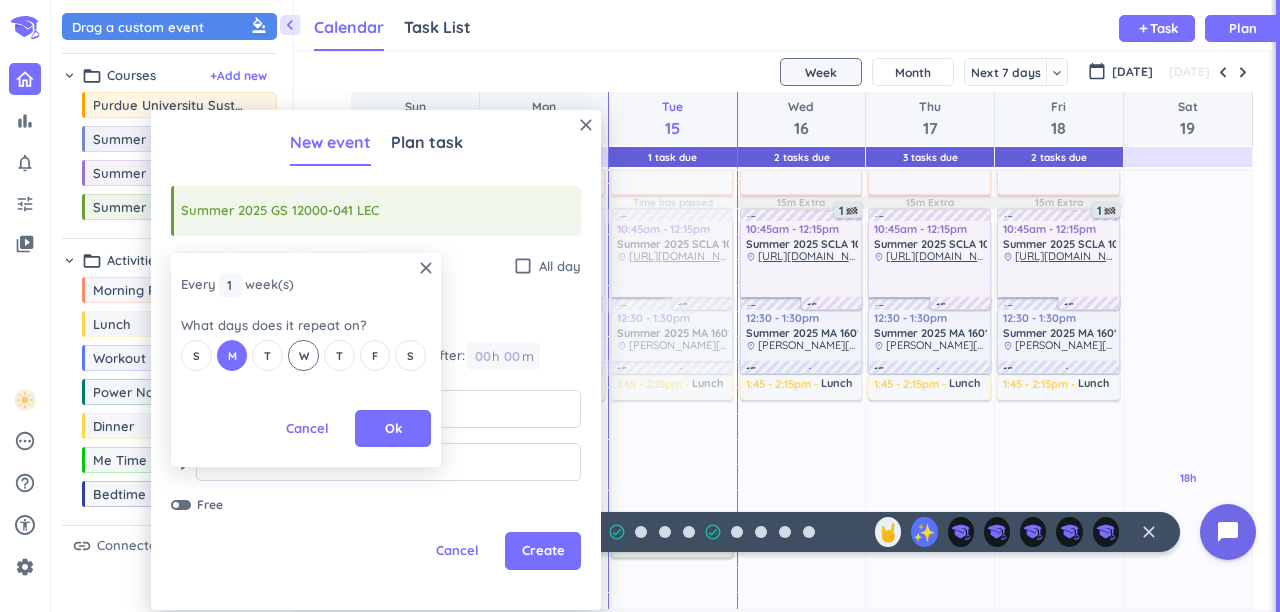 click on "W" at bounding box center (303, 355) 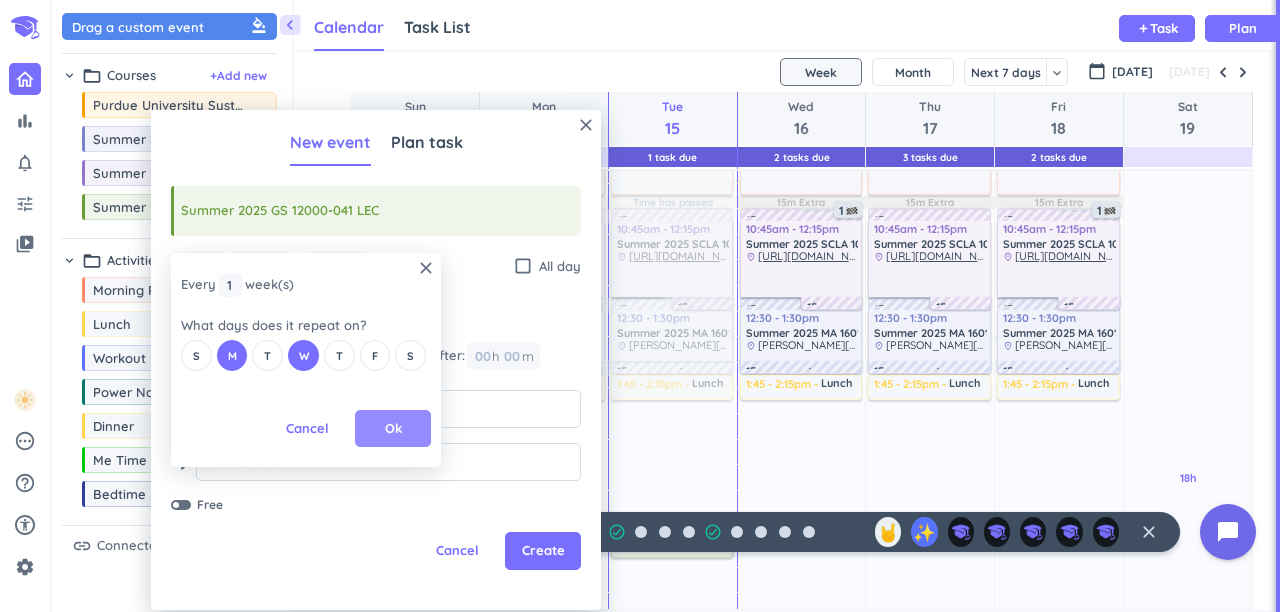 click on "Ok" at bounding box center [393, 429] 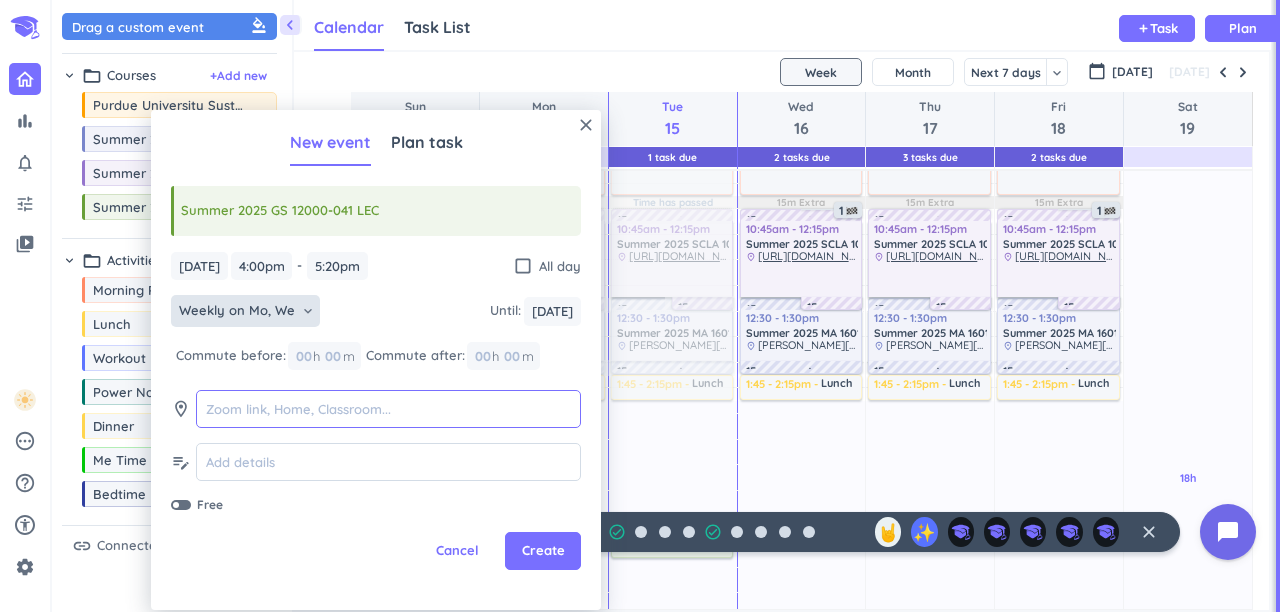 click at bounding box center [388, 409] 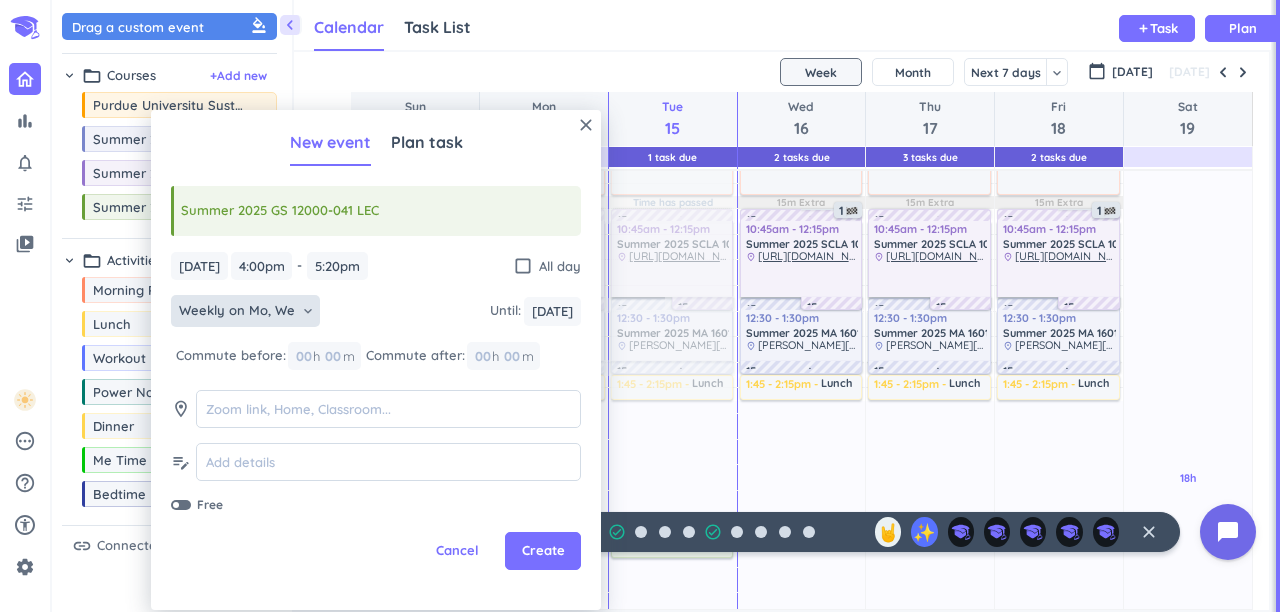 click on "room" at bounding box center (181, 409) 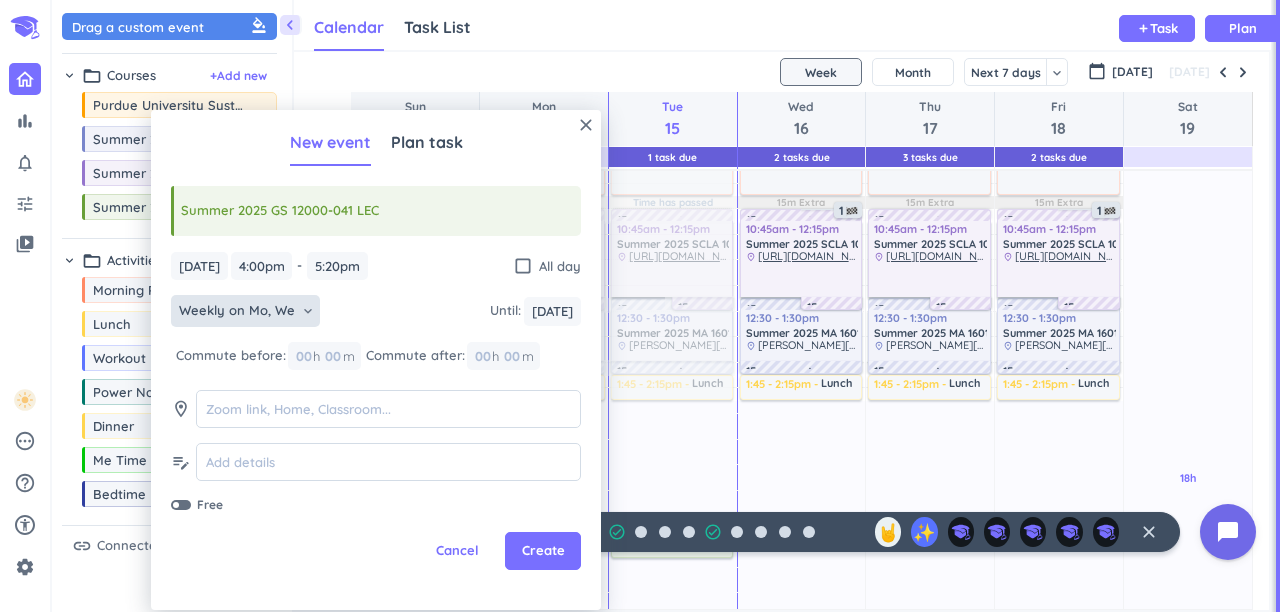 click on "room" at bounding box center [181, 409] 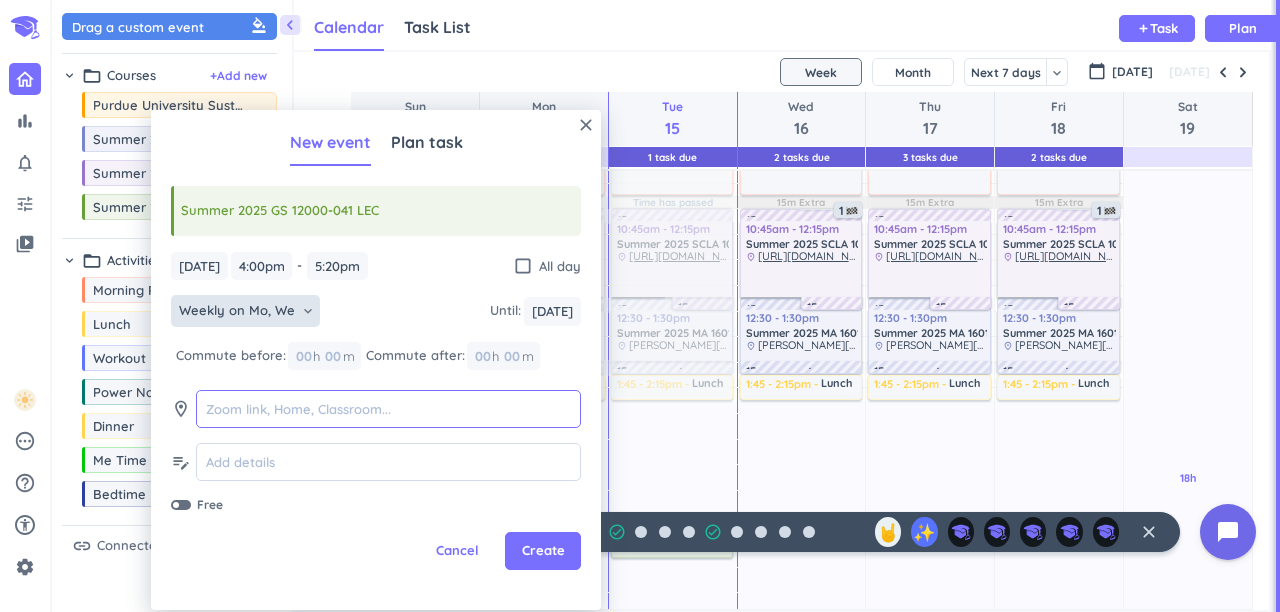 click at bounding box center [388, 409] 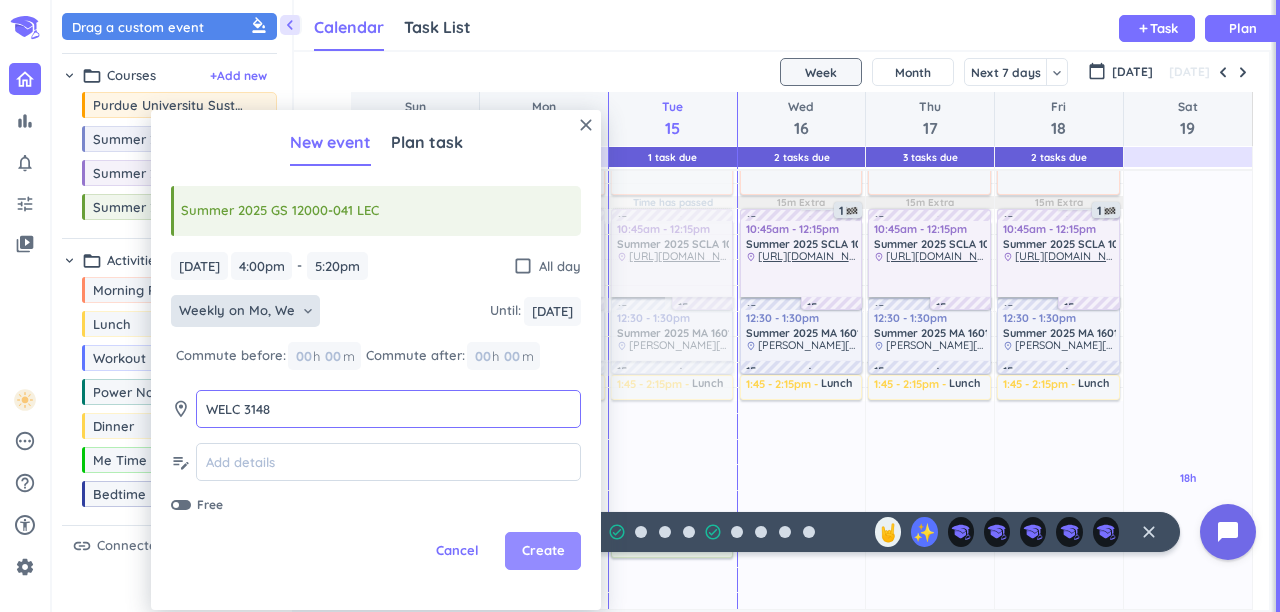 type on "WELC 3148" 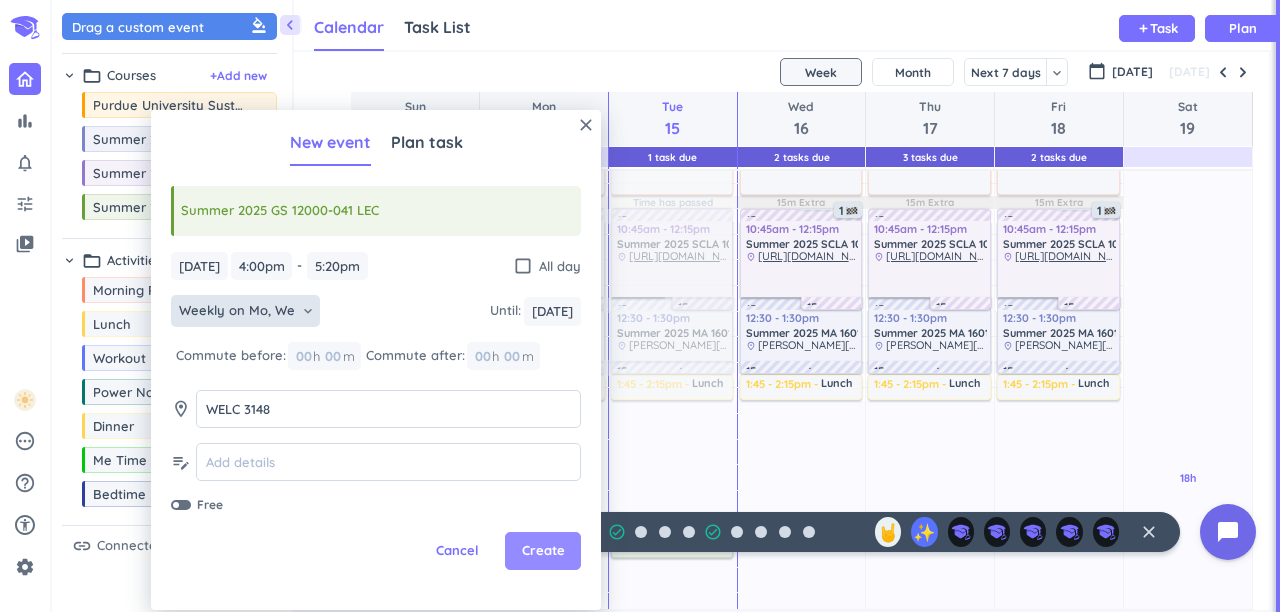click on "Create" at bounding box center [543, 551] 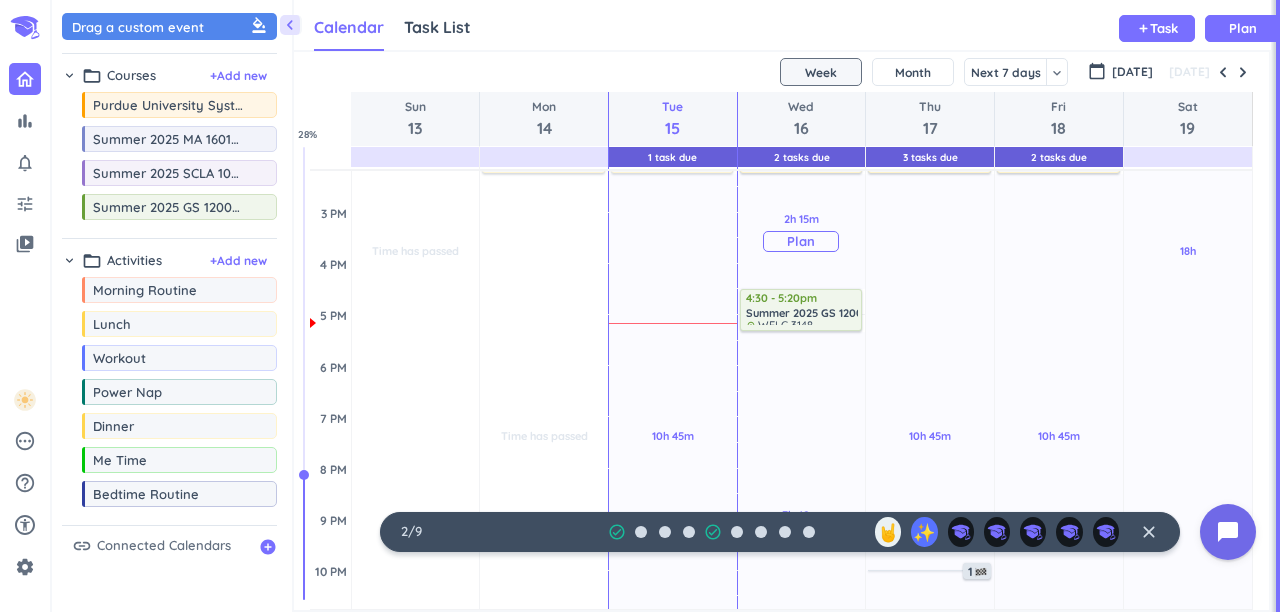 scroll, scrollTop: 530, scrollLeft: 0, axis: vertical 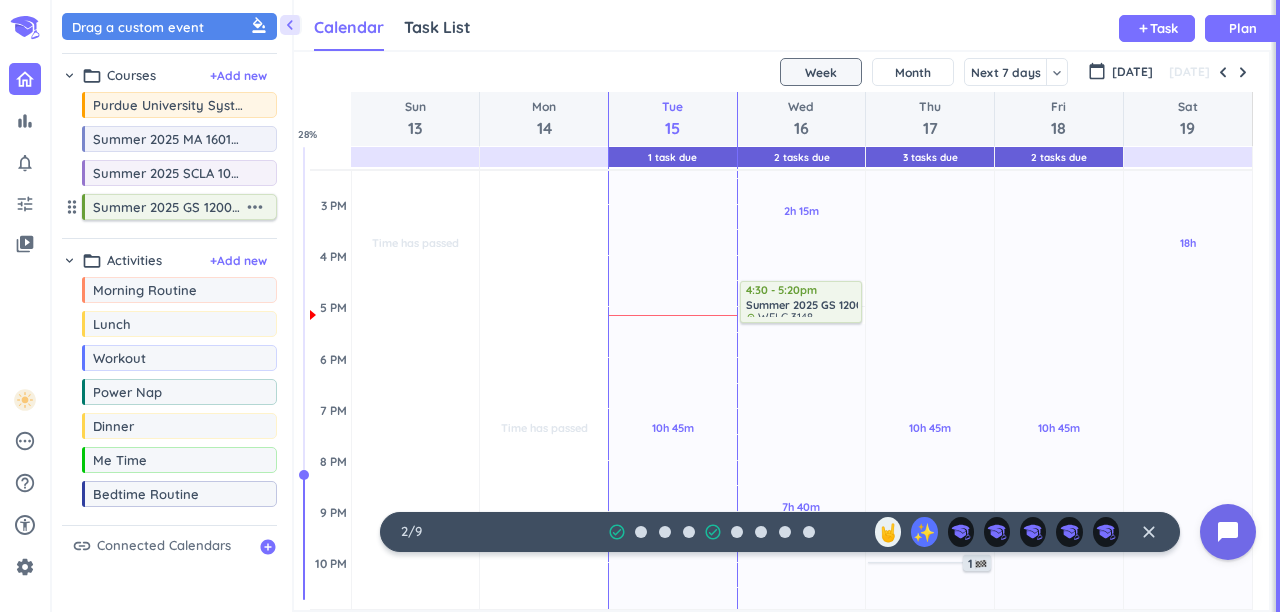 click on "Summer 2025 GS 12000-041 LEC" at bounding box center (168, 207) 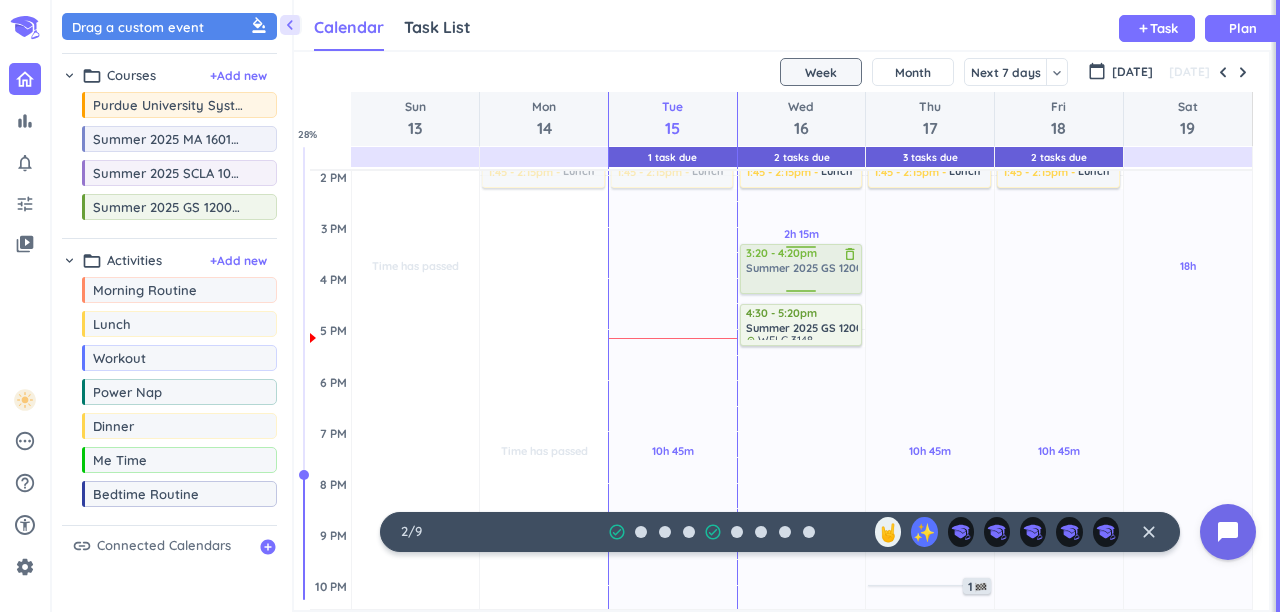 scroll, scrollTop: 495, scrollLeft: 0, axis: vertical 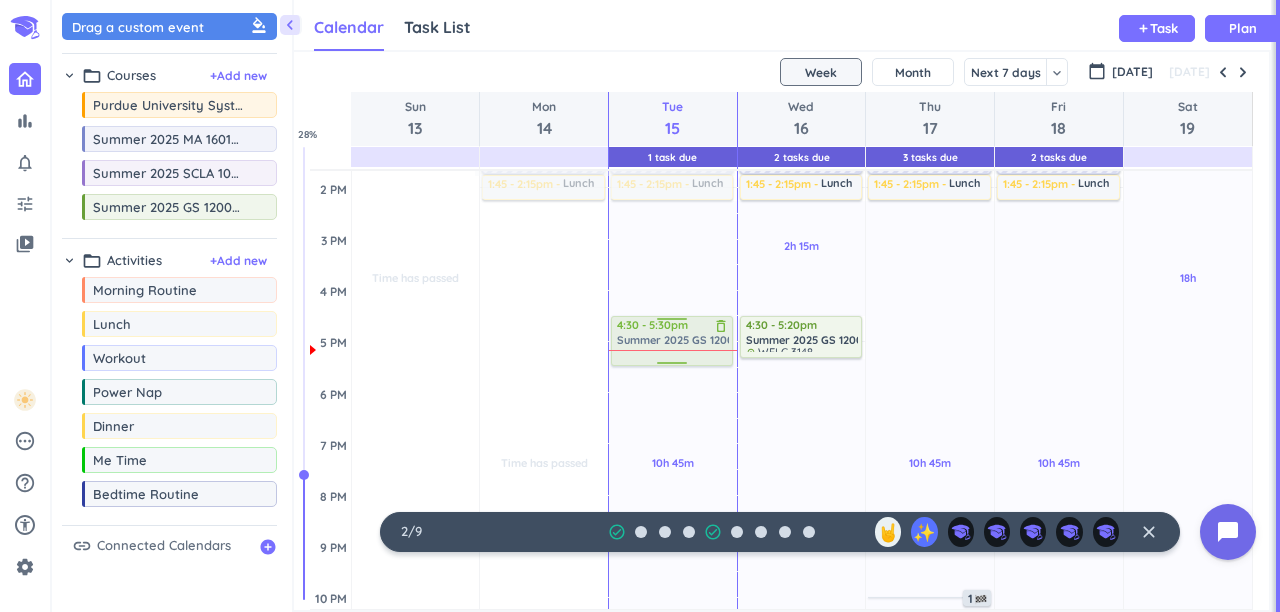 drag, startPoint x: 225, startPoint y: 214, endPoint x: 702, endPoint y: 317, distance: 487.99387 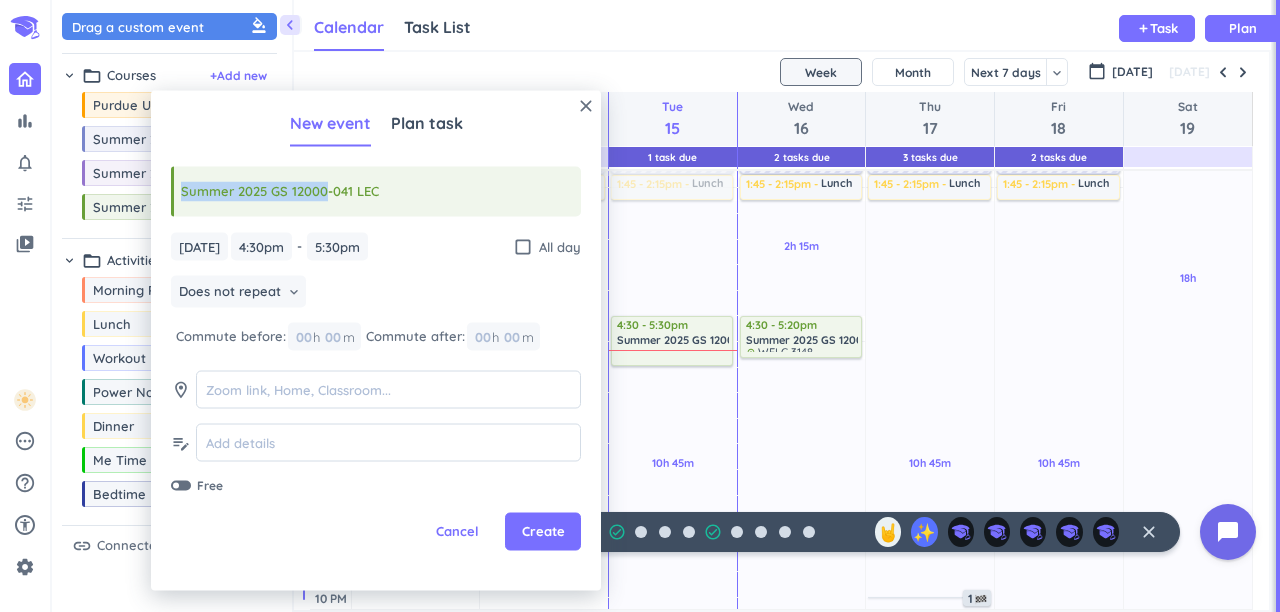 click on "Summer 2025 GS 12000-041 LEC" at bounding box center (376, 192) 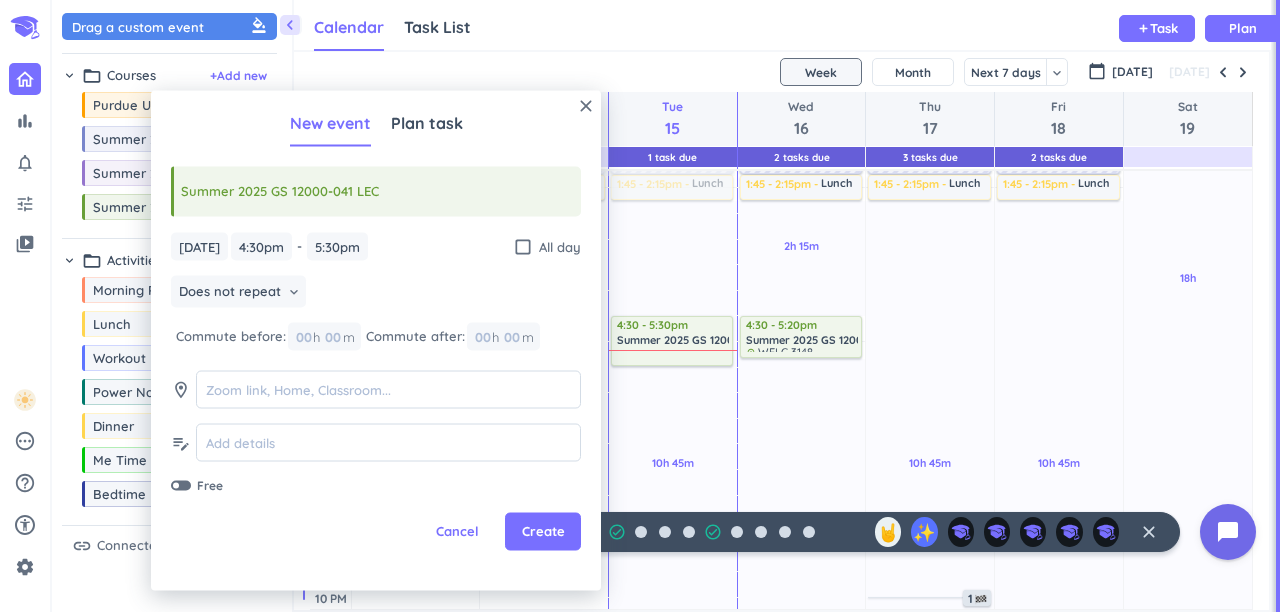 click on "close New event Plan task Summer 2025 GS 12000-041 LEC [DATE] [DATE]   4:30pm 4:30pm - 5:30pm 5:30pm check_box_outline_blank All day Does not repeat keyboard_arrow_down Commute before: 00 h 00 m Commute after: 00 h 00 m room edit_note Free Cancel Create" at bounding box center [376, 341] 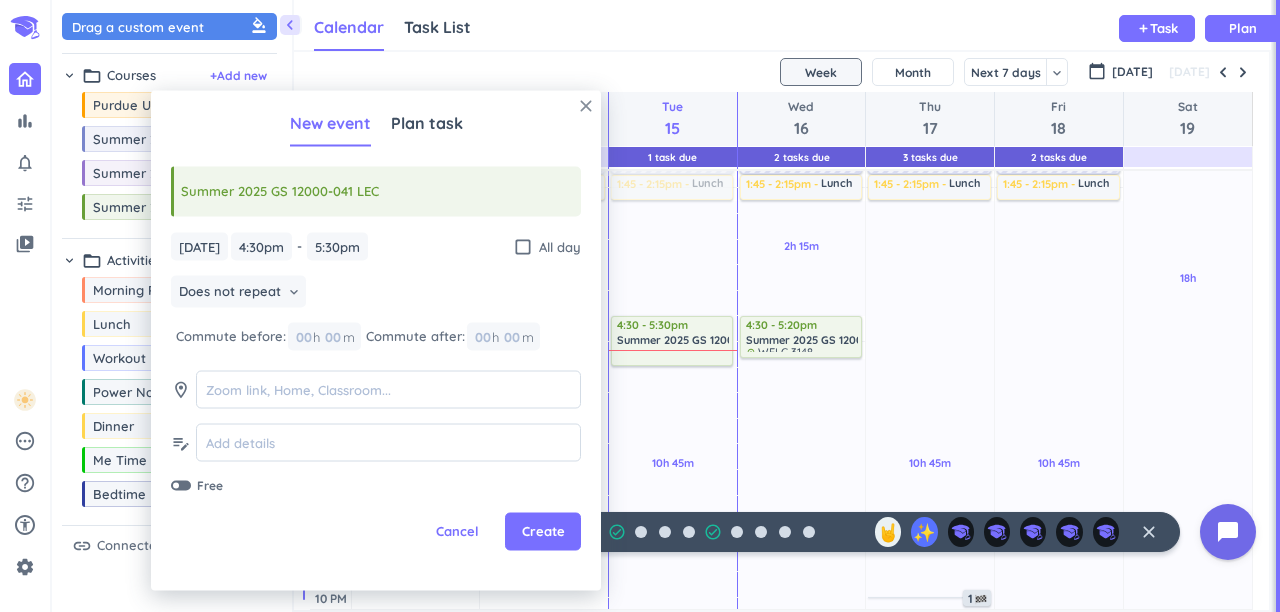 click on "close" at bounding box center (586, 106) 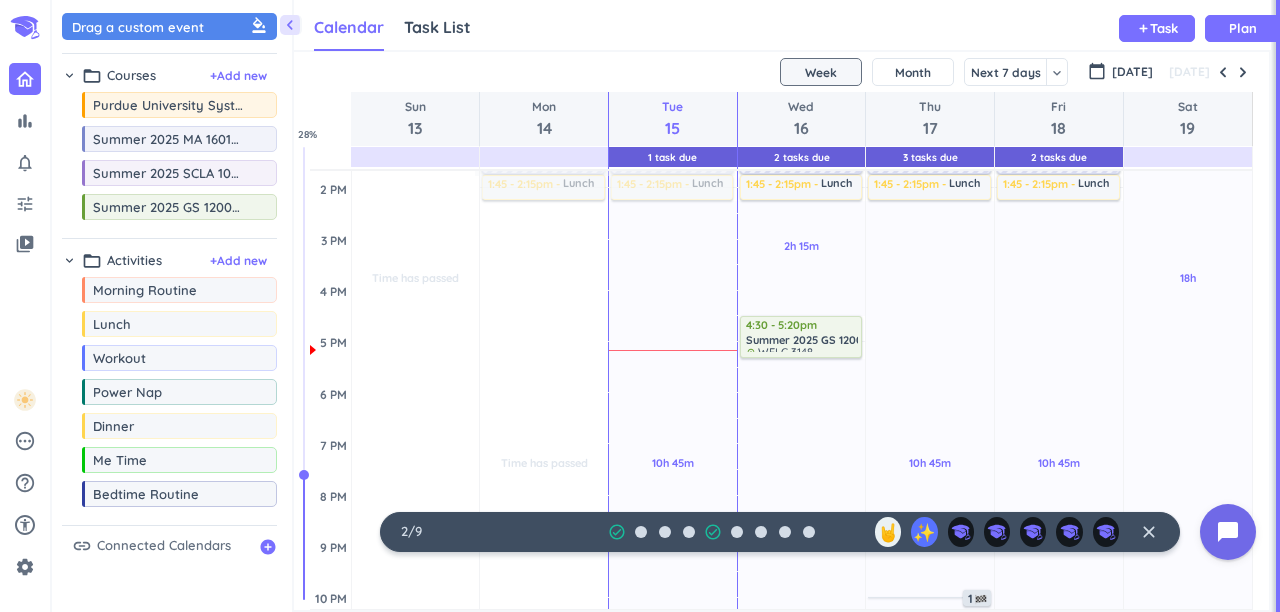 click on "chevron_right folder_open Courses   +  Add new" at bounding box center (169, 73) 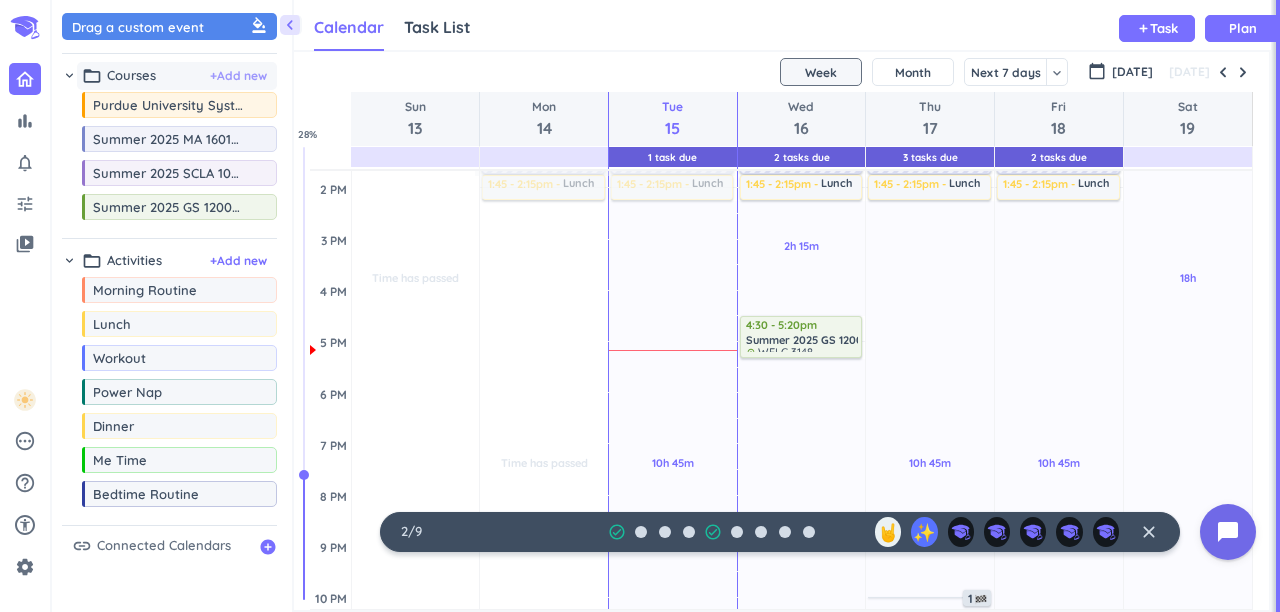 click on "+  Add new" at bounding box center [238, 76] 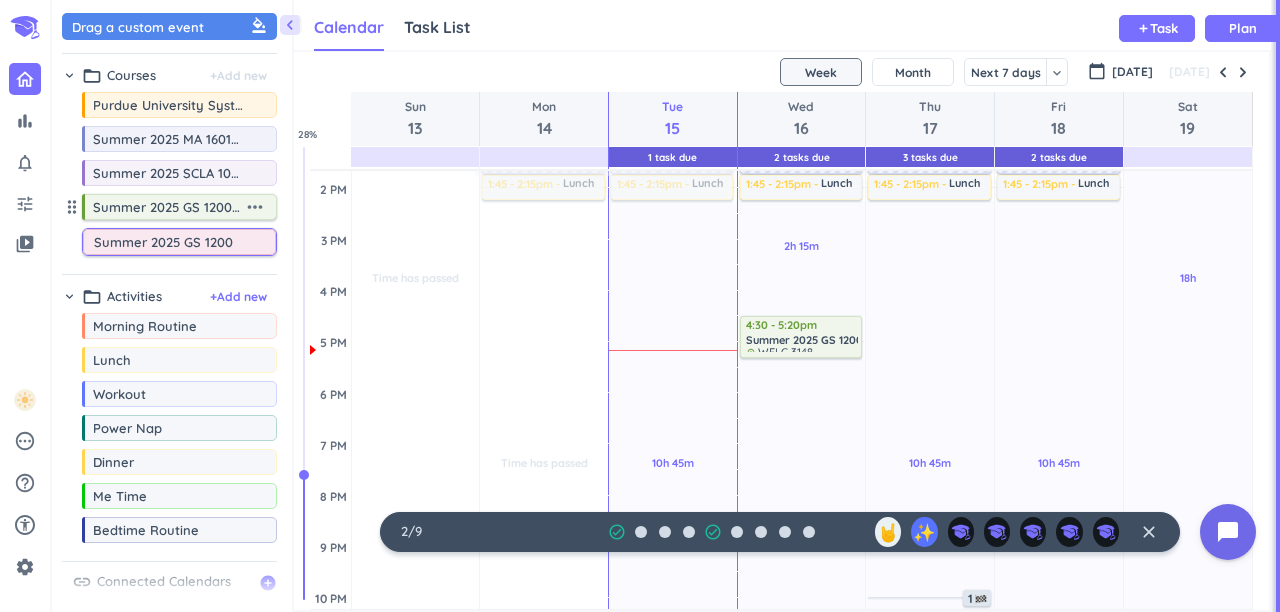 click on "more_horiz" at bounding box center [255, 207] 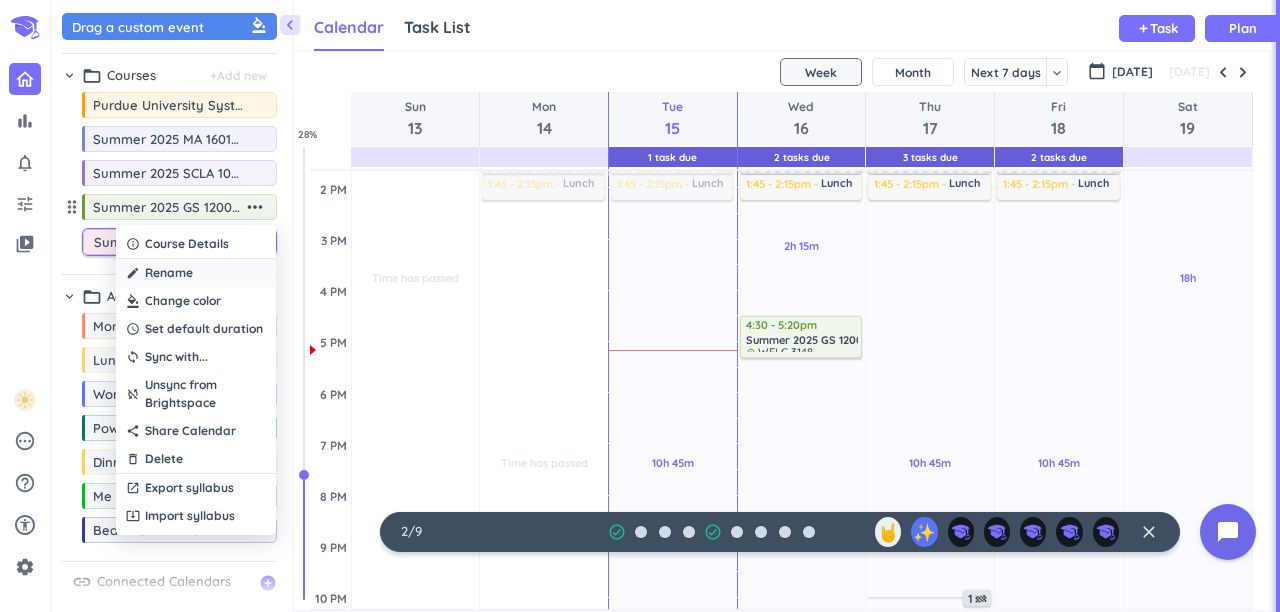 type on "Summer 2025 GS 1200" 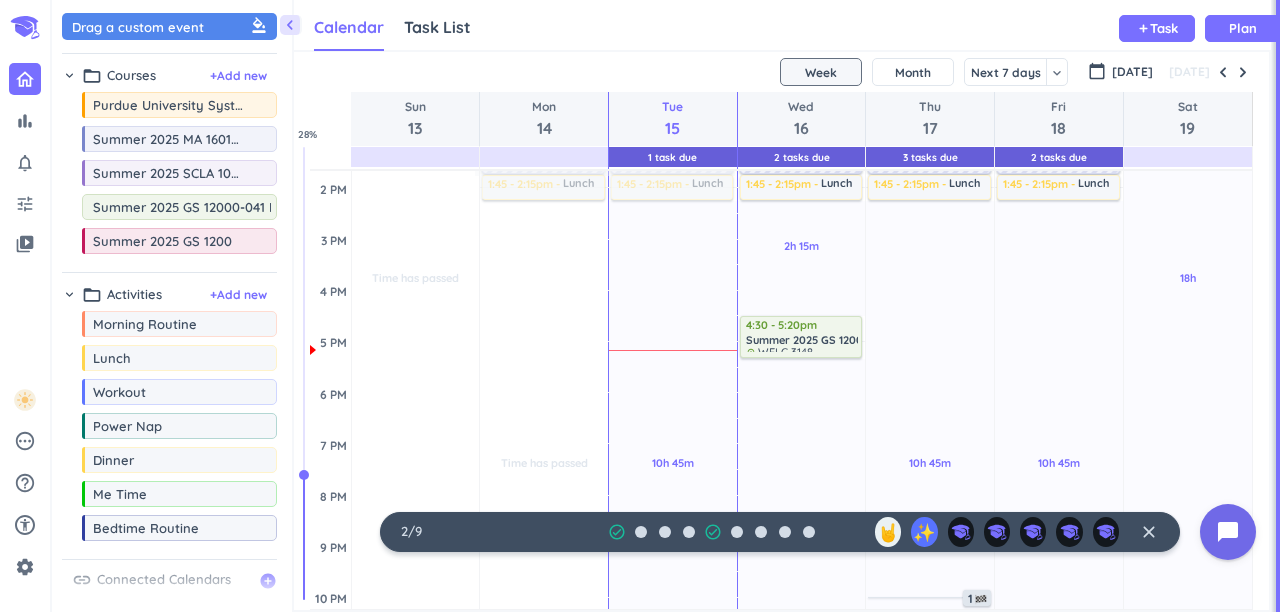 scroll, scrollTop: 0, scrollLeft: 19, axis: horizontal 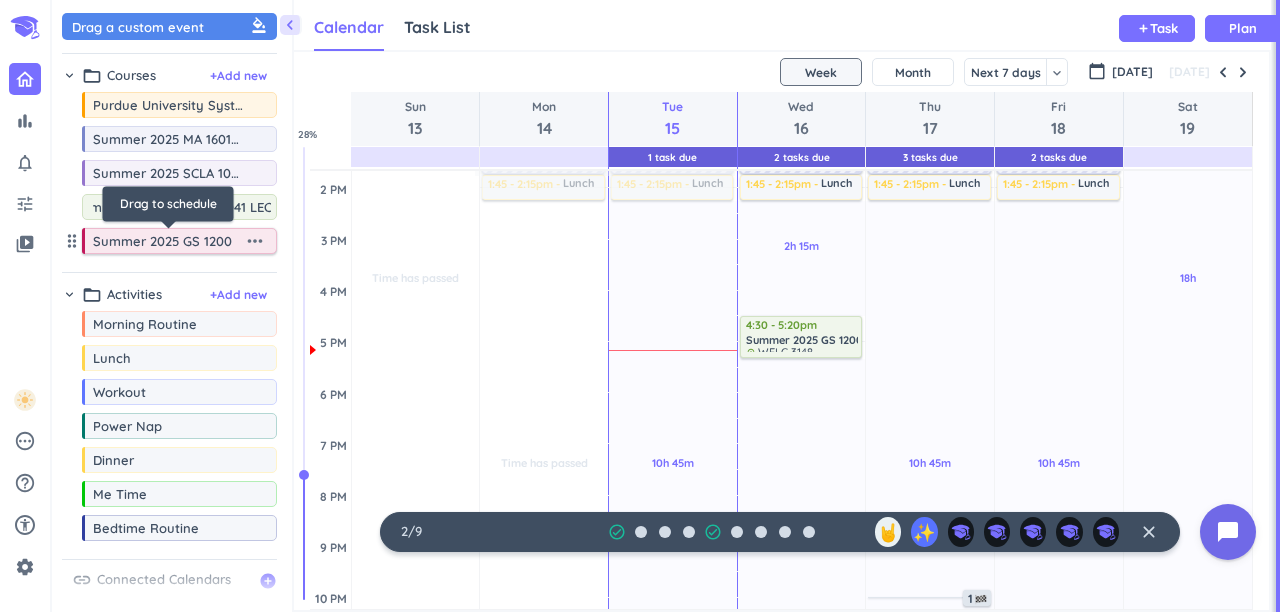 click on "Summer 2025 GS 1200" at bounding box center [168, 241] 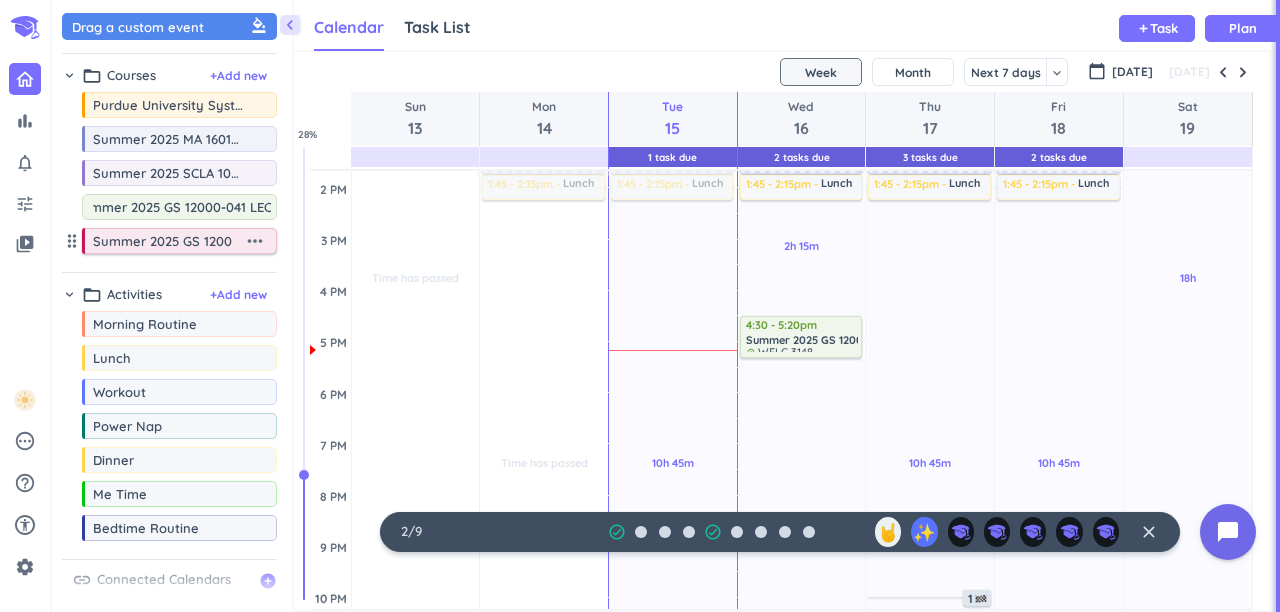 click on "more_horiz" at bounding box center [255, 241] 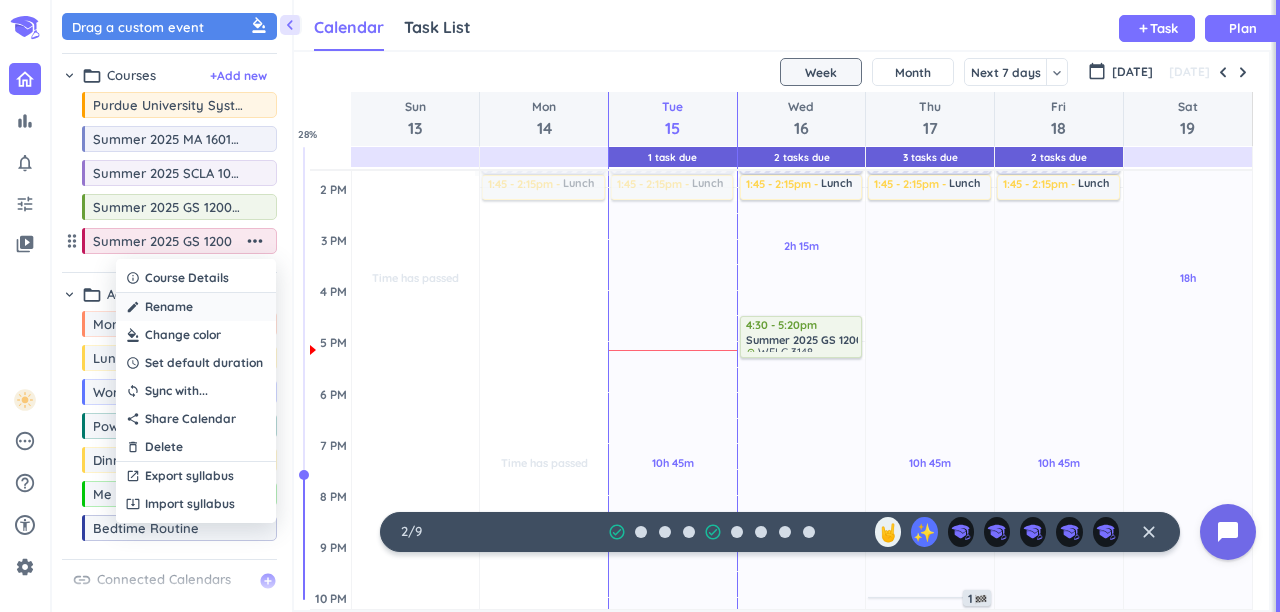 click on "create Rename" at bounding box center (196, 307) 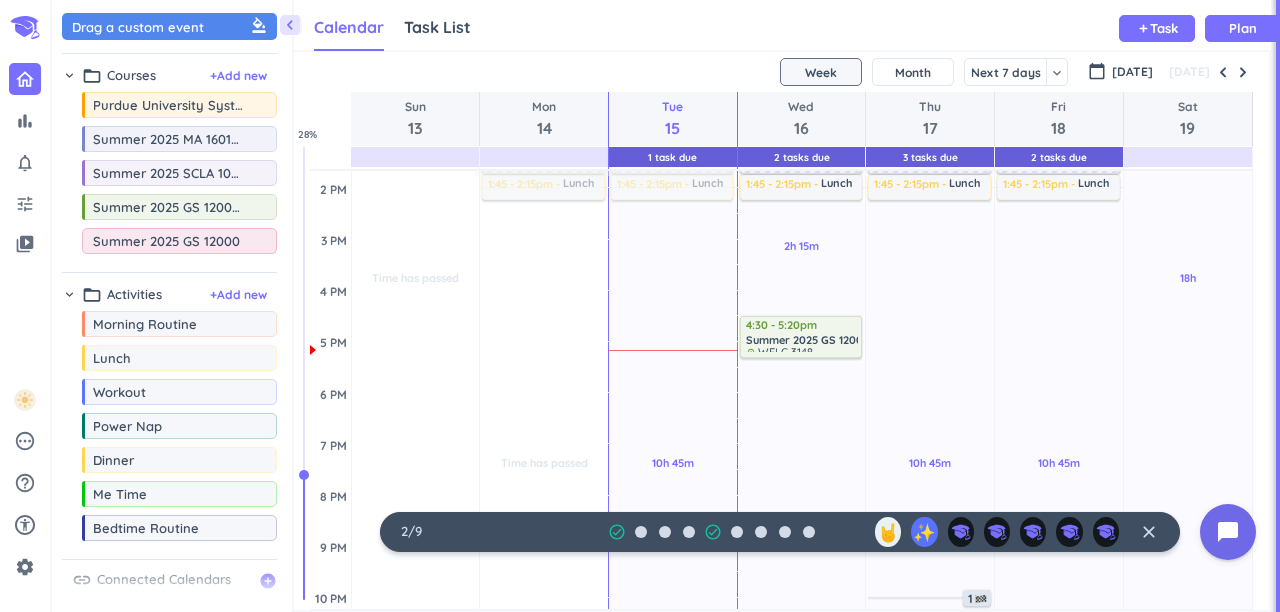 type on "Summer 2025 GS 12000-" 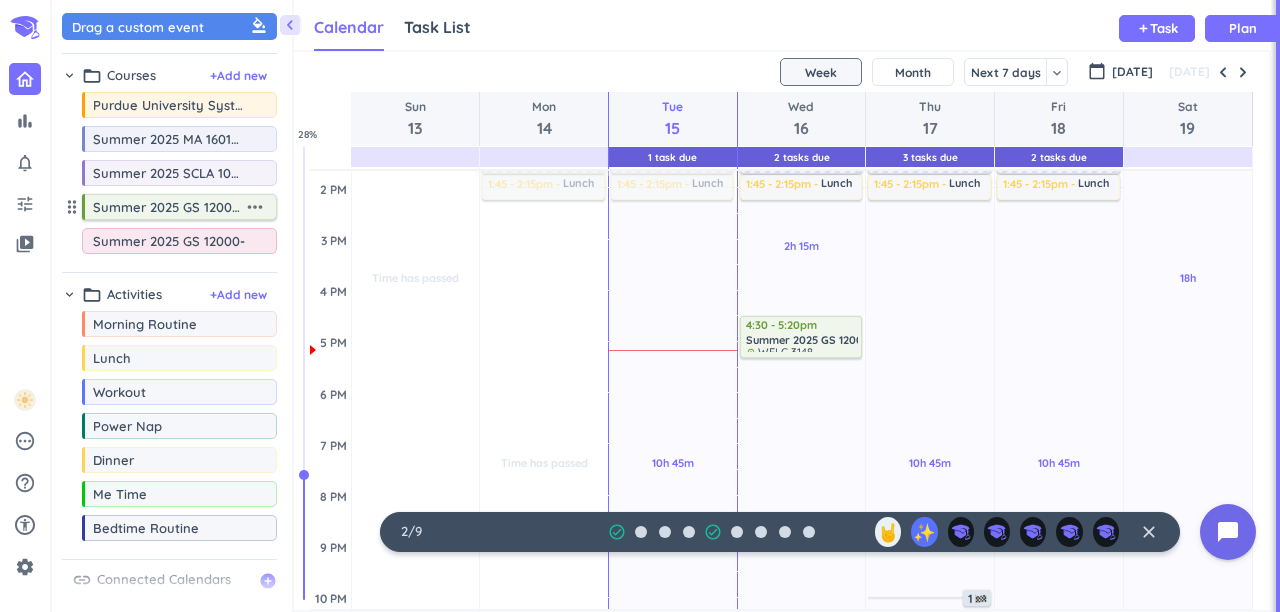 click on "Summer 2025 GS 12000-041 LEC" at bounding box center (168, 207) 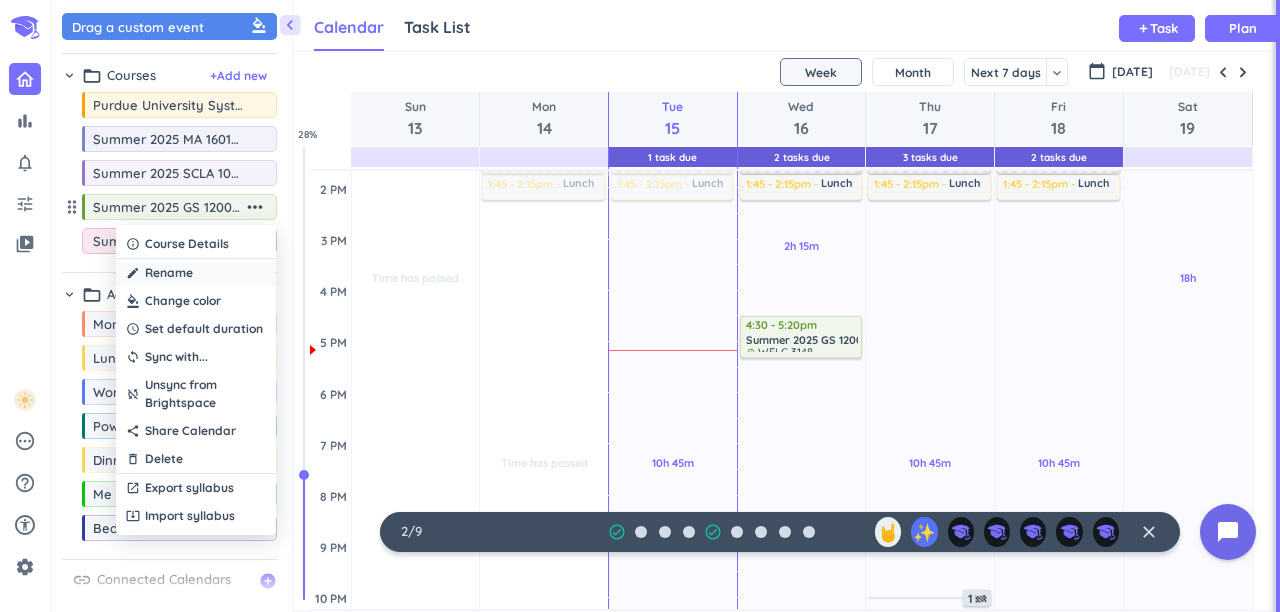 click on "create Rename" at bounding box center [196, 273] 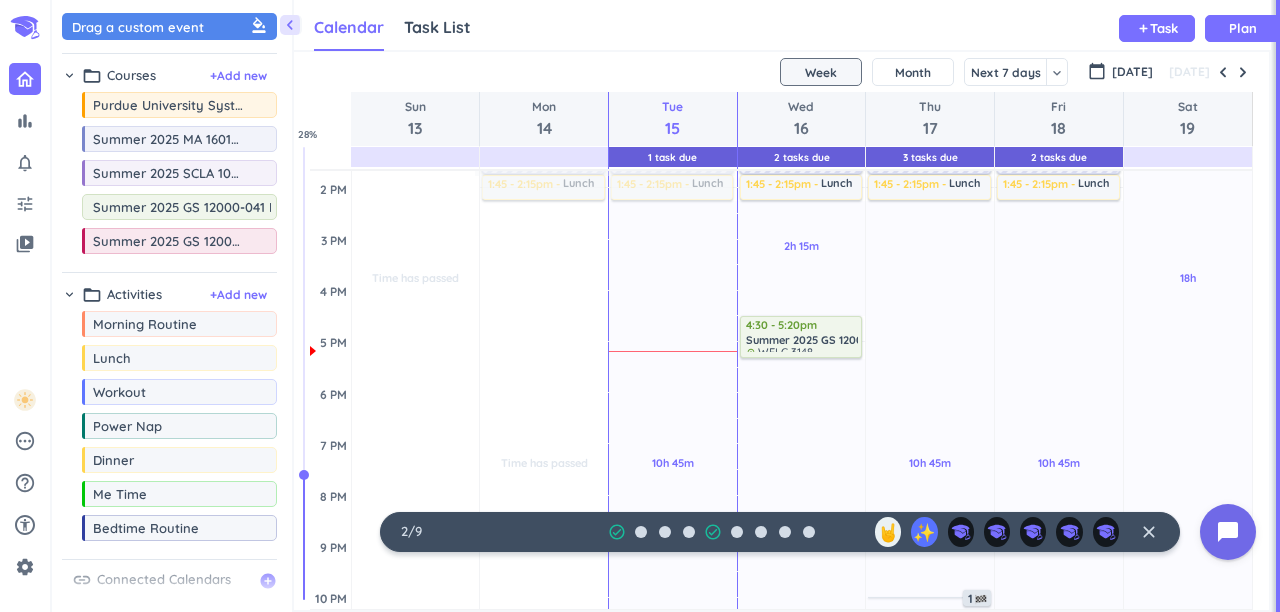 scroll, scrollTop: 0, scrollLeft: 19, axis: horizontal 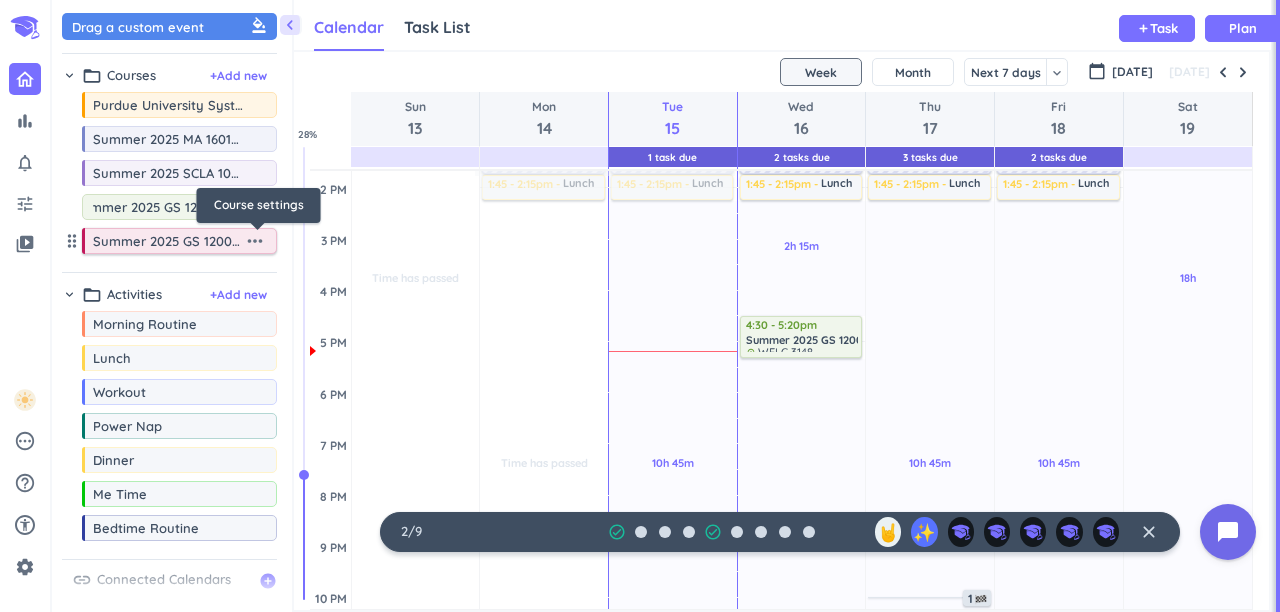 click on "more_horiz" at bounding box center (255, 241) 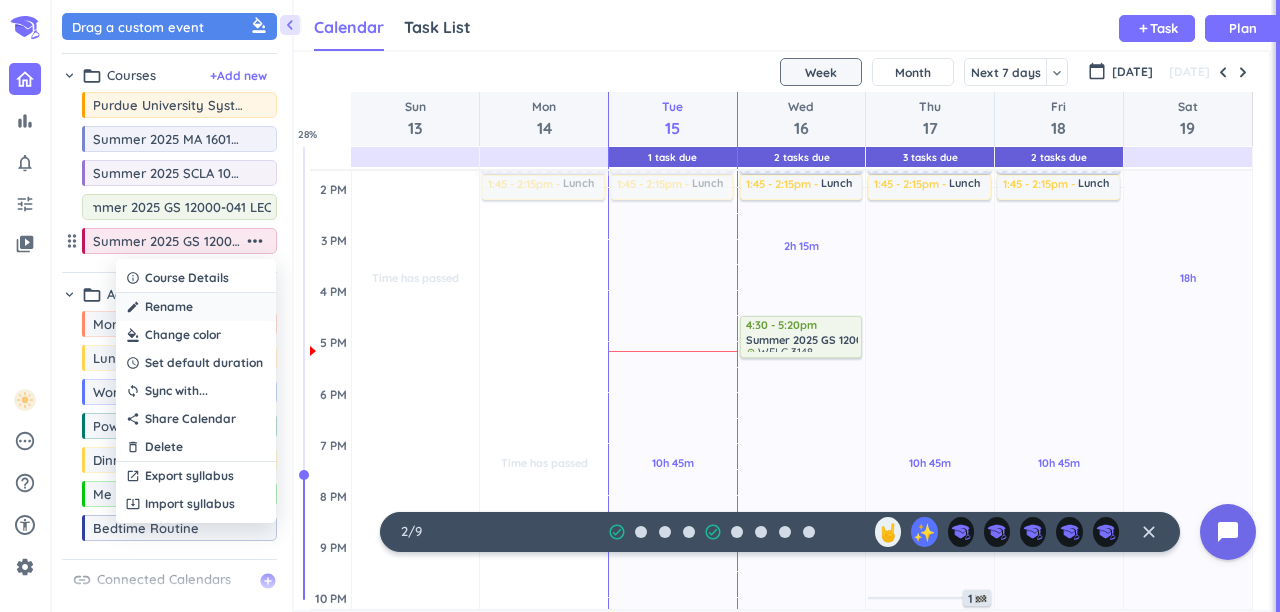 click on "create Rename" at bounding box center (196, 307) 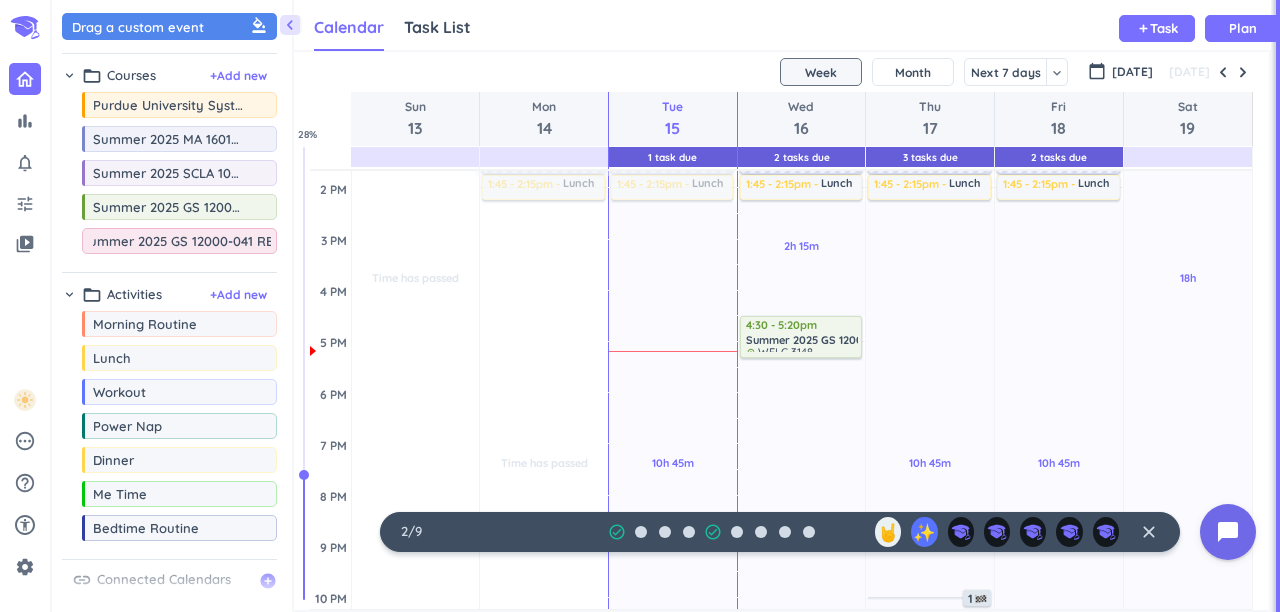 type on "Summer 2025 GS 12000-041 REC" 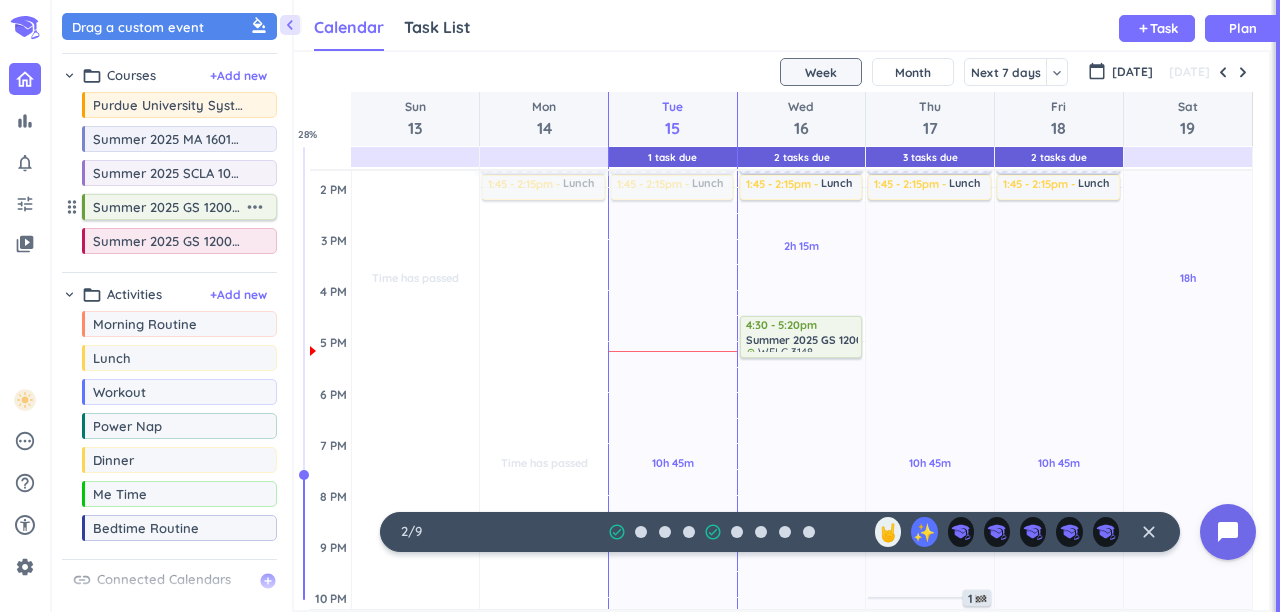 click on "more_horiz" at bounding box center (255, 207) 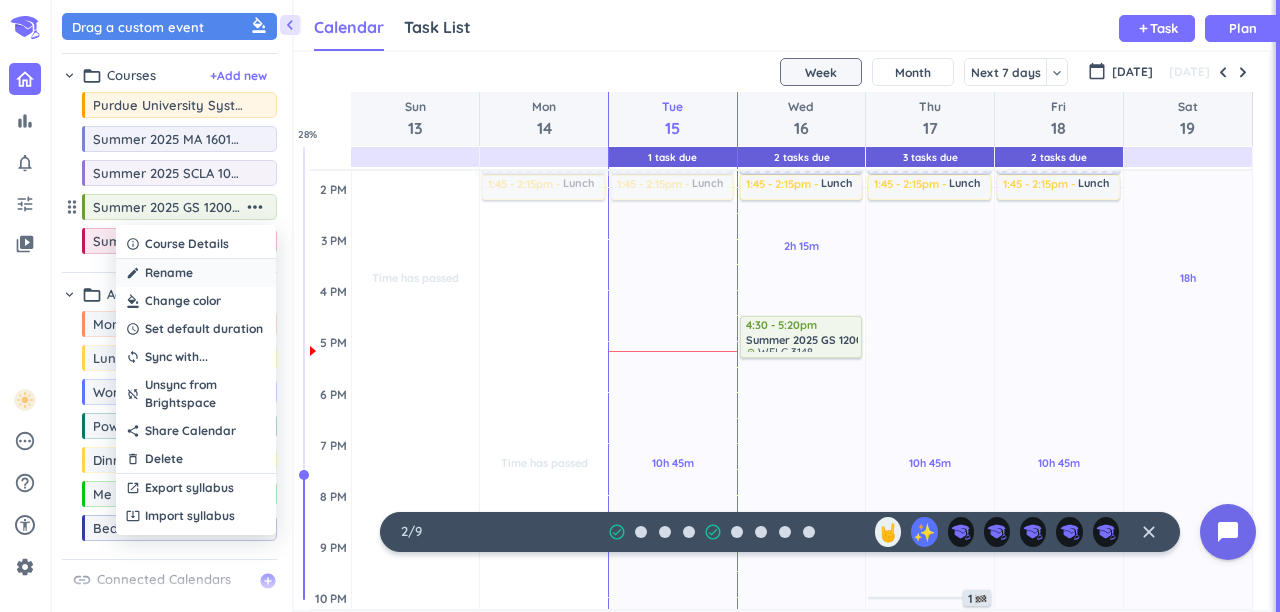 click on "create Rename" at bounding box center [196, 273] 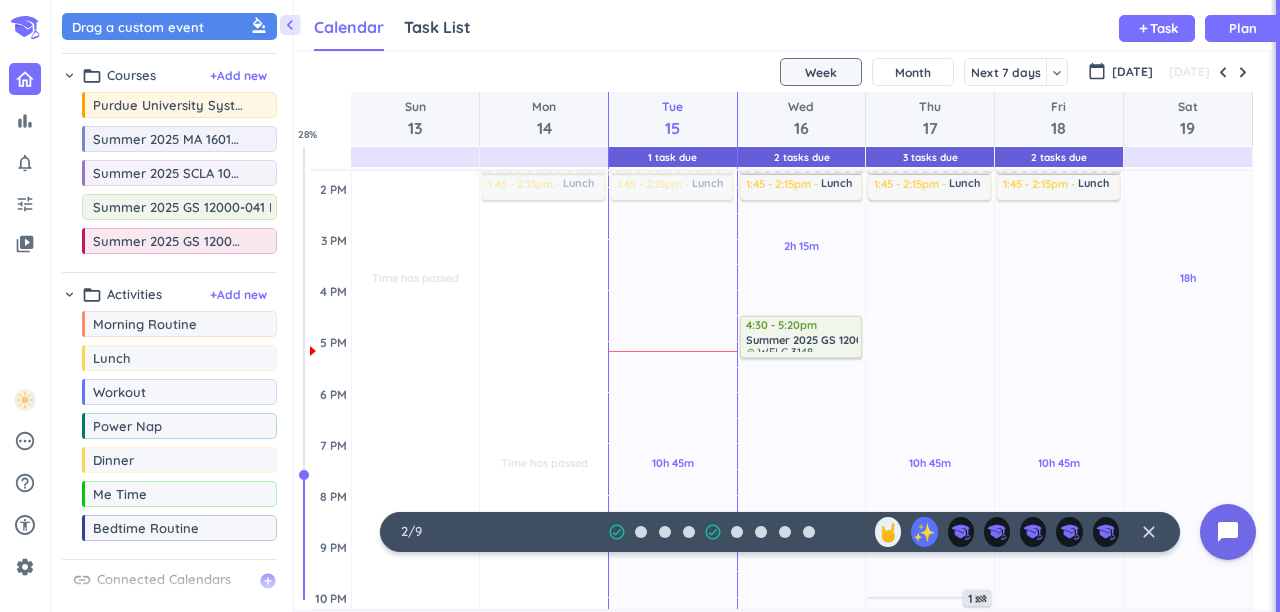 scroll, scrollTop: 0, scrollLeft: 19, axis: horizontal 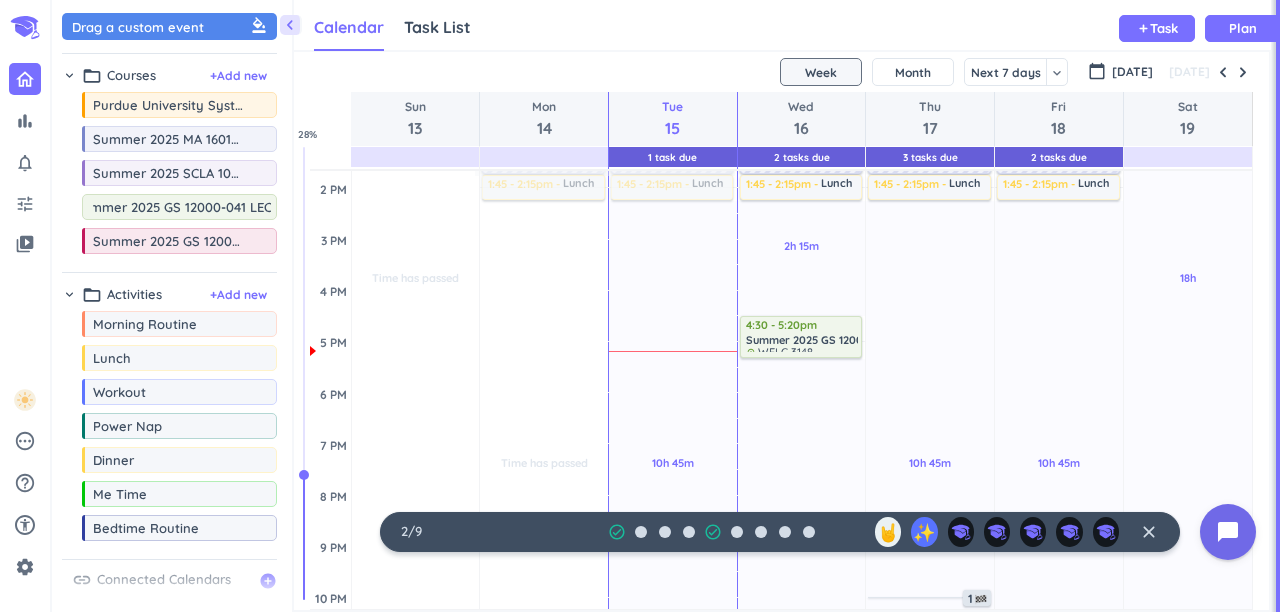 click on "Drag a custom event format_color_fill chevron_right folder_open Courses   +  Add new drag_indicator Purdue University System more_horiz drag_indicator Summer 2025 MA 16010-017 LEC more_horiz drag_indicator Summer 2025 SCLA 10200-033 LEC more_horiz Summer 2025 GS 12000-041 LEC drag_indicator Summer 2025 GS 12000-041 REC more_horiz chevron_right folder_open Activities   +  Add new drag_indicator Morning Routine more_horiz drag_indicator Lunch more_horiz drag_indicator Workout more_horiz drag_indicator Power Nap more_horiz drag_indicator Dinner more_horiz drag_indicator Me Time more_horiz drag_indicator Bedtime Routine more_horiz link Connected Calendars add_circle" at bounding box center [172, 311] 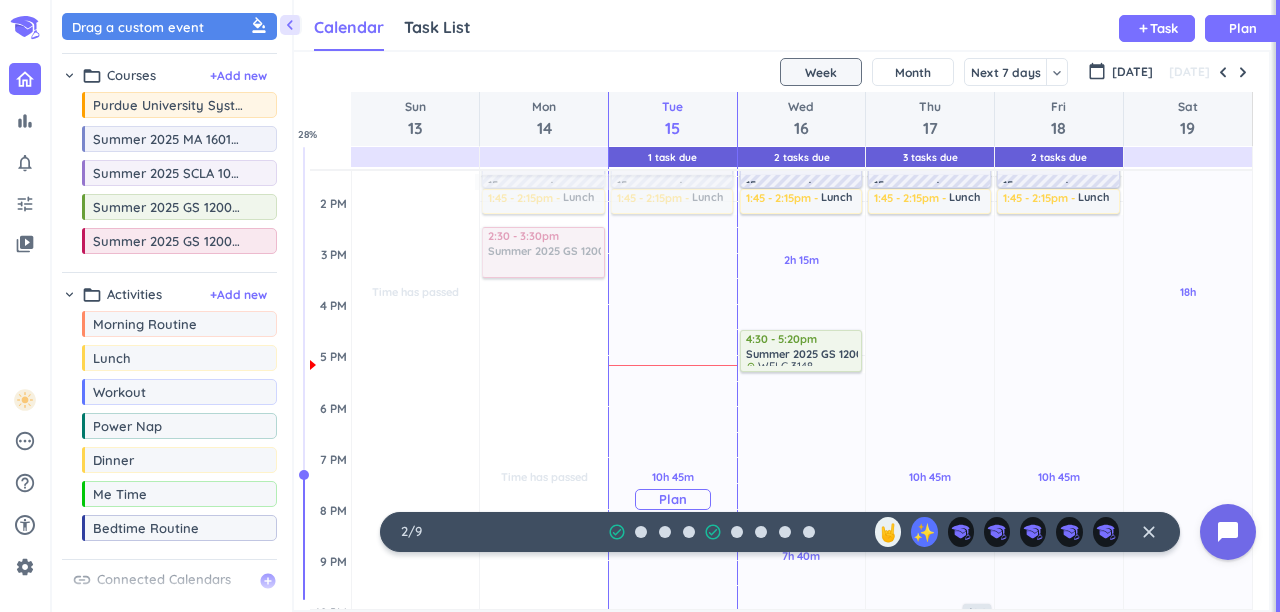scroll, scrollTop: 473, scrollLeft: 0, axis: vertical 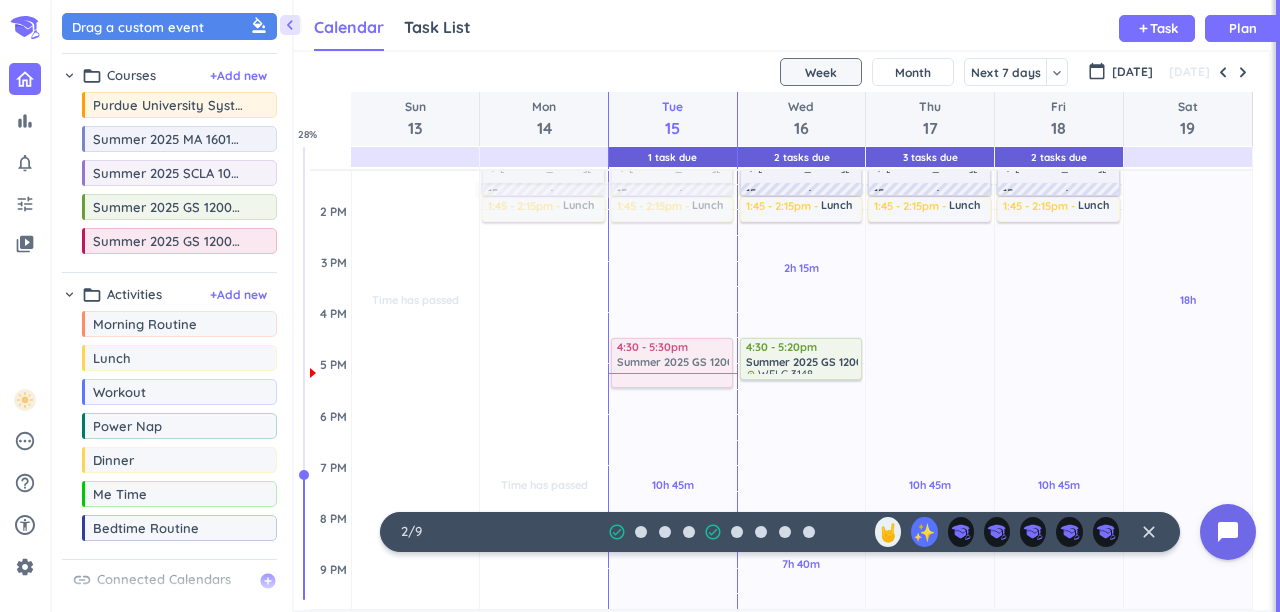 drag, startPoint x: 219, startPoint y: 249, endPoint x: 688, endPoint y: 338, distance: 477.36987 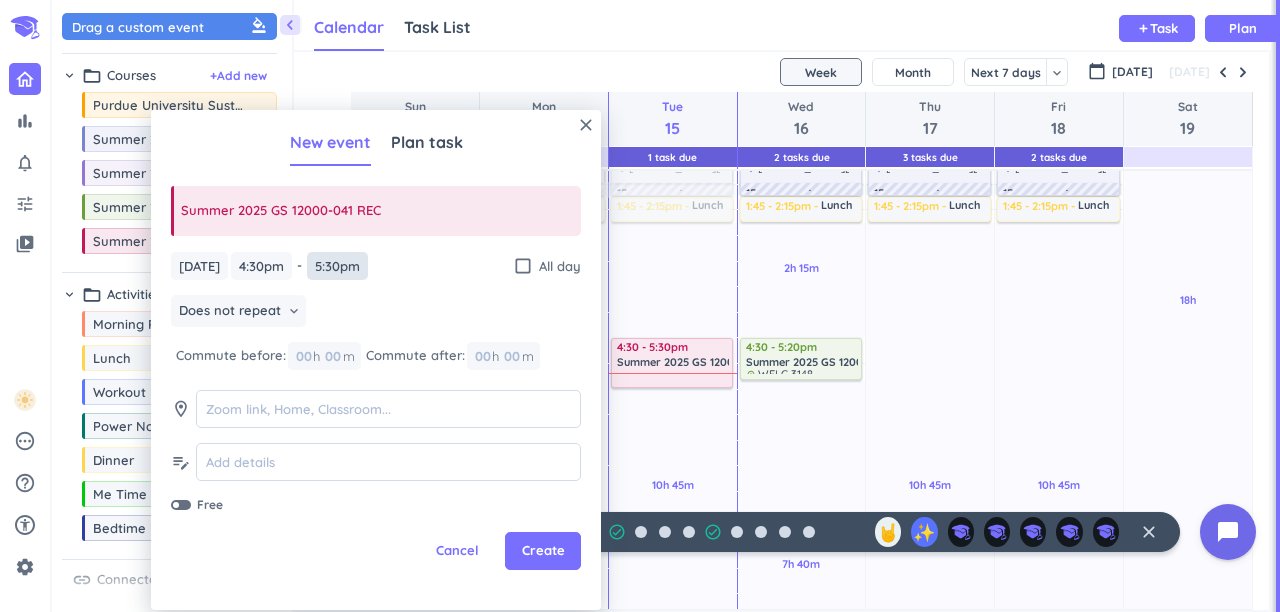 click on "5:30pm" at bounding box center (337, 266) 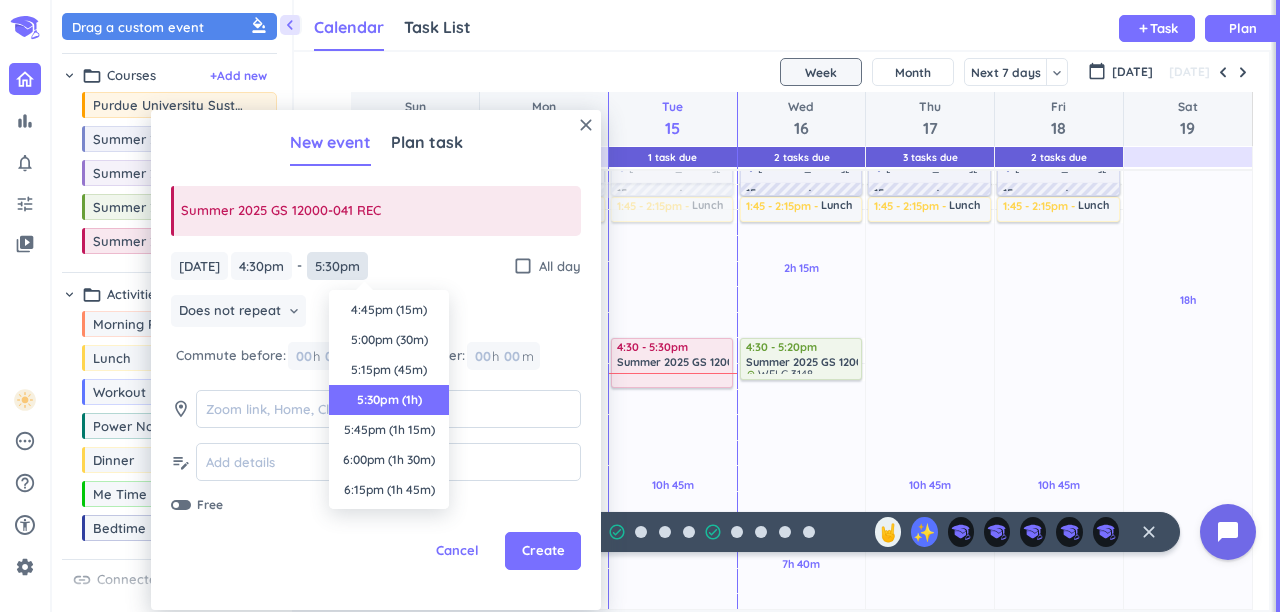 scroll, scrollTop: 90, scrollLeft: 0, axis: vertical 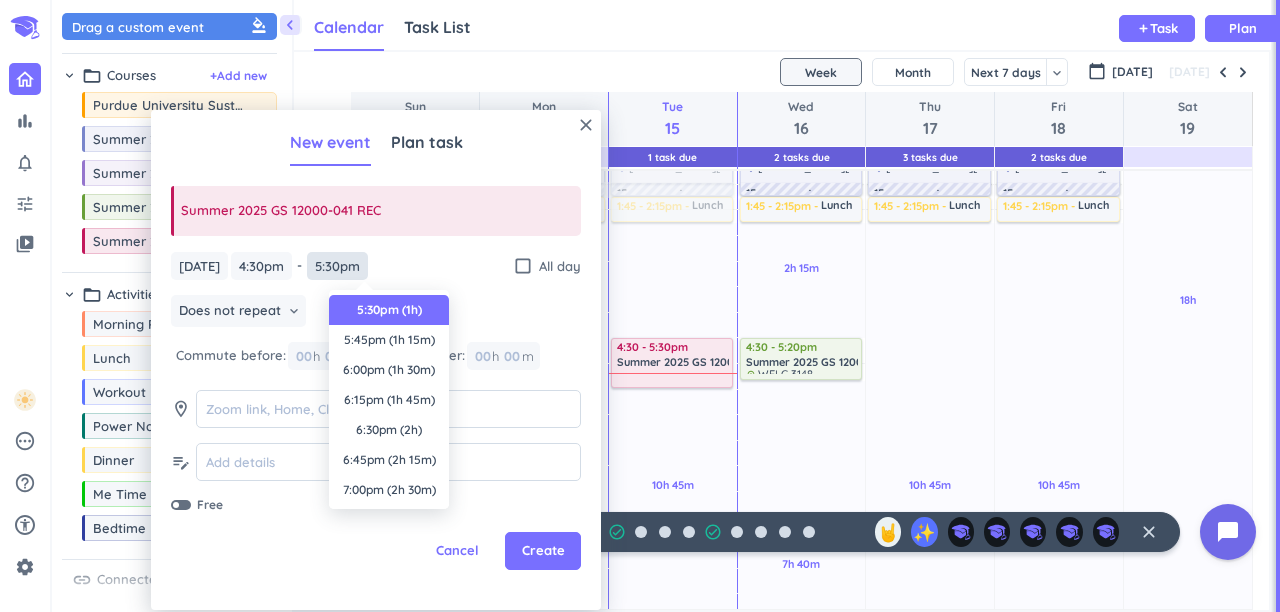 click on "5:30pm" at bounding box center [337, 266] 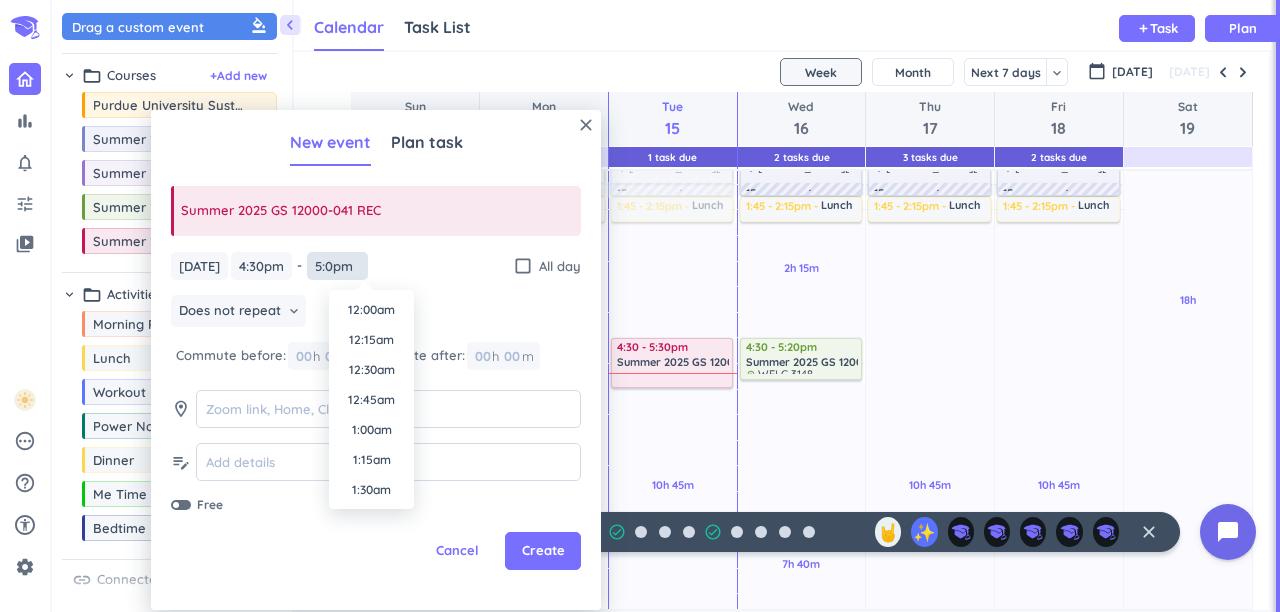 scroll, scrollTop: 1950, scrollLeft: 0, axis: vertical 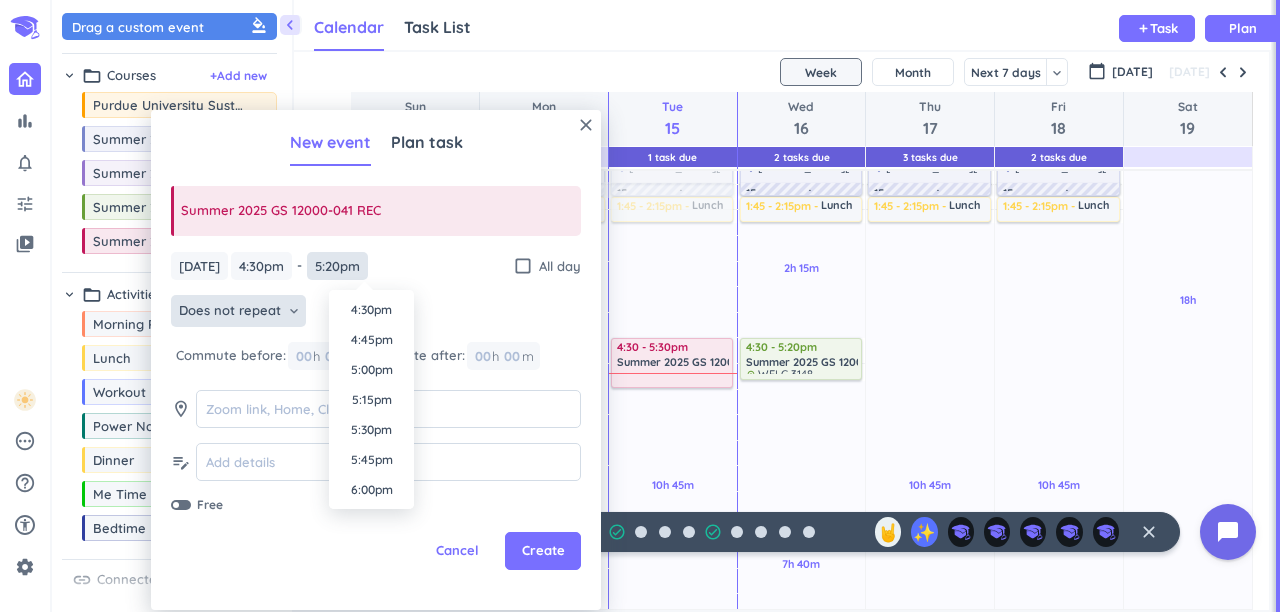 type on "5:20pm" 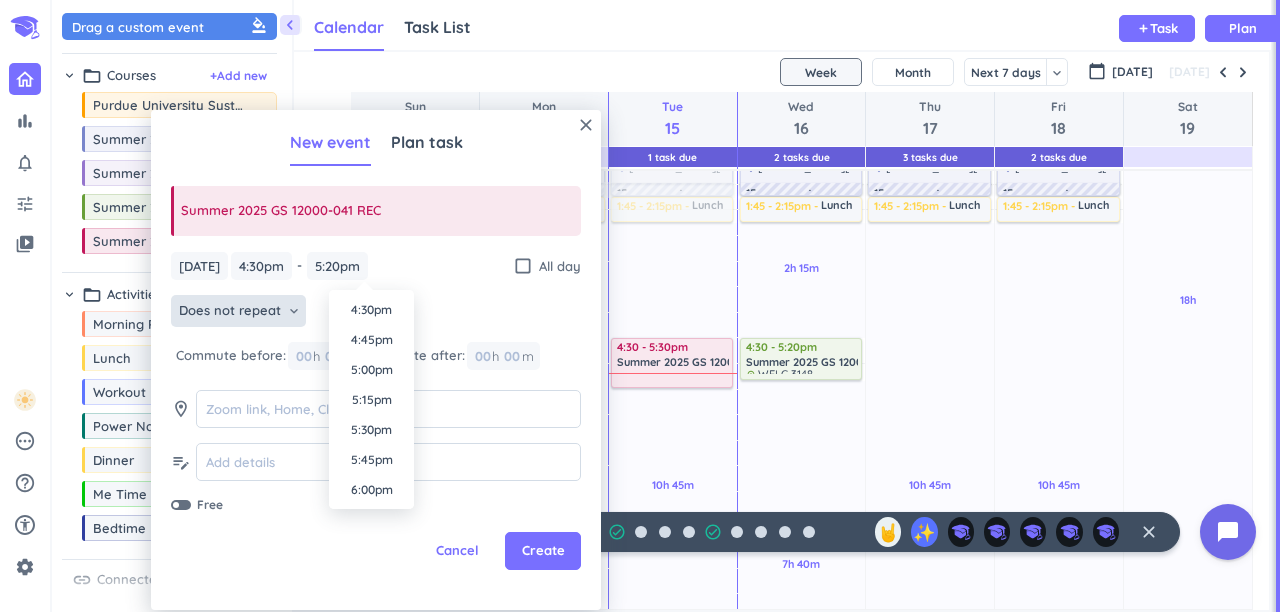 click on "Does not repeat keyboard_arrow_down" at bounding box center [238, 311] 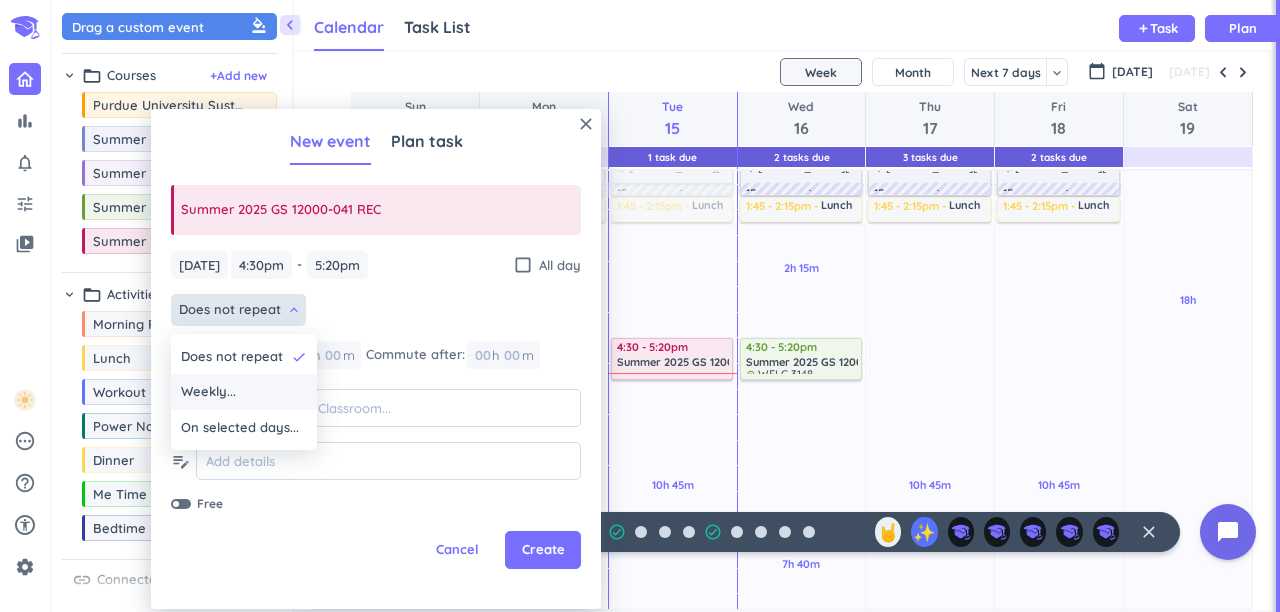 click on "Weekly..." at bounding box center [244, 392] 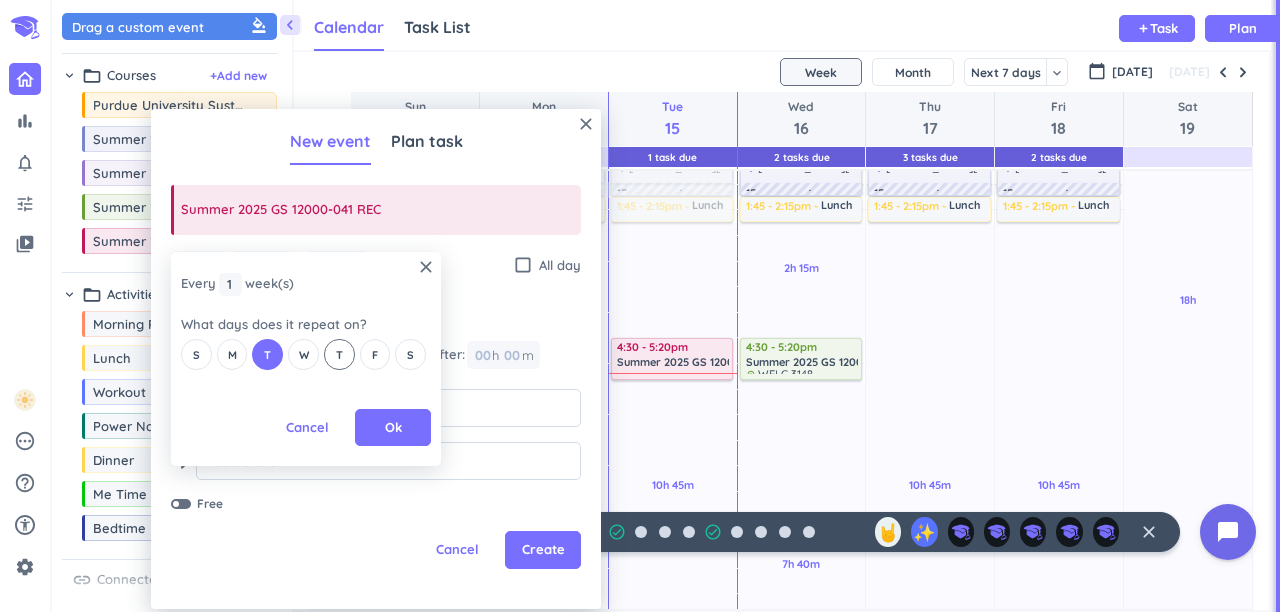 click on "T" at bounding box center [339, 354] 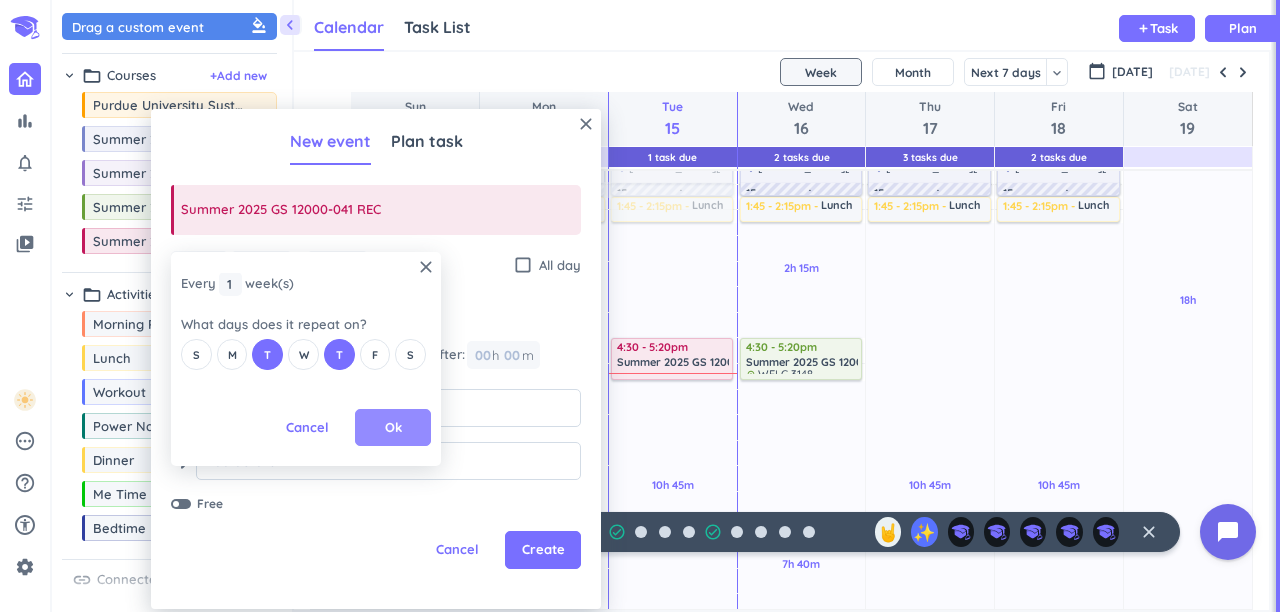 click on "Ok" at bounding box center [393, 428] 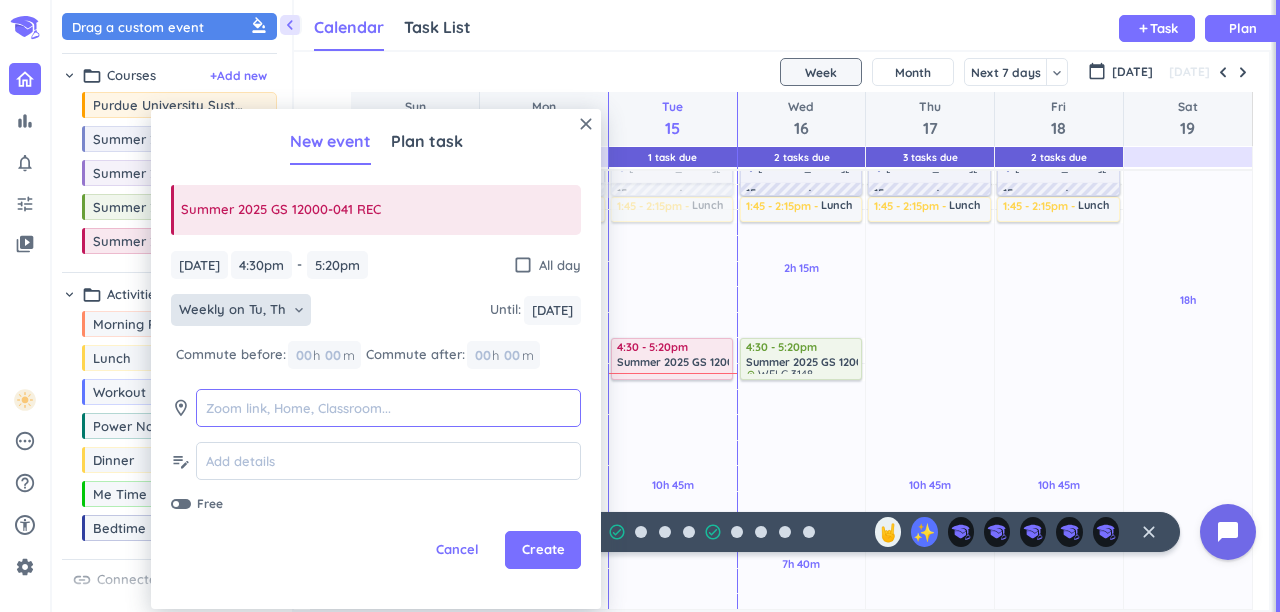 click at bounding box center (388, 408) 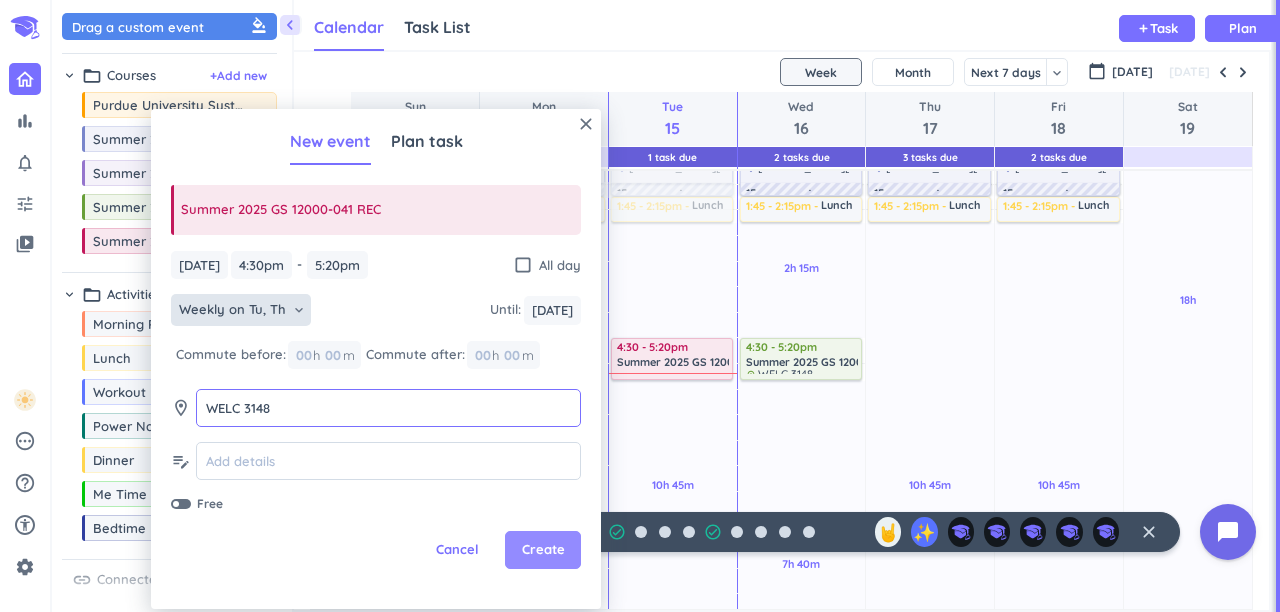 type on "WELC 3148" 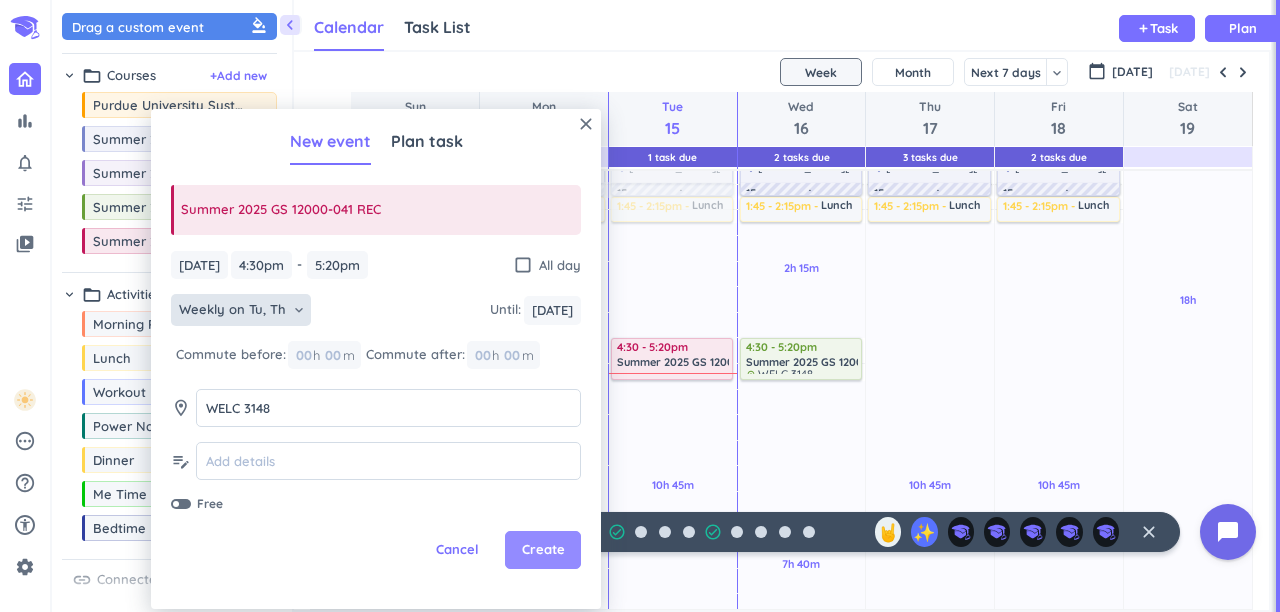 click on "Create" at bounding box center [543, 550] 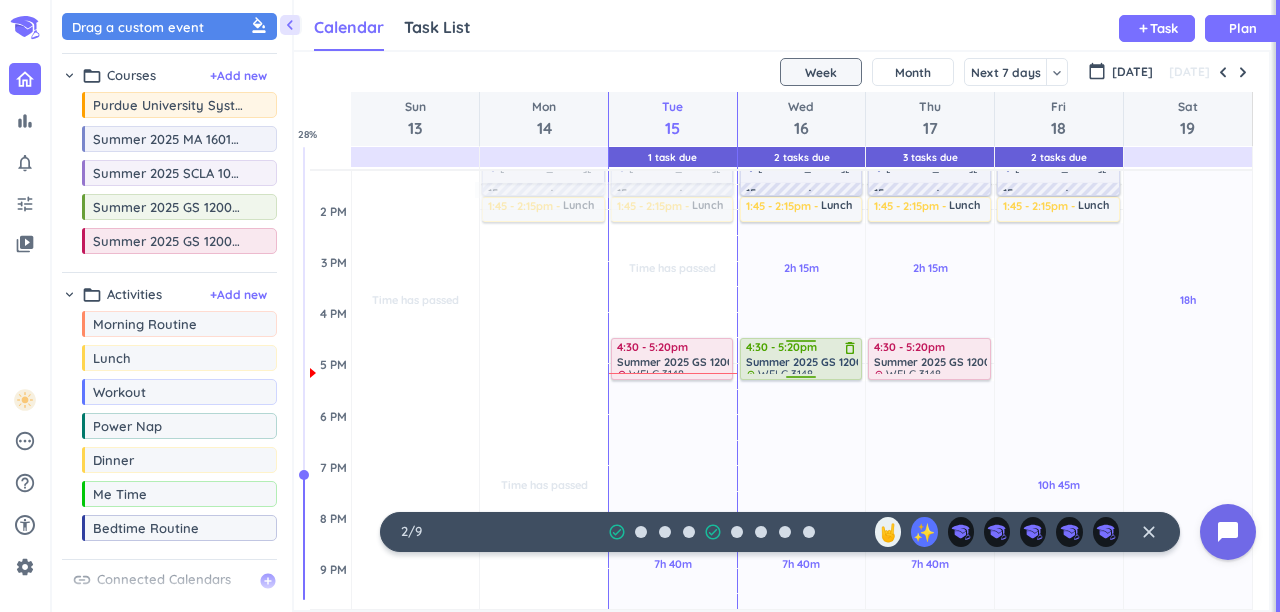 click on "Summer 2025 GS 12000-041 LEC" at bounding box center (829, 362) 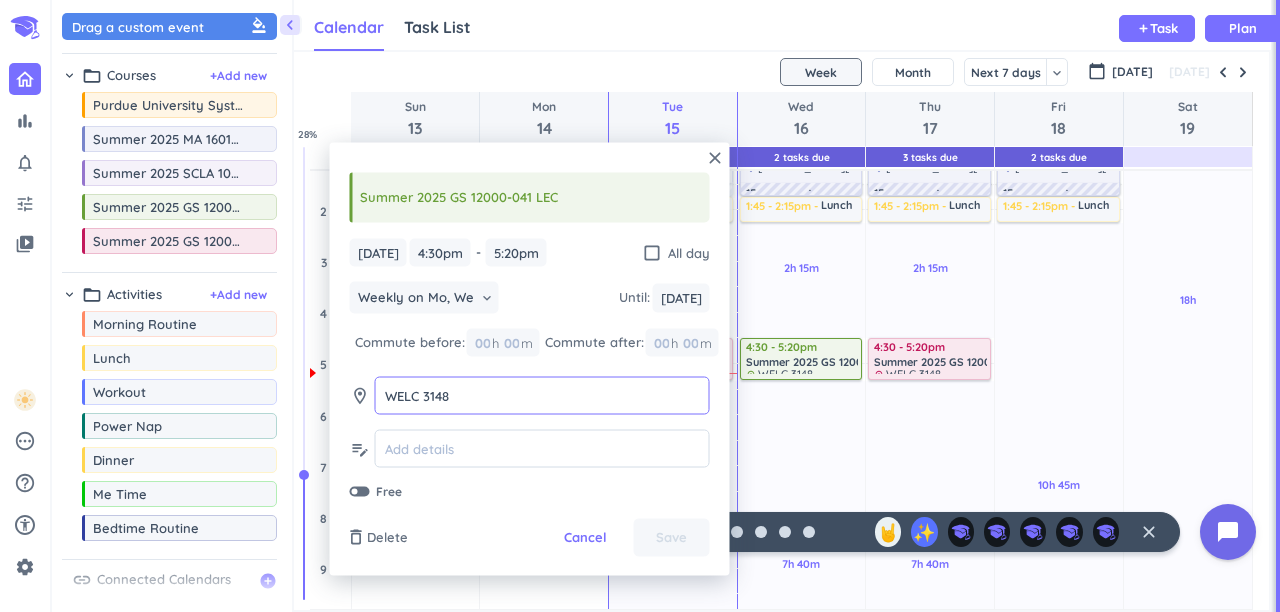 click on "WELC 3148" at bounding box center (542, 395) 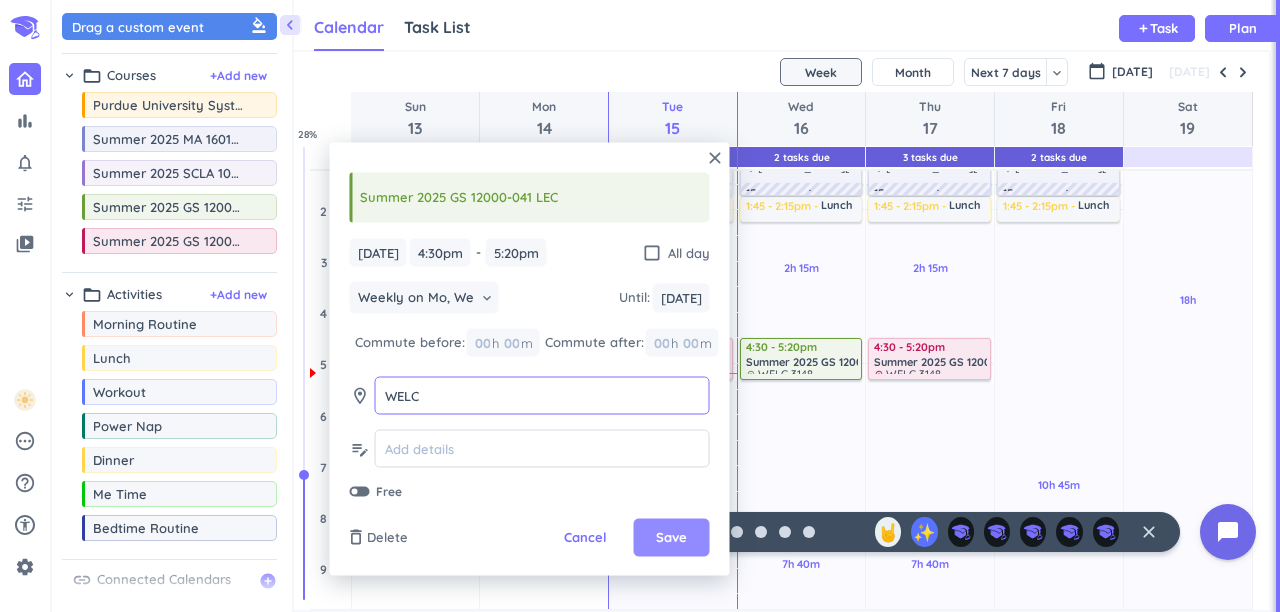 type on "WELC" 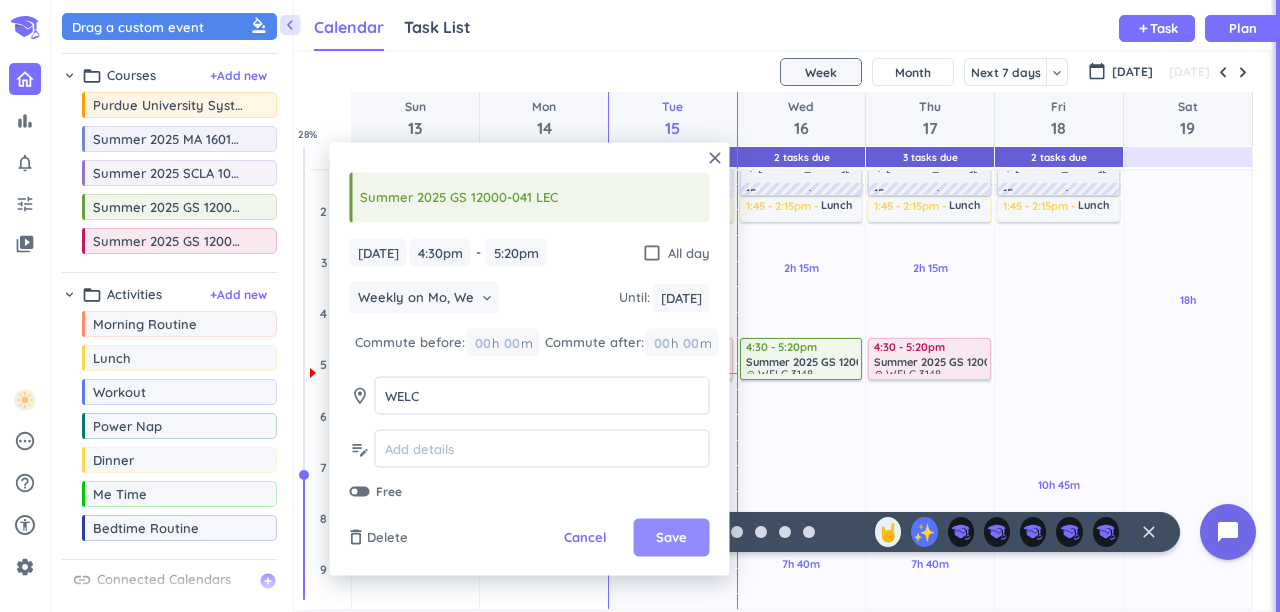 click on "Save" at bounding box center [672, 538] 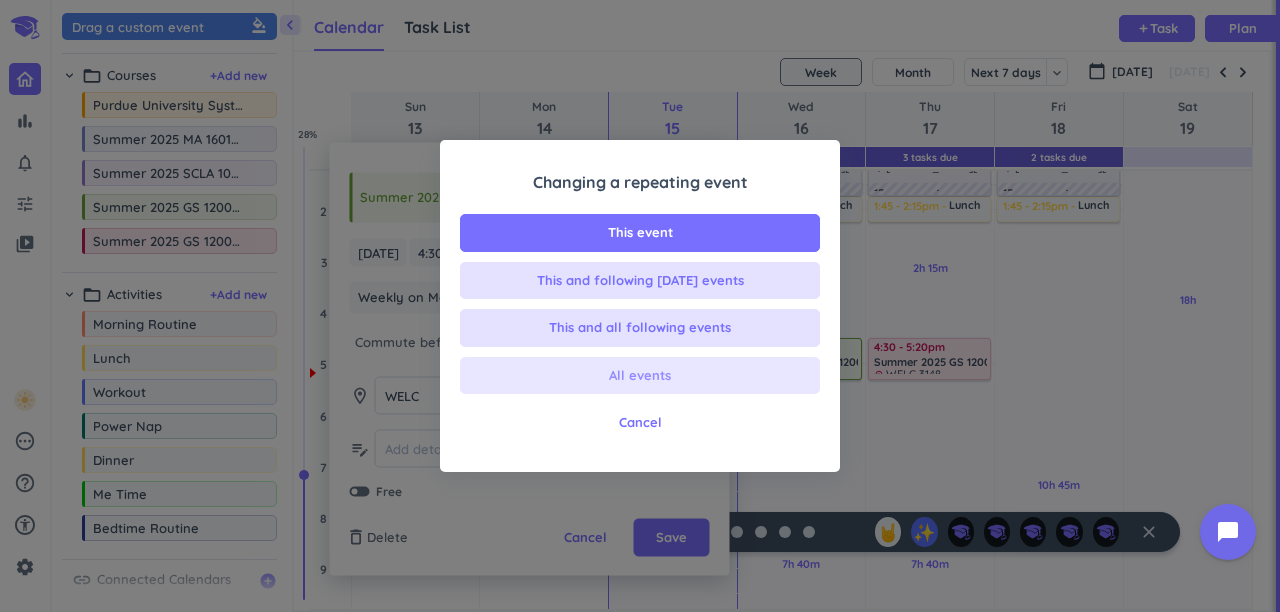 click on "All events" at bounding box center (640, 376) 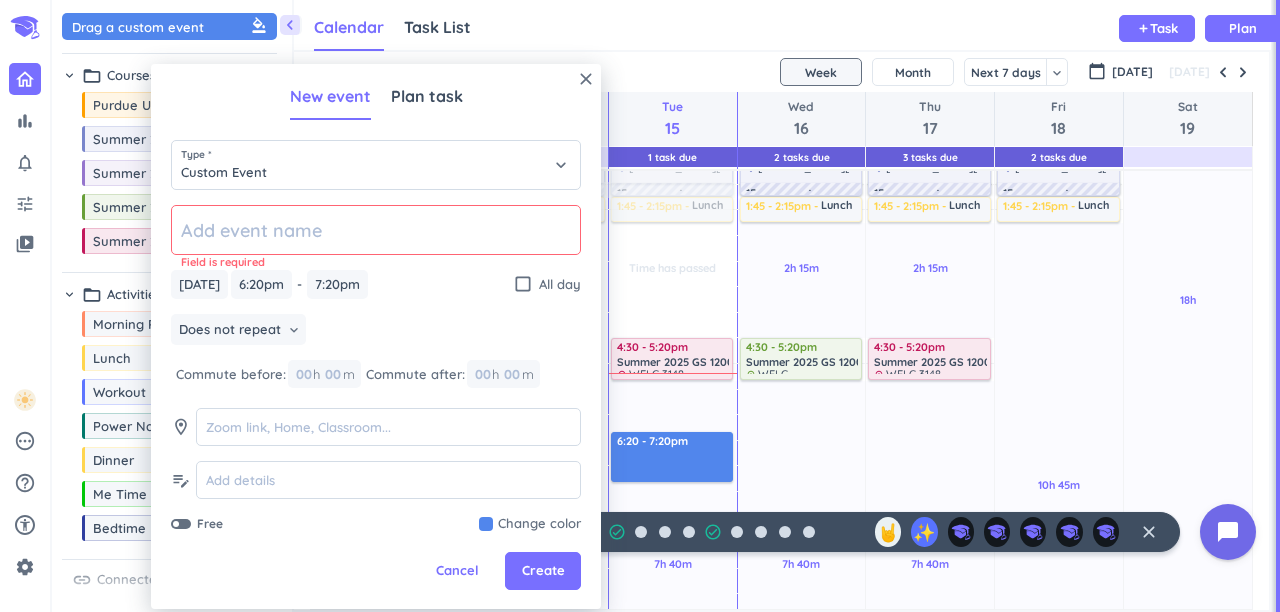 click on "close New event Plan task Type * Custom Event keyboard_arrow_down Field is required [DATE] [DATE]   6:20pm 6:20pm - 7:20pm 7:20pm check_box_outline_blank All day Does not repeat keyboard_arrow_down Commute before: 00 h 00 m Commute after: 00 h 00 m room edit_note Free Change color Cancel Create" at bounding box center (376, 336) 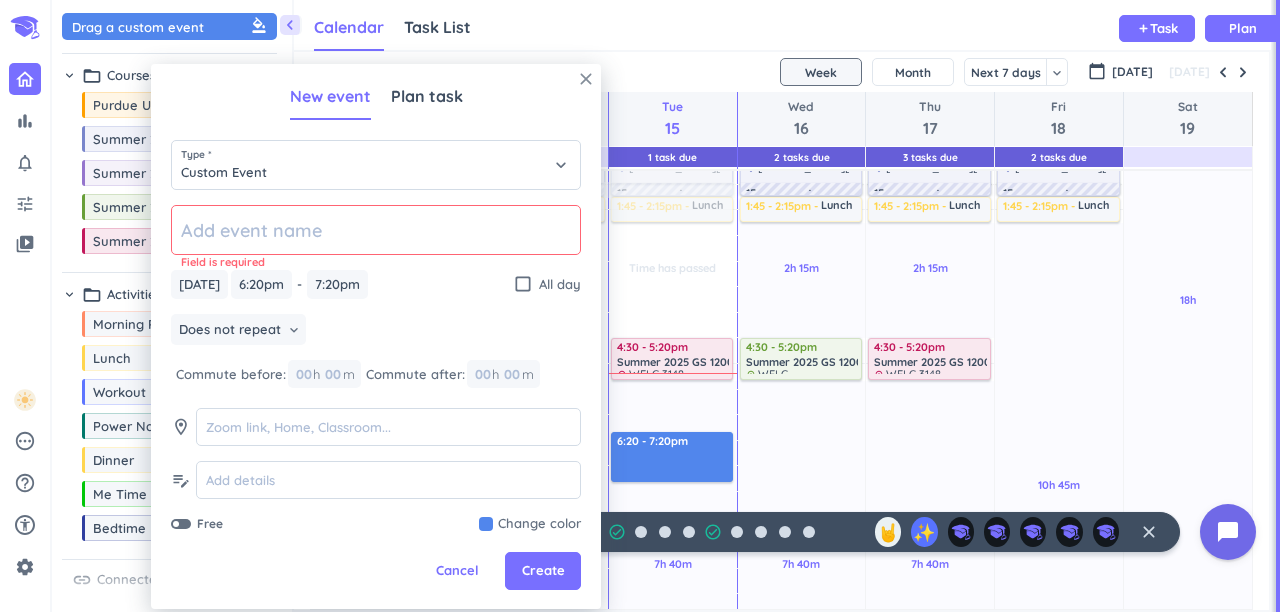click on "close" at bounding box center (586, 79) 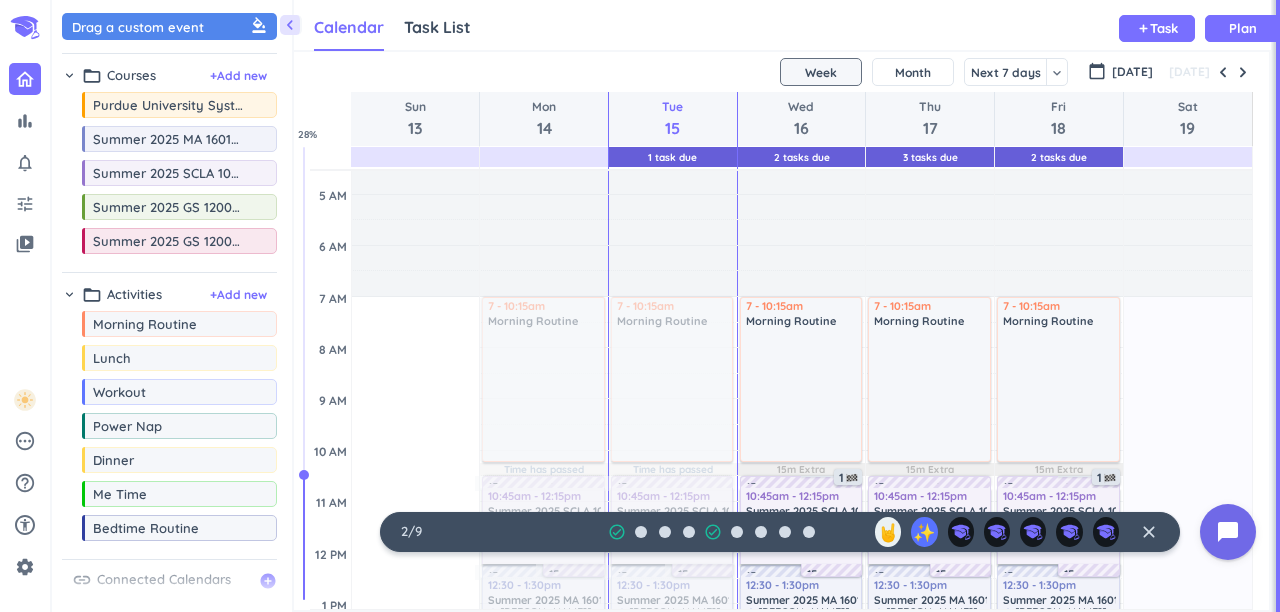 scroll, scrollTop: 23, scrollLeft: 0, axis: vertical 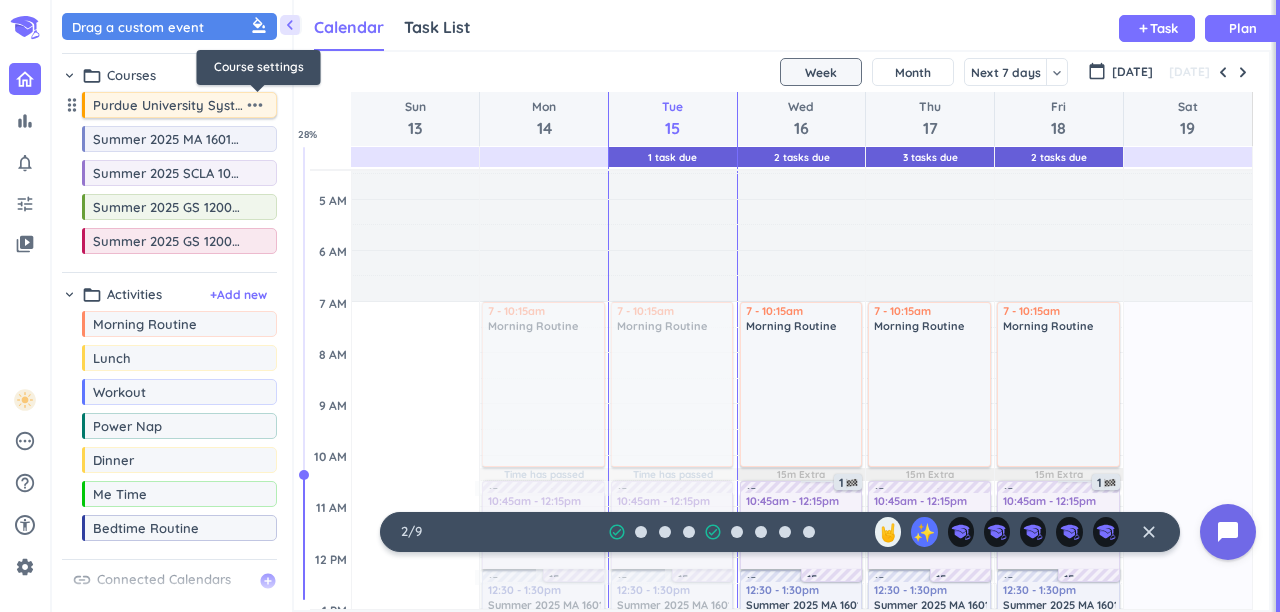 click on "more_horiz" at bounding box center (255, 105) 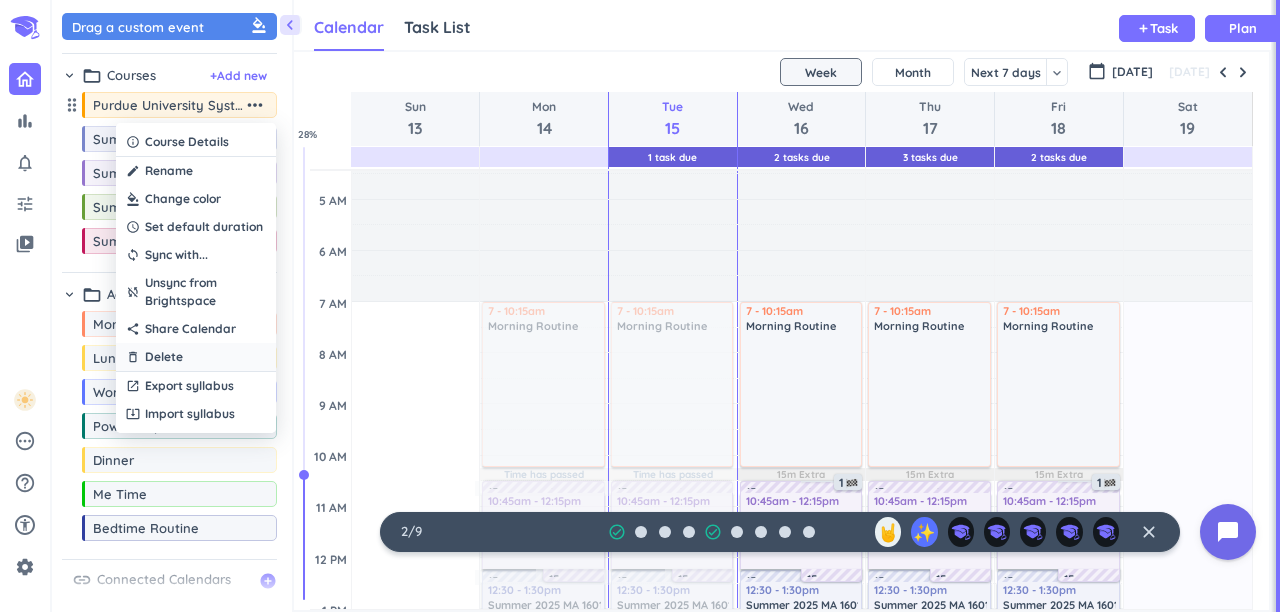click on "delete_outline Delete" at bounding box center [196, 357] 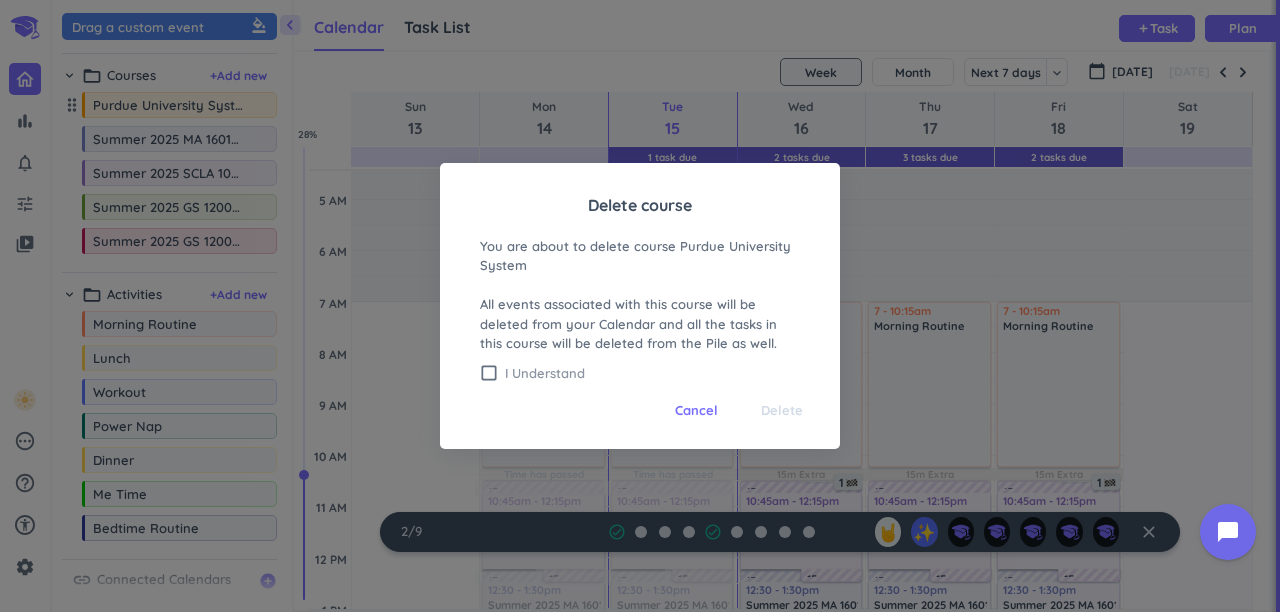 click on "I Understand" at bounding box center (652, 373) 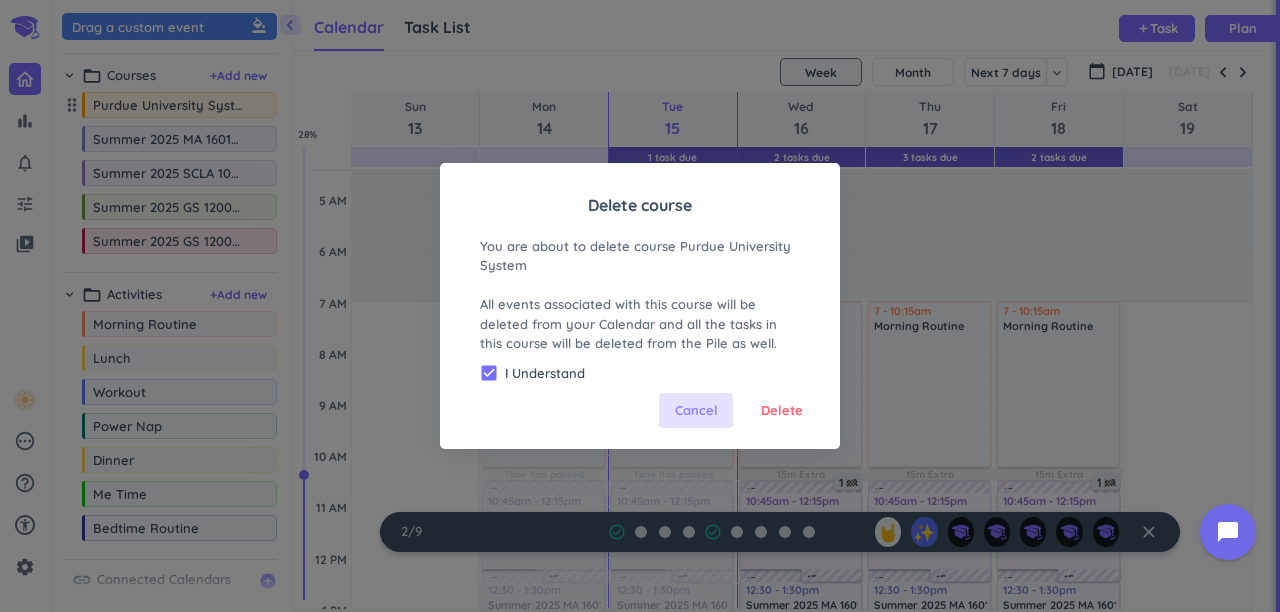 click on "Cancel" at bounding box center [696, 411] 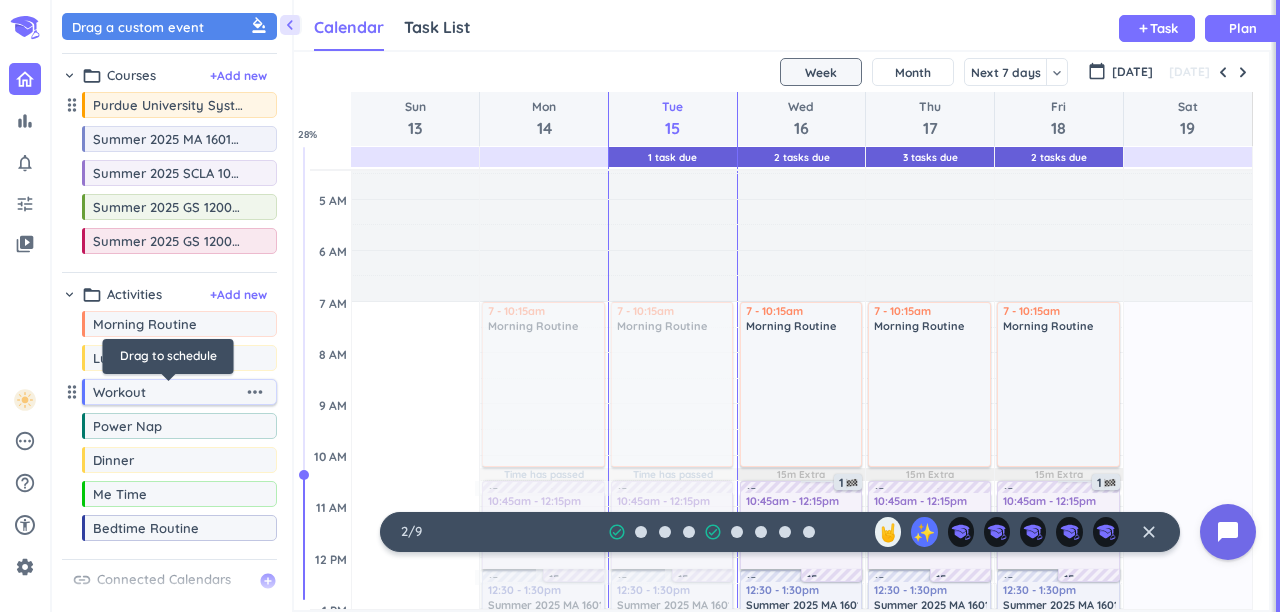 scroll, scrollTop: 24, scrollLeft: 0, axis: vertical 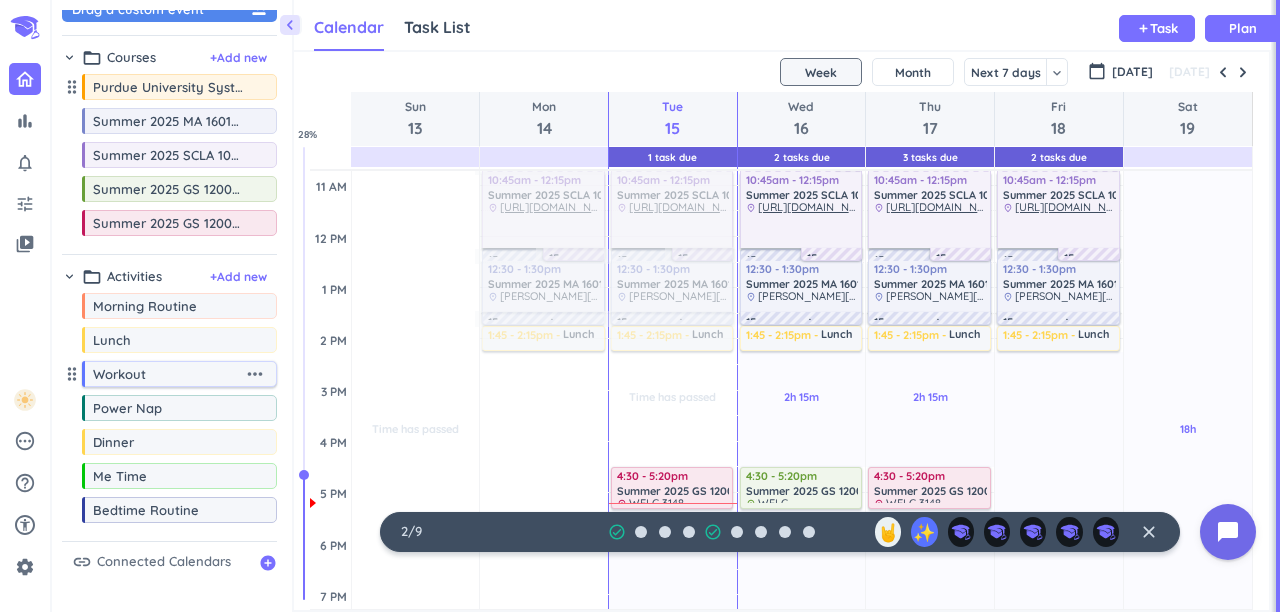click on "Workout" at bounding box center (168, 374) 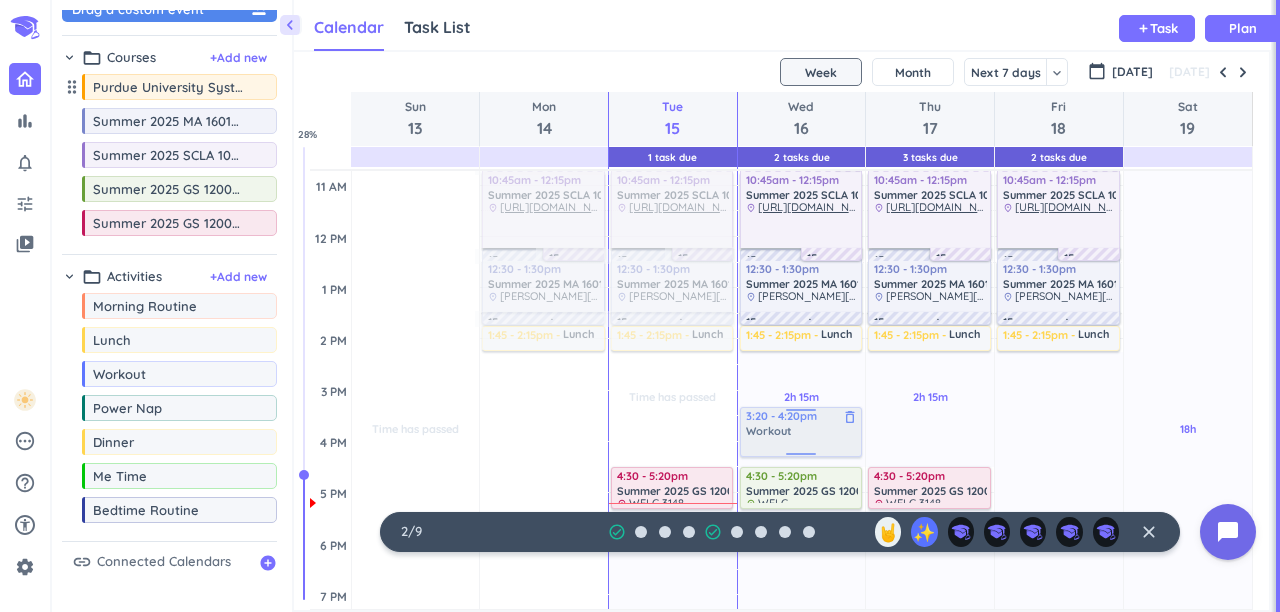 drag, startPoint x: 216, startPoint y: 382, endPoint x: 805, endPoint y: 409, distance: 589.6185 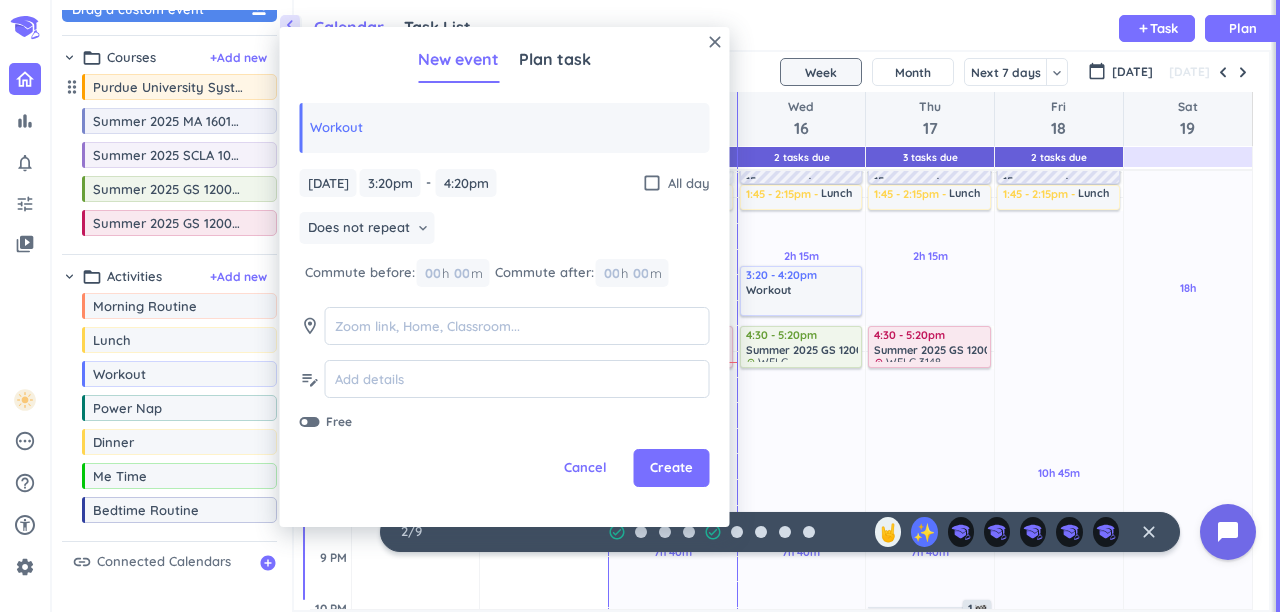scroll, scrollTop: 525, scrollLeft: 0, axis: vertical 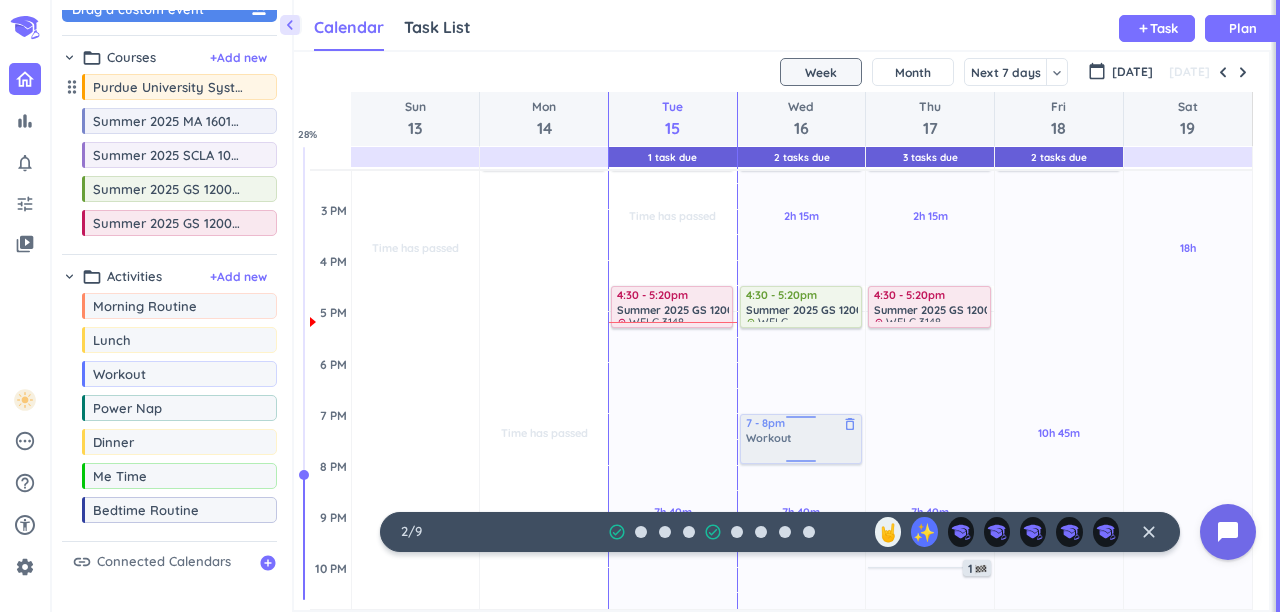 drag, startPoint x: 802, startPoint y: 253, endPoint x: 801, endPoint y: 445, distance: 192.00261 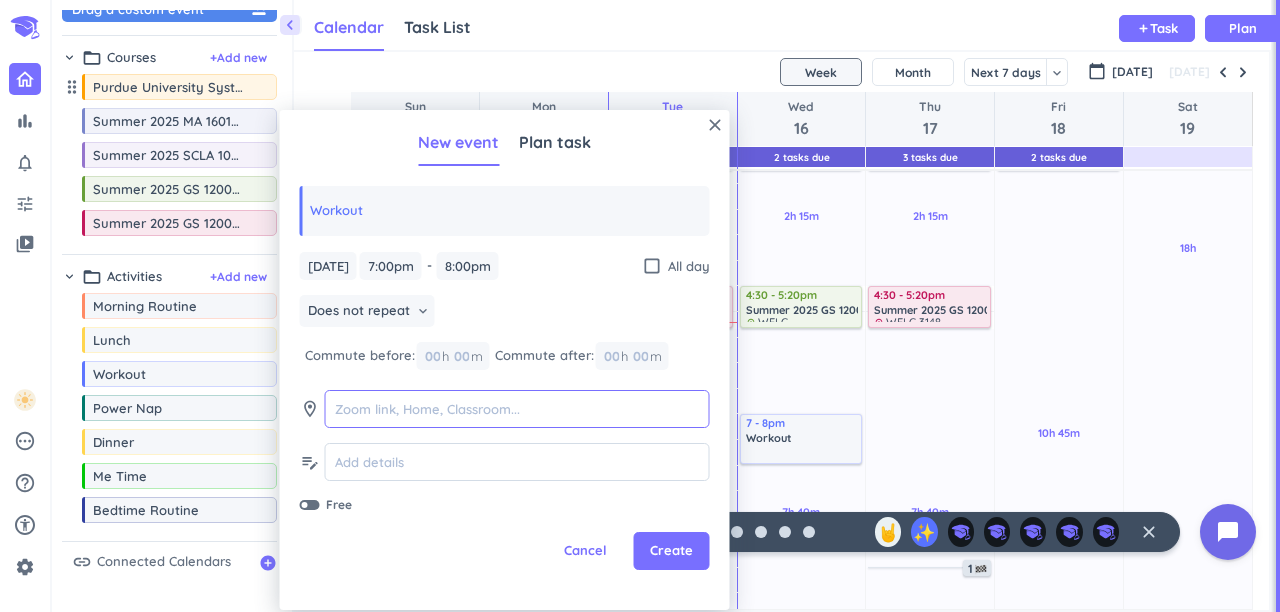 click at bounding box center [517, 409] 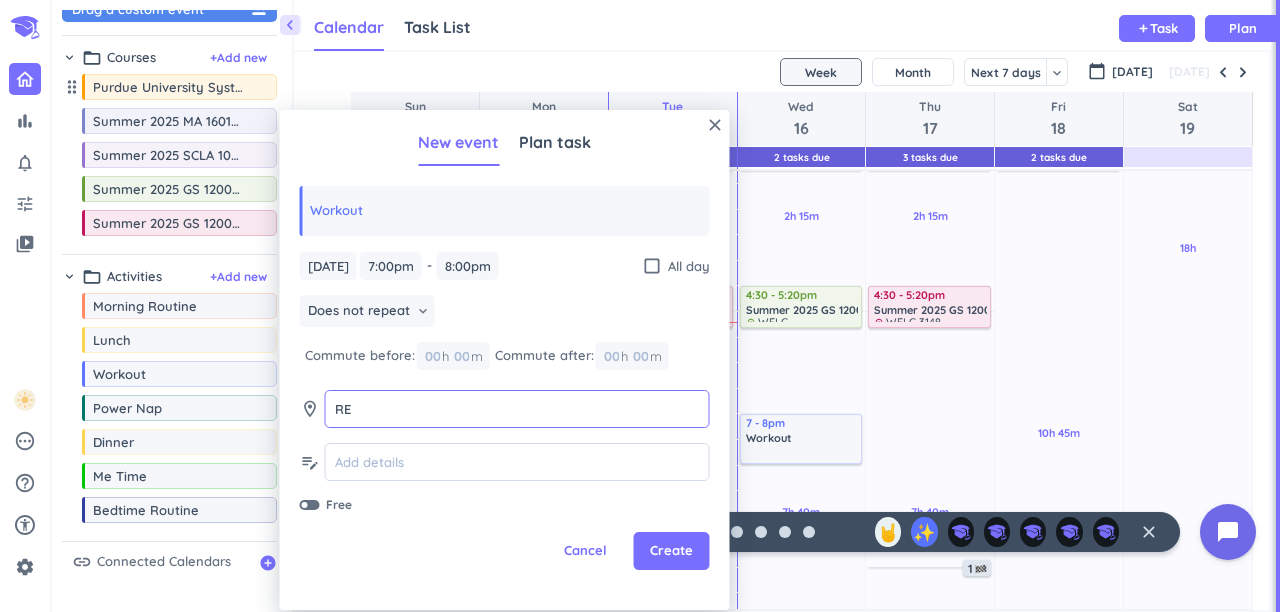 type on "R" 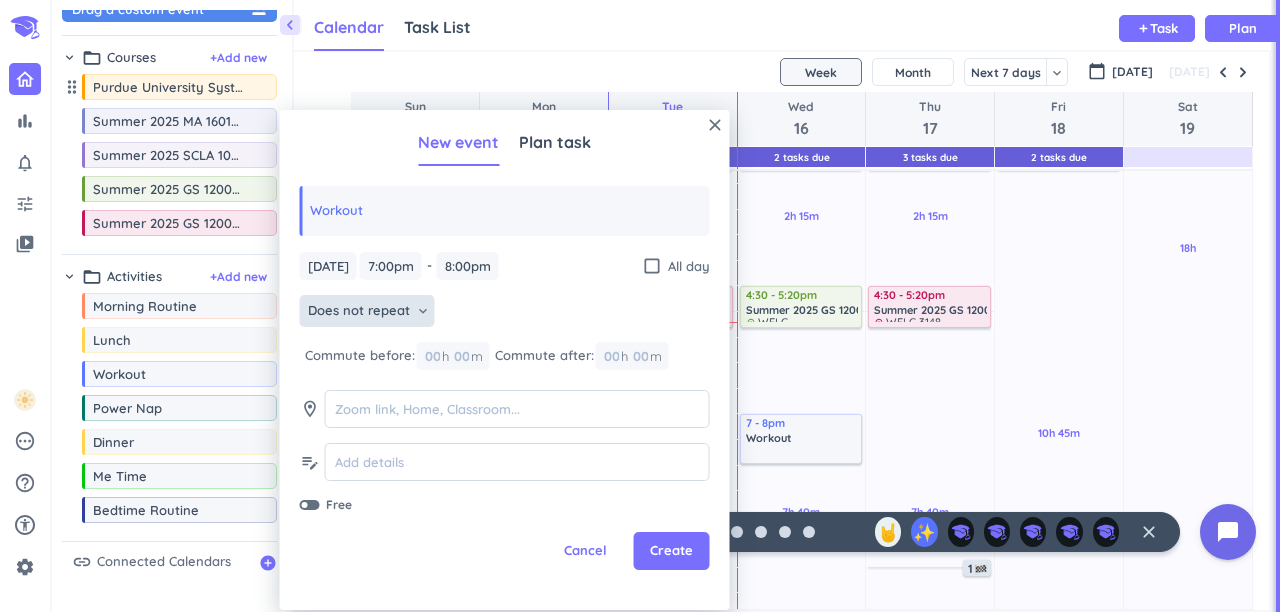 click on "Does not repeat" at bounding box center [359, 311] 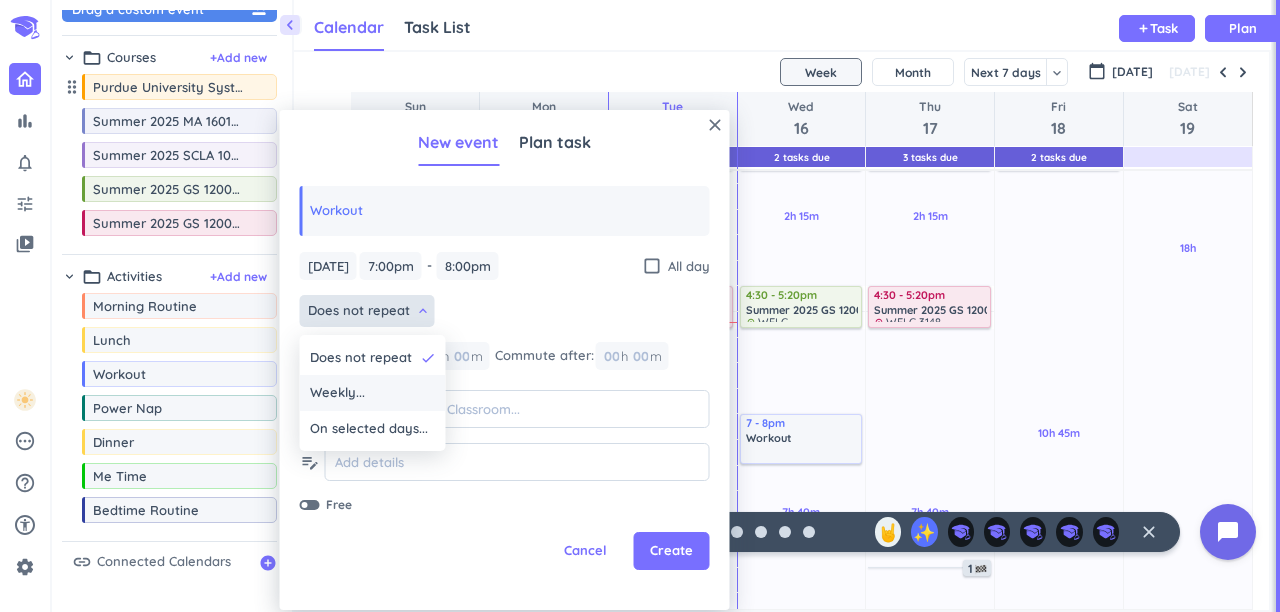 click on "Weekly..." at bounding box center (337, 393) 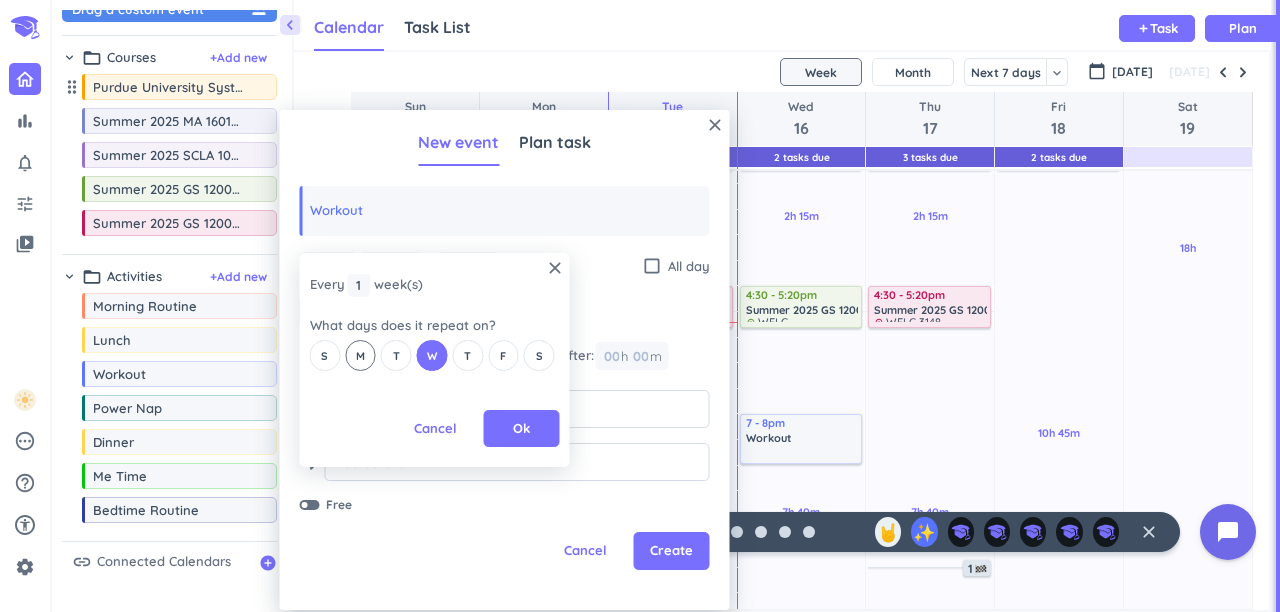 click on "M" at bounding box center [360, 356] 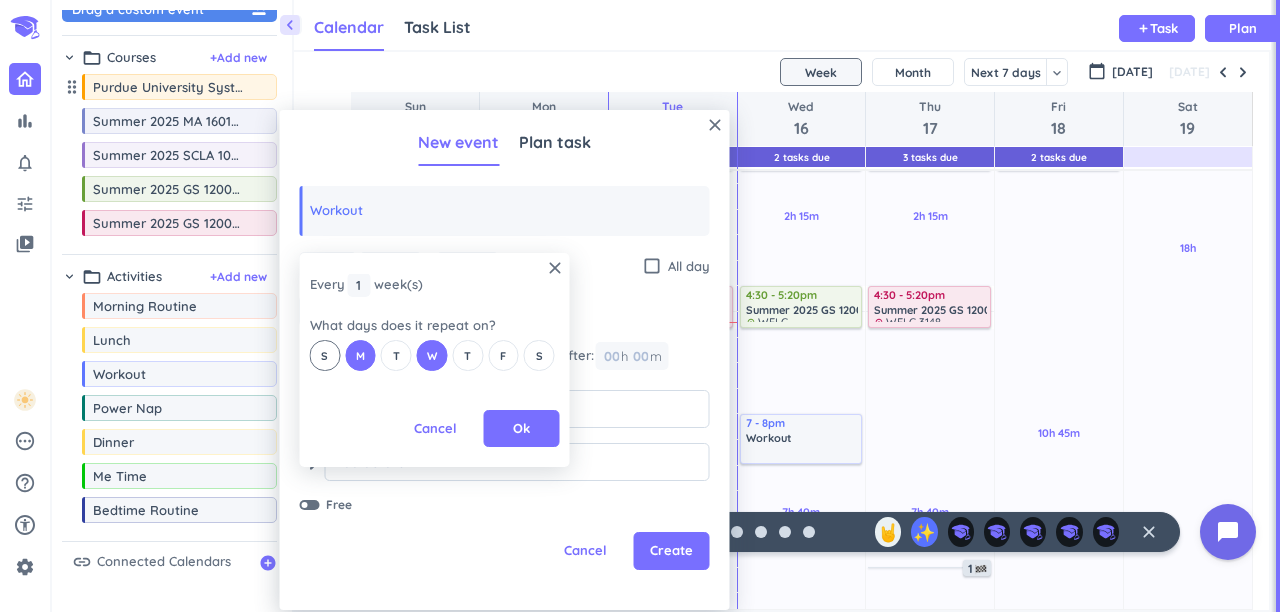 click on "S" at bounding box center (325, 355) 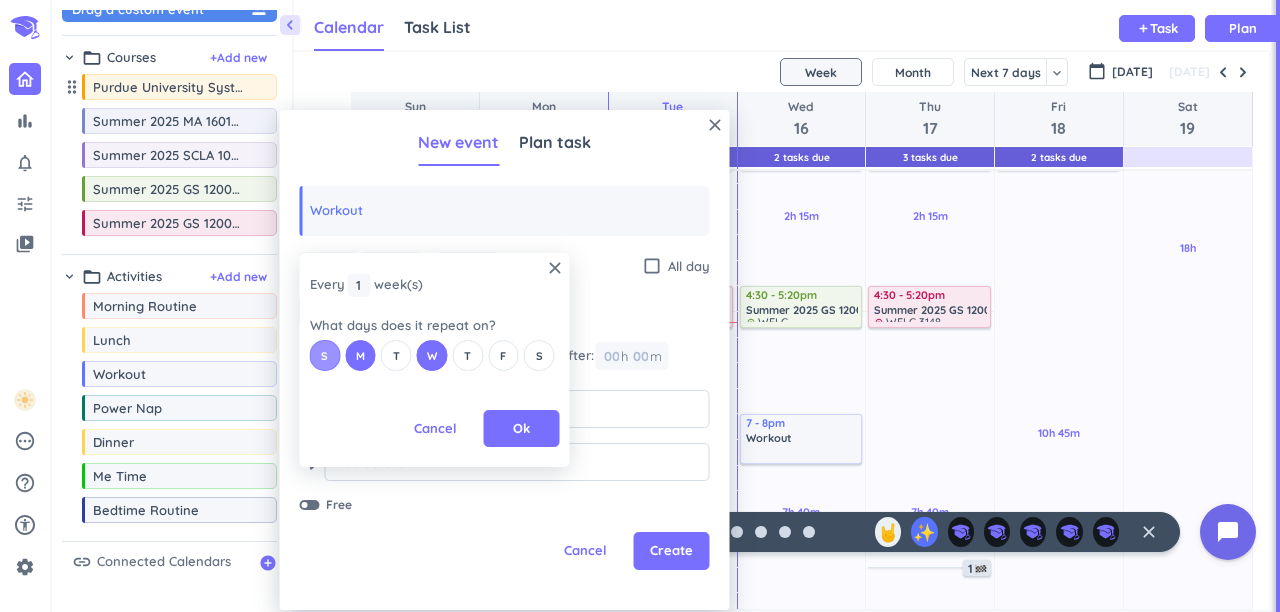click on "S" at bounding box center [325, 355] 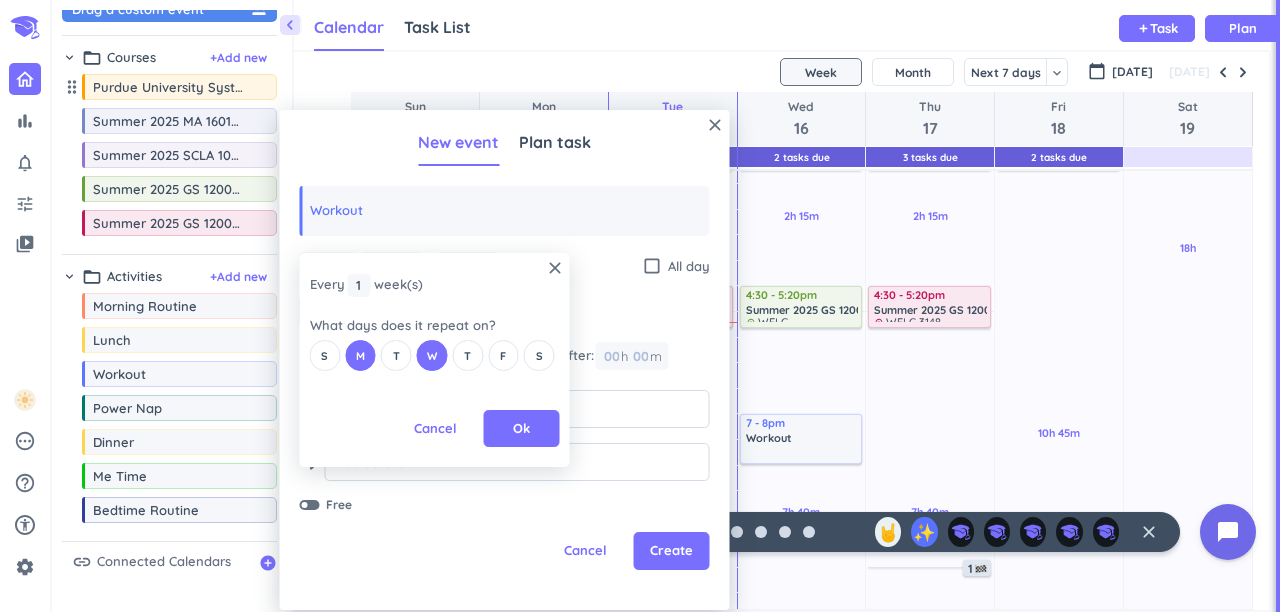click on "S M T W T F S" at bounding box center (435, 355) 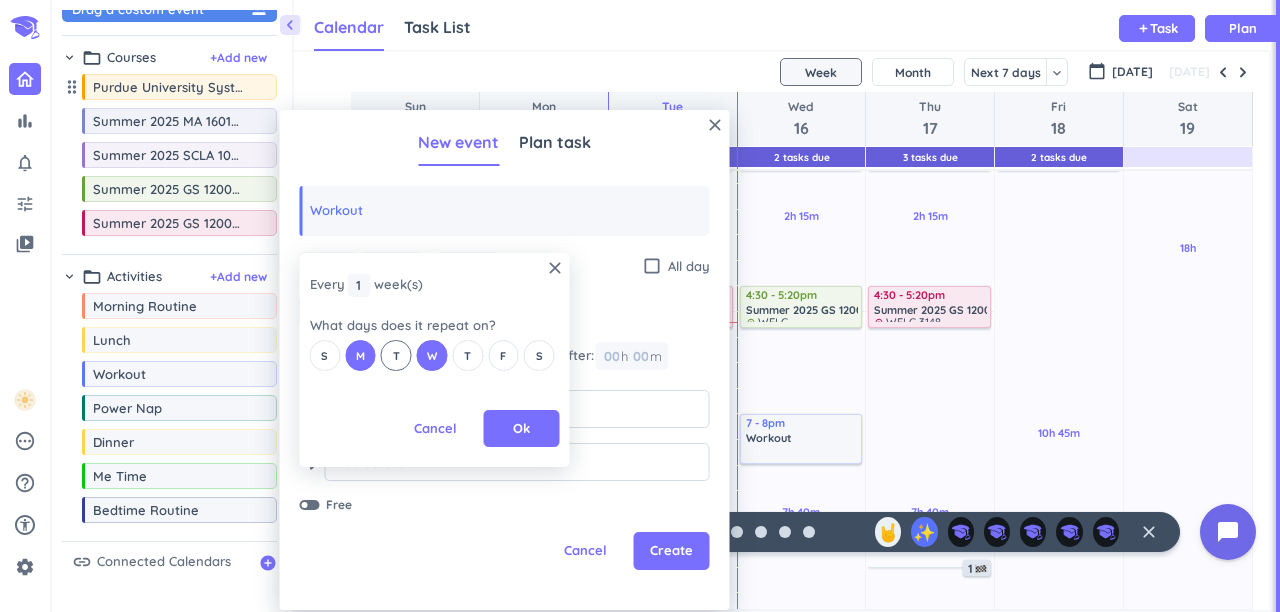 click on "T" at bounding box center [396, 356] 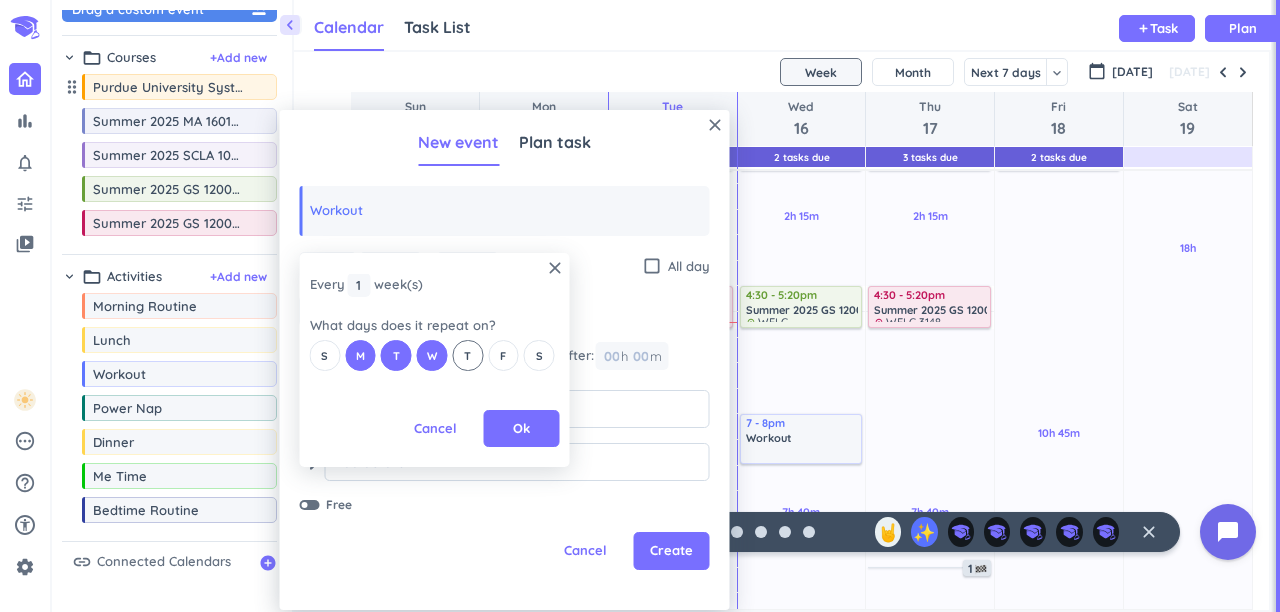 click on "T" at bounding box center [467, 355] 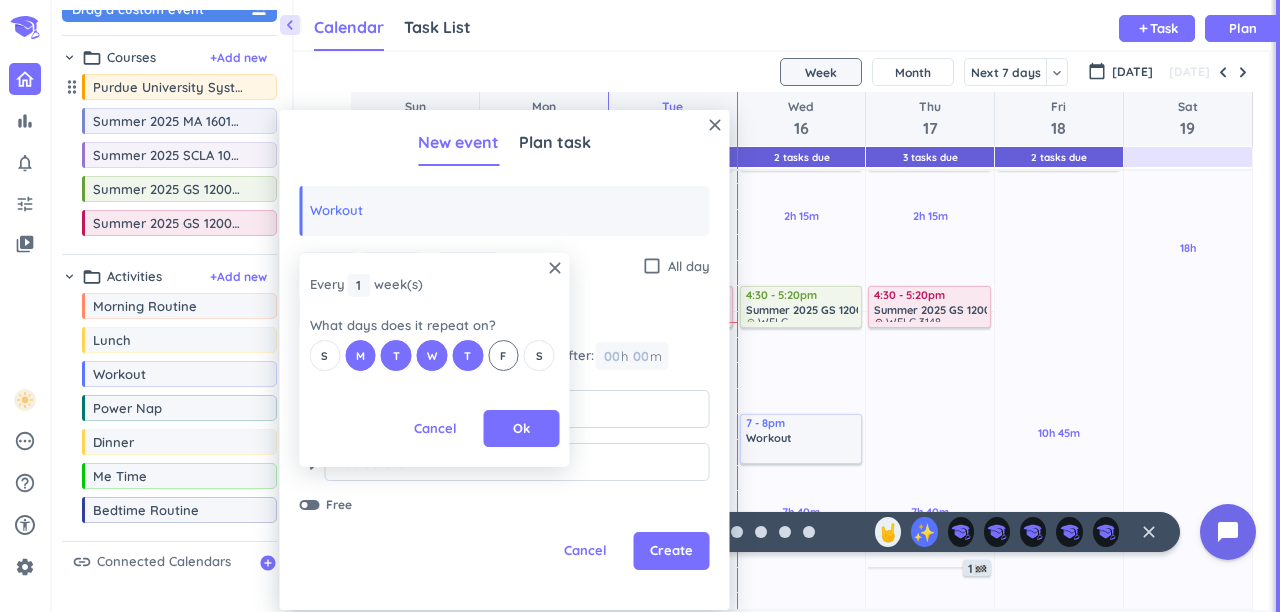 click on "F" at bounding box center [503, 356] 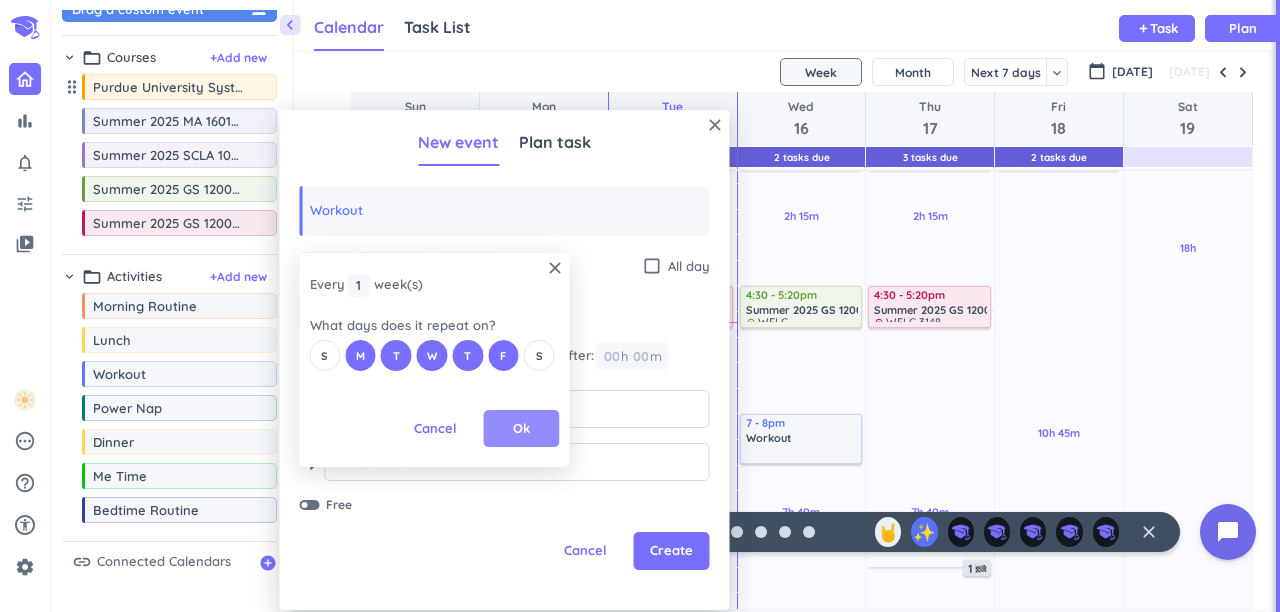 click on "Ok" at bounding box center [522, 429] 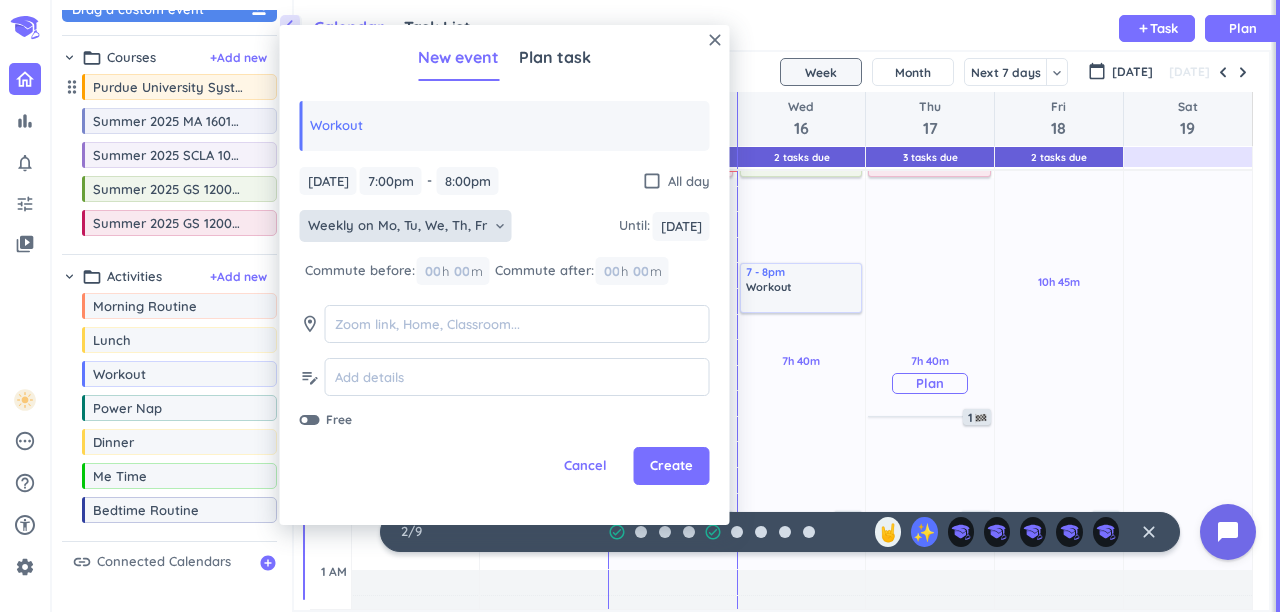 scroll, scrollTop: 675, scrollLeft: 0, axis: vertical 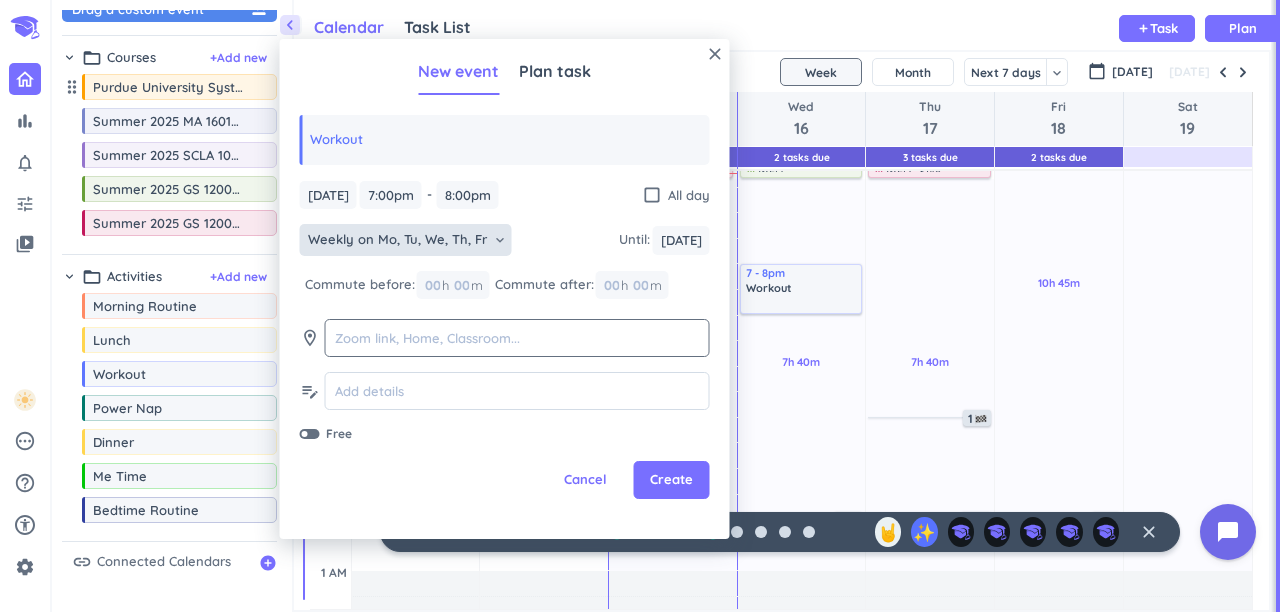 click 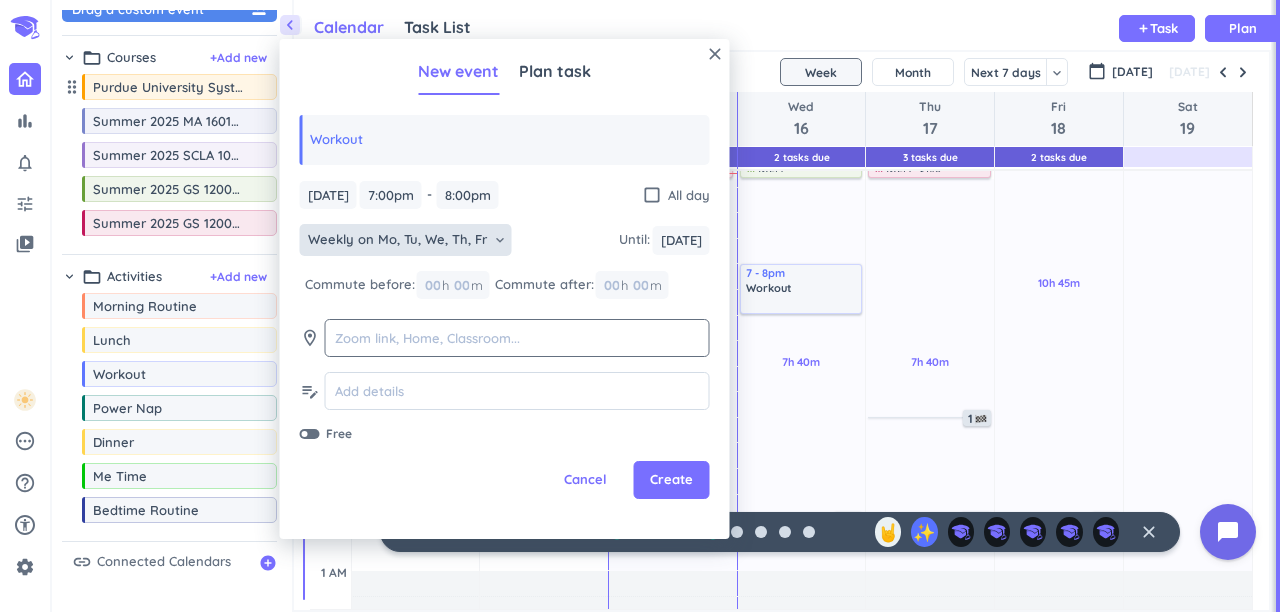 click 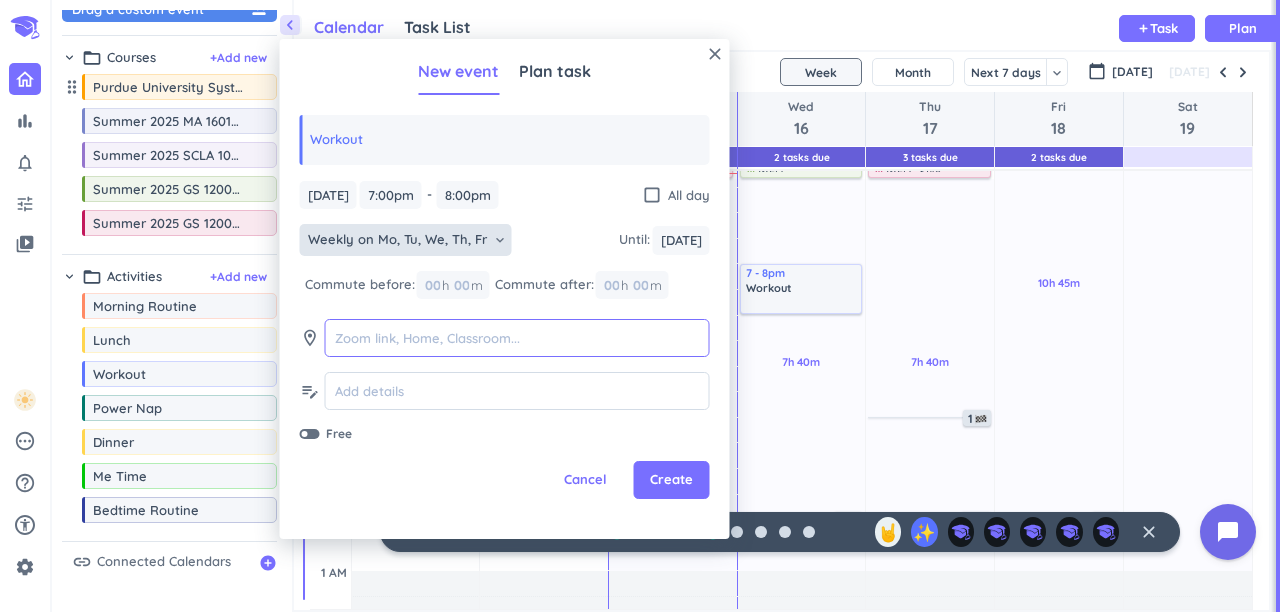 click at bounding box center (517, 338) 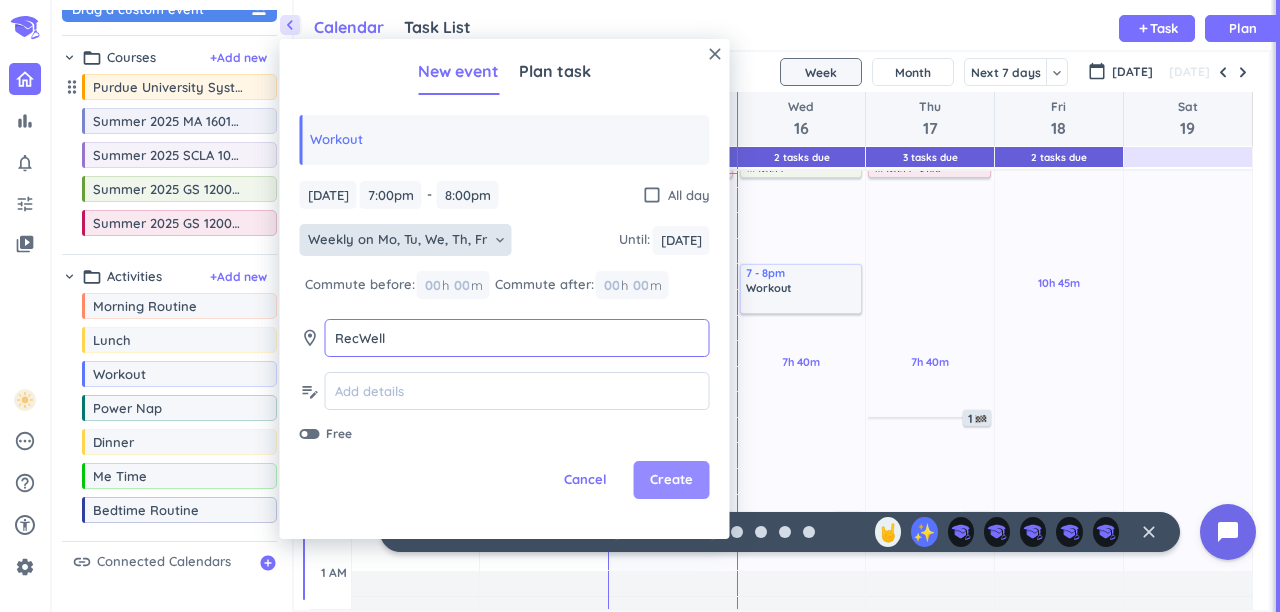 type on "RecWell" 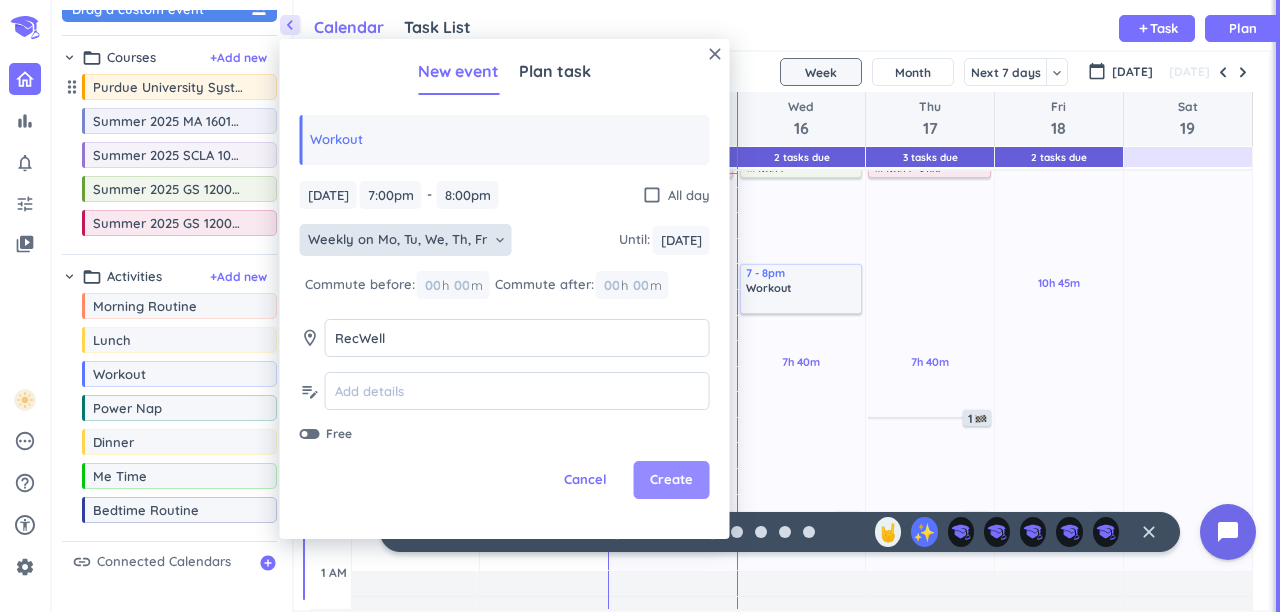 click on "Create" at bounding box center (671, 480) 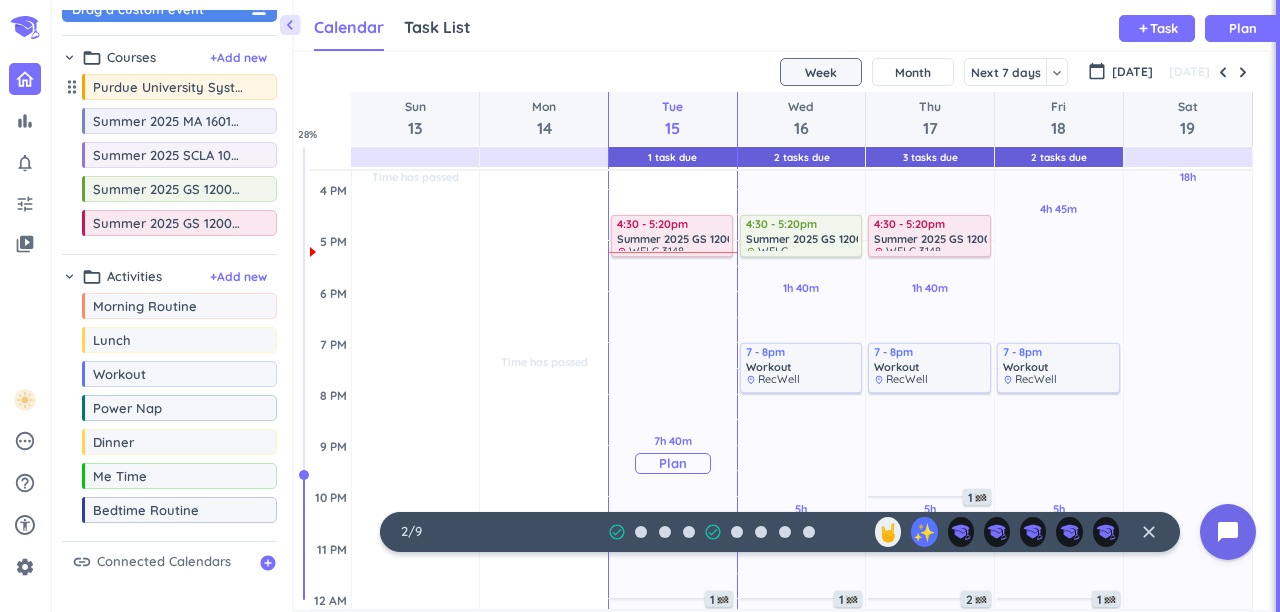 scroll, scrollTop: 643, scrollLeft: 0, axis: vertical 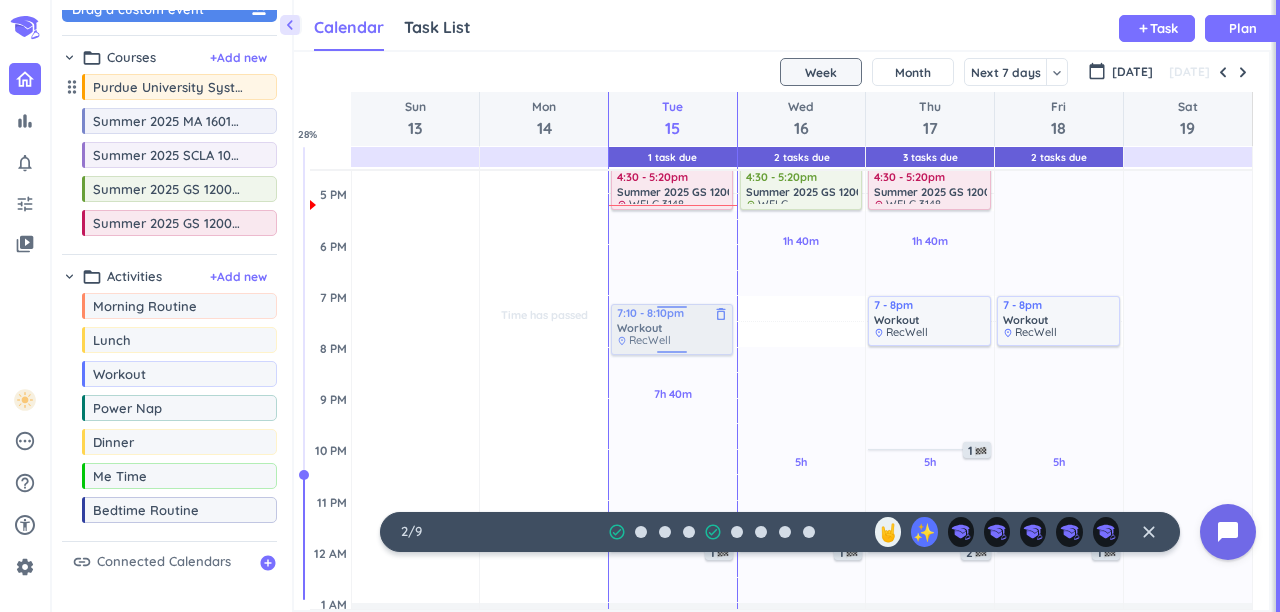 drag, startPoint x: 814, startPoint y: 329, endPoint x: 691, endPoint y: 331, distance: 123.01626 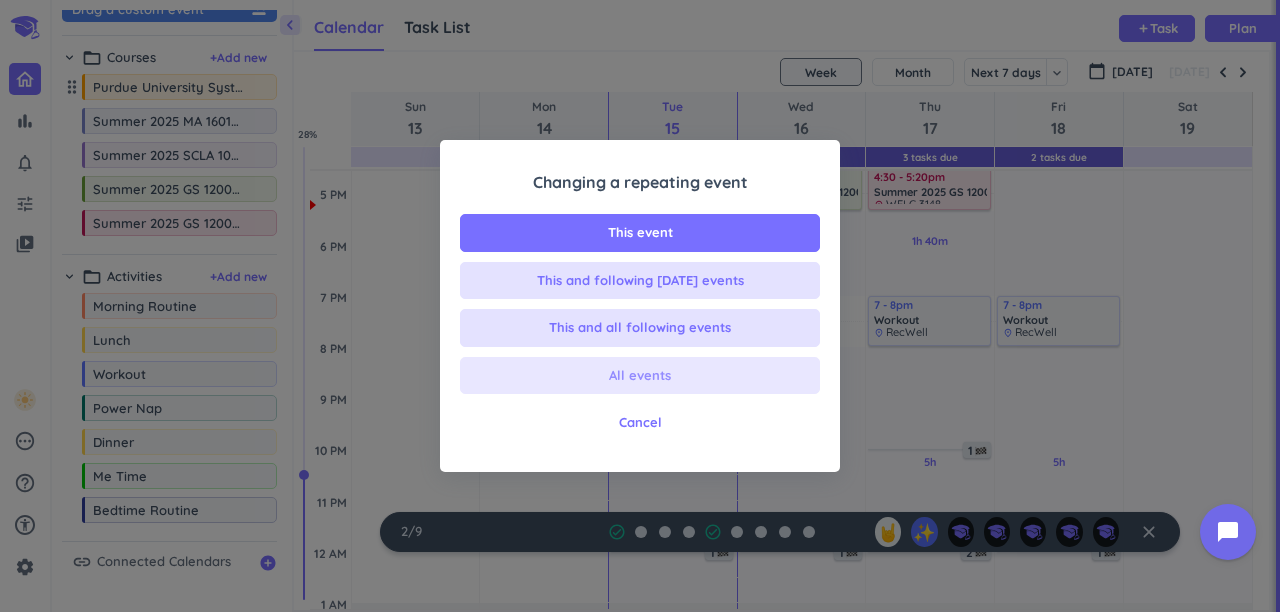 click on "All events" at bounding box center [640, 376] 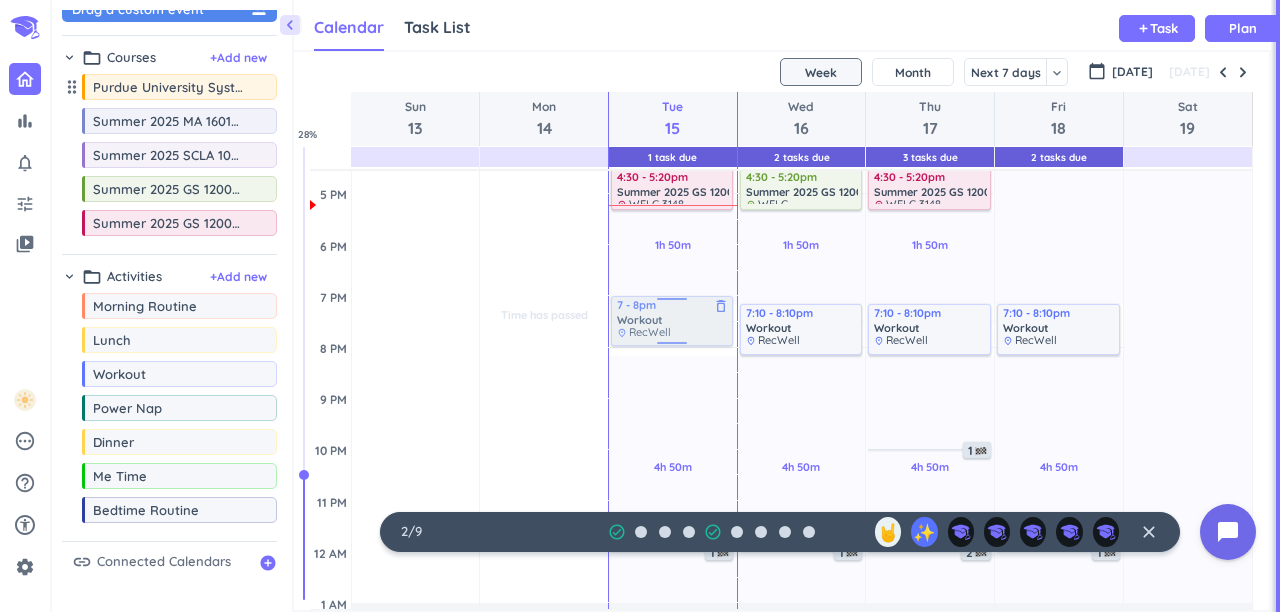 drag, startPoint x: 681, startPoint y: 328, endPoint x: 681, endPoint y: 314, distance: 14 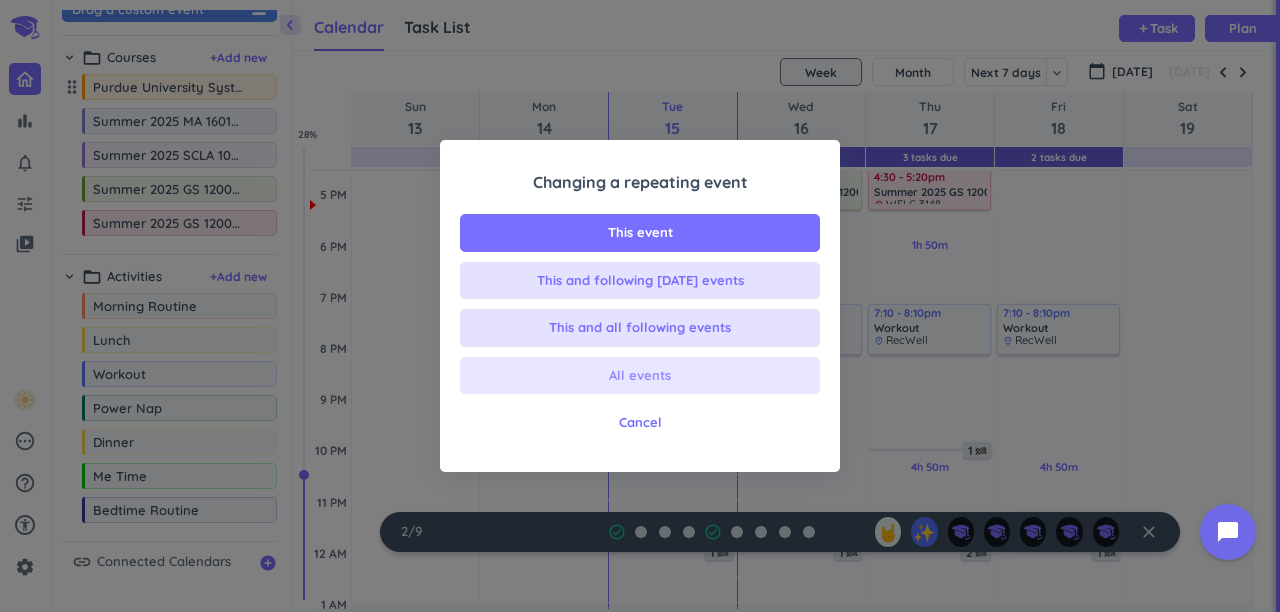 click on "All events" at bounding box center [640, 376] 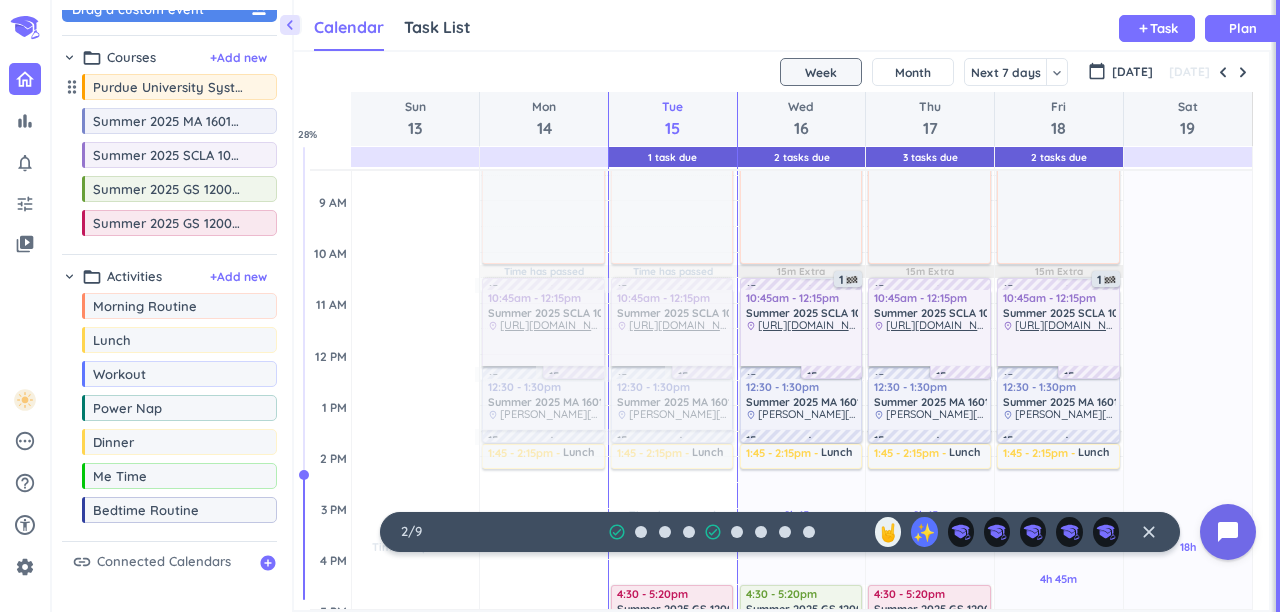 scroll, scrollTop: 215, scrollLeft: 0, axis: vertical 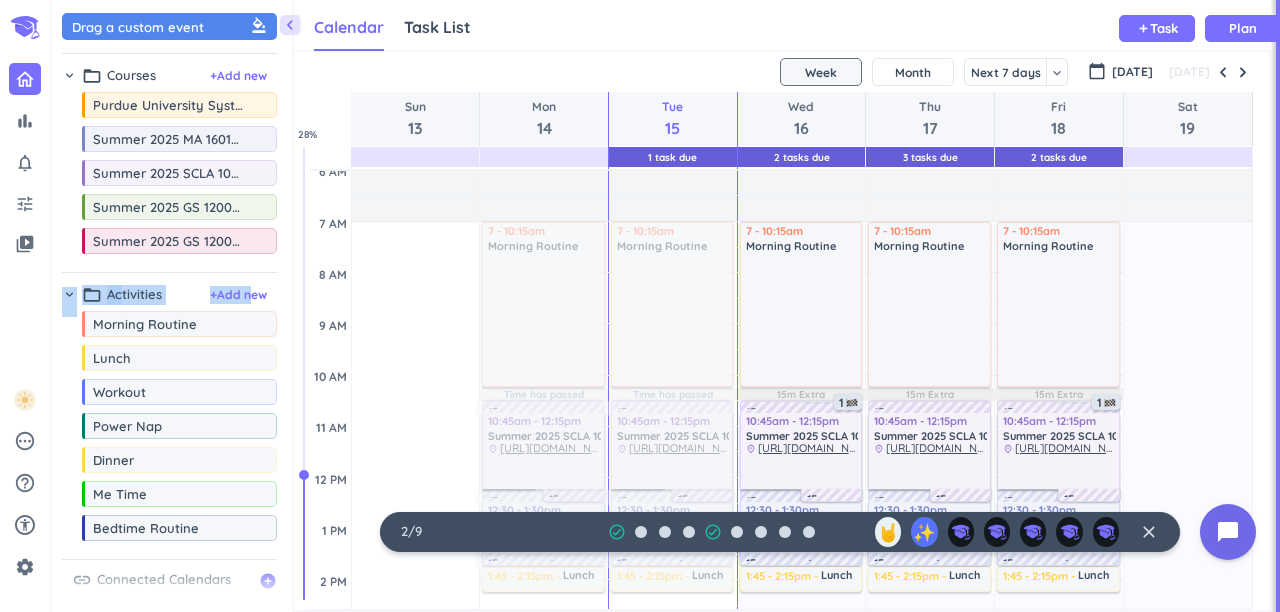 drag, startPoint x: 250, startPoint y: 300, endPoint x: 233, endPoint y: 272, distance: 32.75668 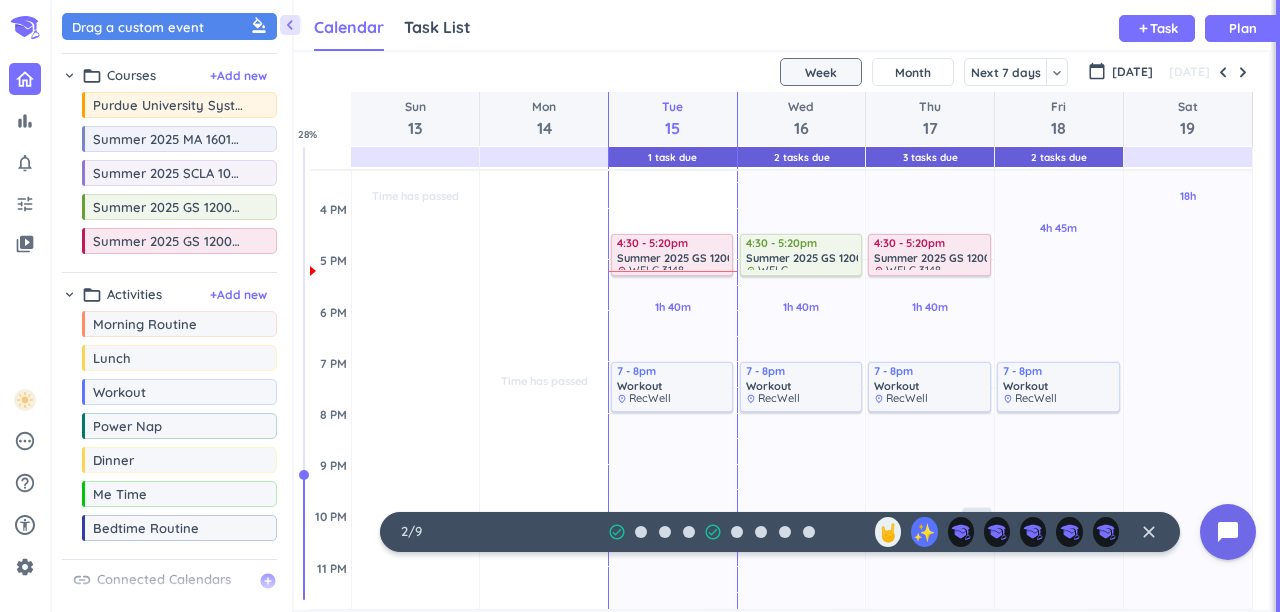 scroll, scrollTop: 579, scrollLeft: 0, axis: vertical 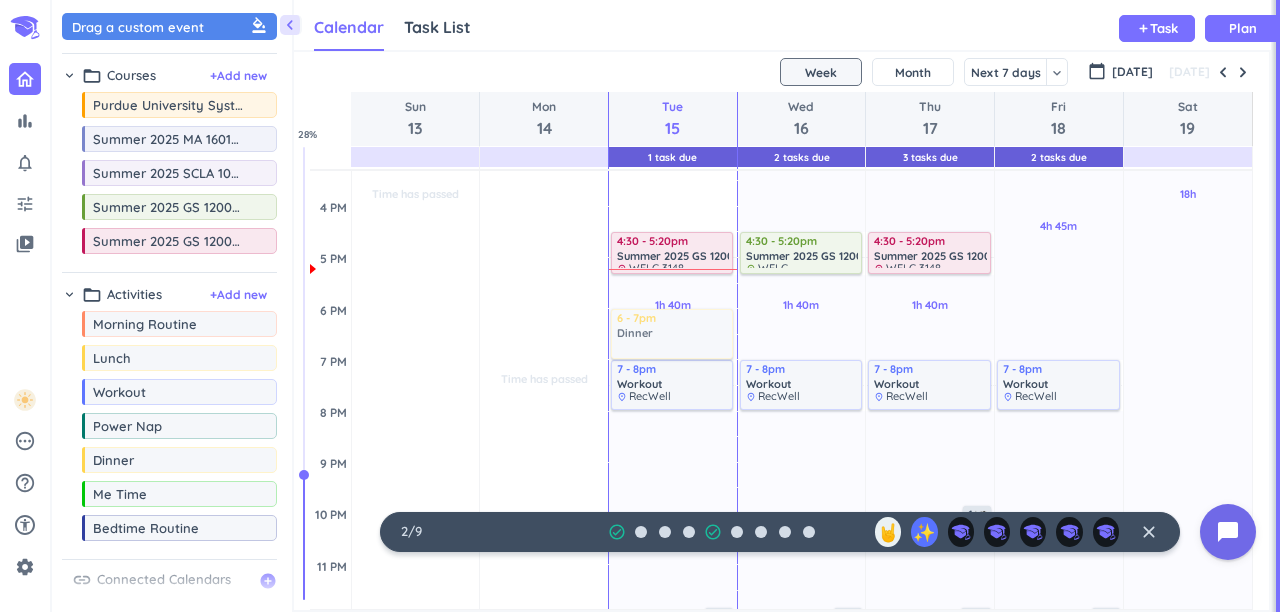 drag, startPoint x: 144, startPoint y: 468, endPoint x: 676, endPoint y: 312, distance: 554.4006 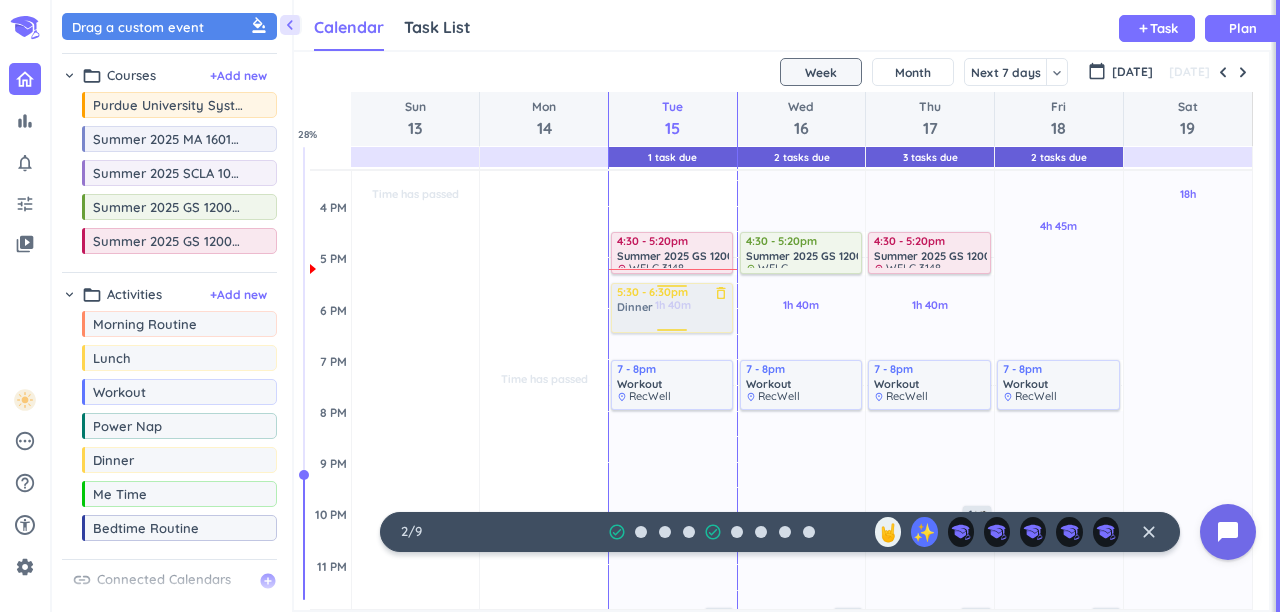 drag, startPoint x: 669, startPoint y: 330, endPoint x: 670, endPoint y: 308, distance: 22.022715 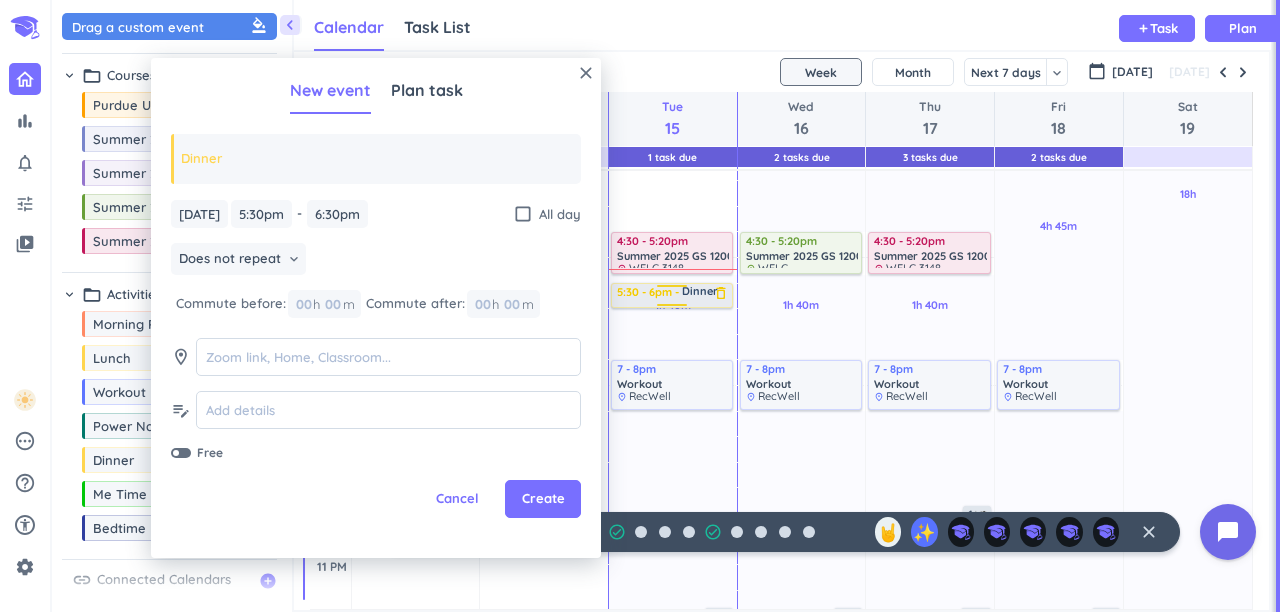 drag, startPoint x: 666, startPoint y: 332, endPoint x: 667, endPoint y: 308, distance: 24.020824 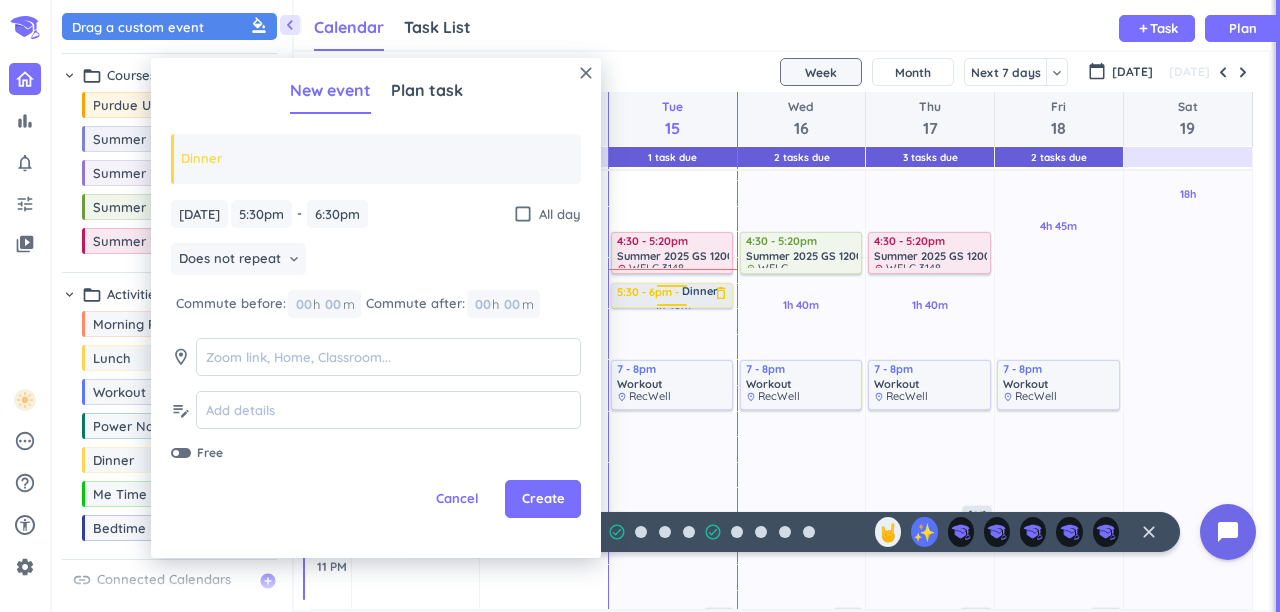 click on "Time has passed Past due Plan 1h 40m Past due Plan 5h  Past due Plan Time has passed Adjust Awake Time Adjust Awake Time 15m commute 15m commute 7 - 10:15am Morning Routine delete_outline 15m commute 10:45am - 12:15pm Summer 2025 SCLA 10200-033 LEC delete_outline place [URL][DOMAIN_NAME][DOMAIN_NAME][EMAIL_ADDRESS][DOMAIN_NAME] 12:30 - 1:30pm Summer 2025 MA 16010-017 LEC delete_outline place [PERSON_NAME][GEOGRAPHIC_DATA][PERSON_NAME]: Room 215 15m commute 1:45 - 2:15pm Lunch delete_outline 4:30 - 5:20pm Summer 2025 GS 12000-041 REC delete_outline place WELC 3148 5:30 - 6:30pm Dinner delete_outline 7 - 8pm Workout delete_outline place RecWell 1  5:30 - 6pm" at bounding box center (673, 206) 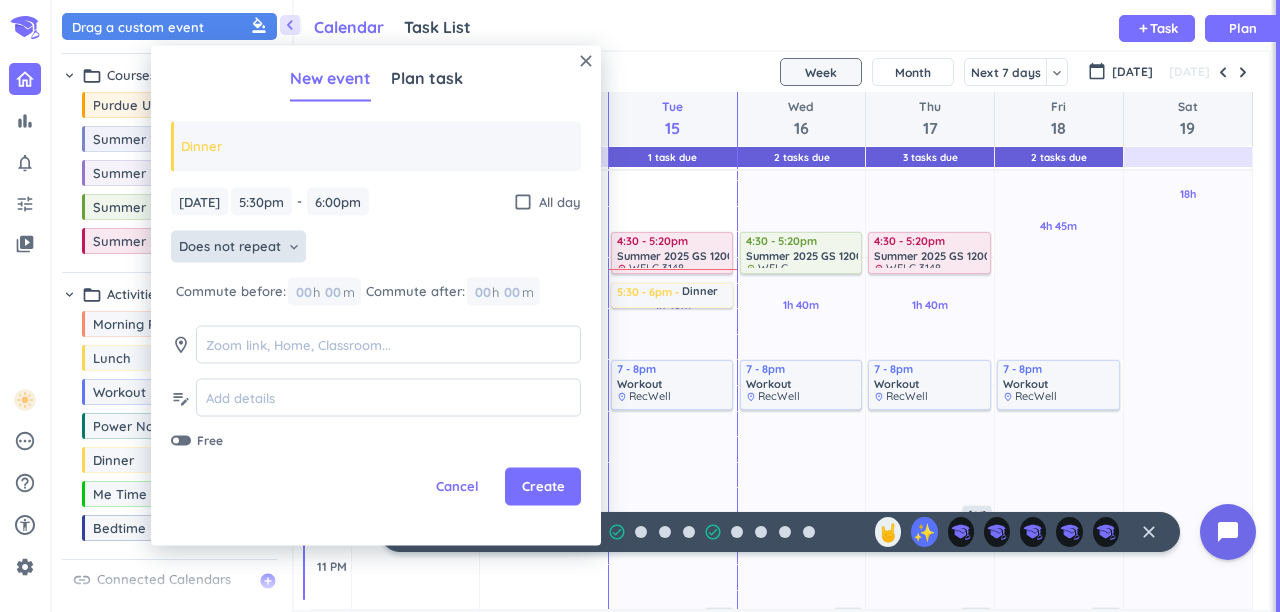 click on "Does not repeat" at bounding box center [230, 247] 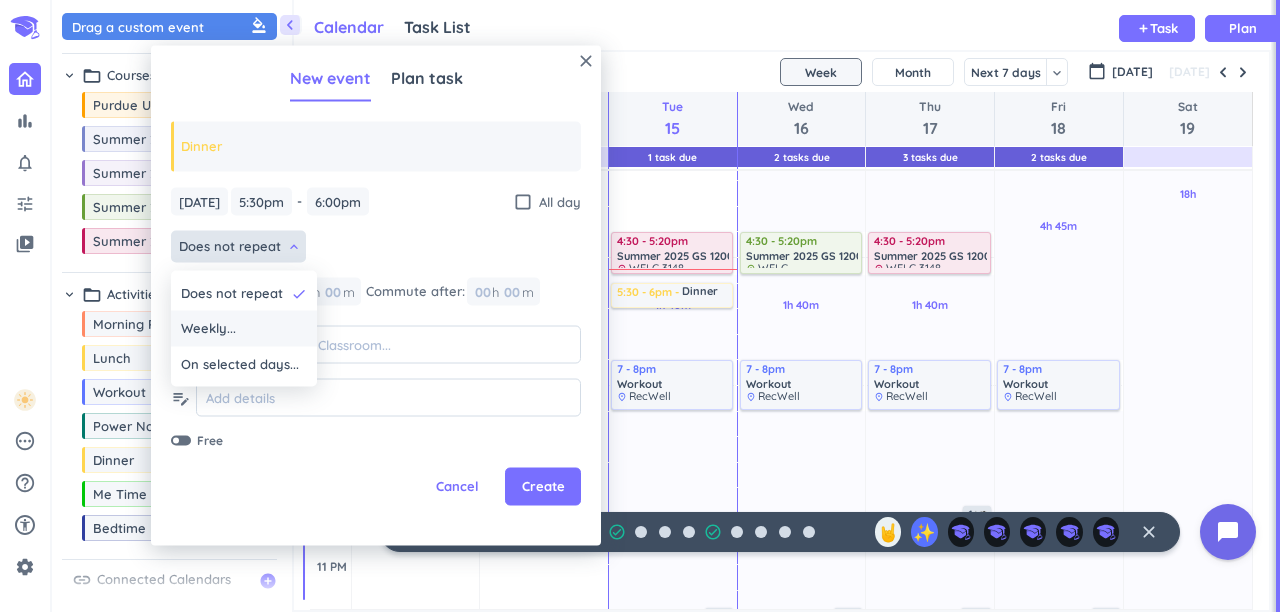 click on "Weekly..." at bounding box center (244, 329) 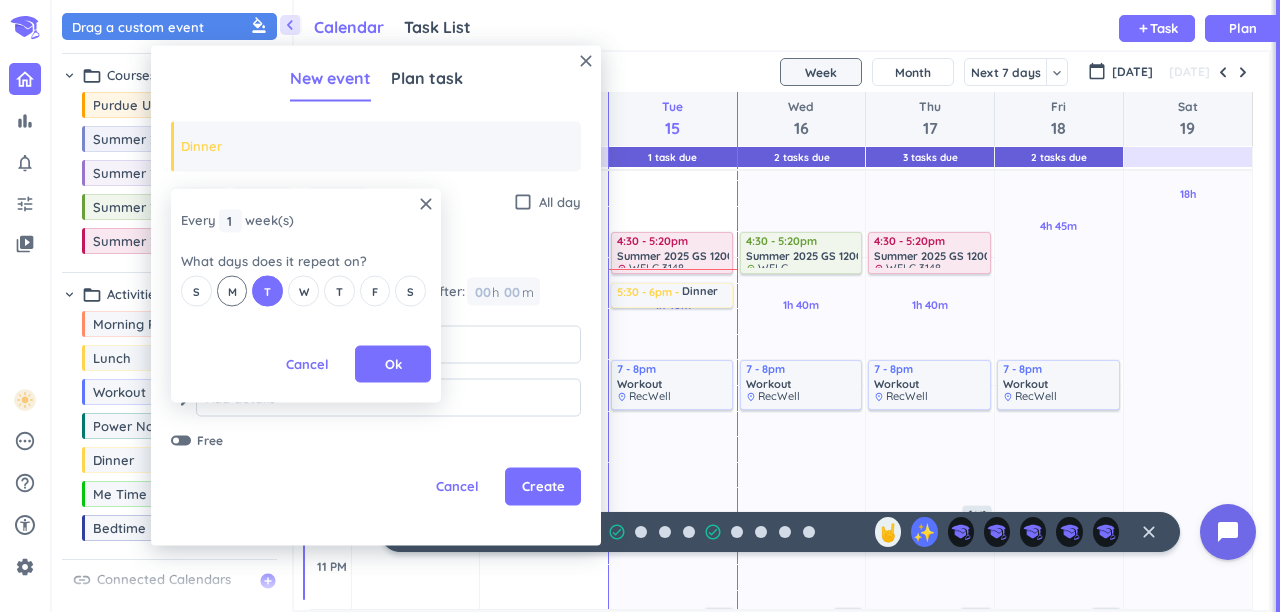 click on "M" at bounding box center (232, 291) 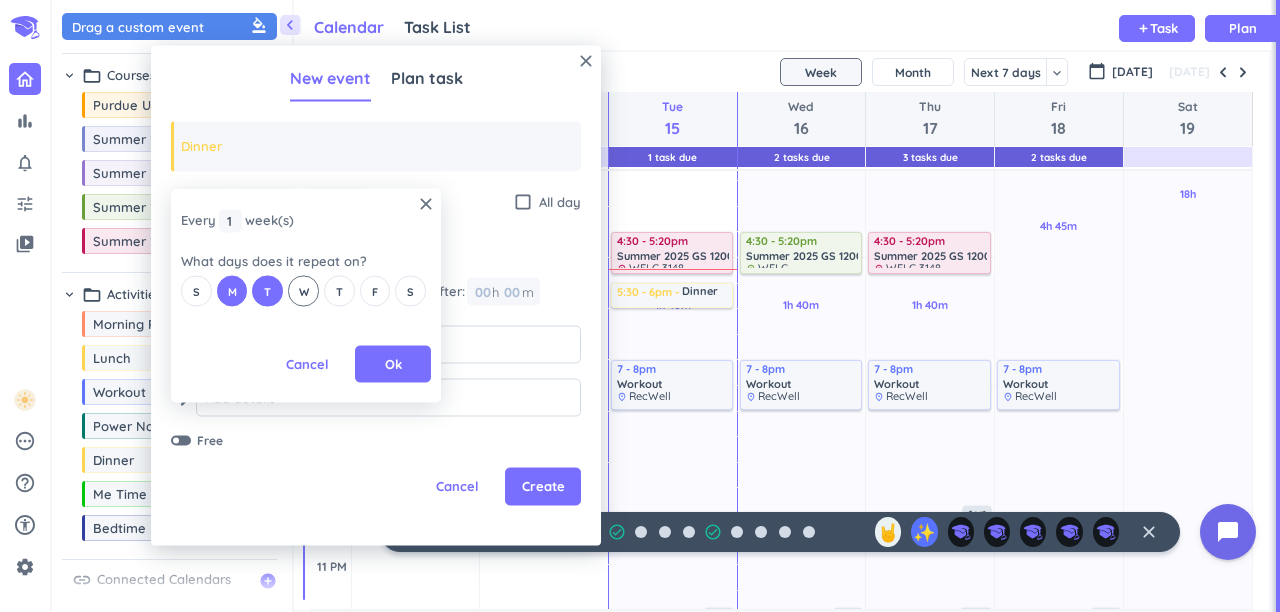 click on "W" at bounding box center (303, 291) 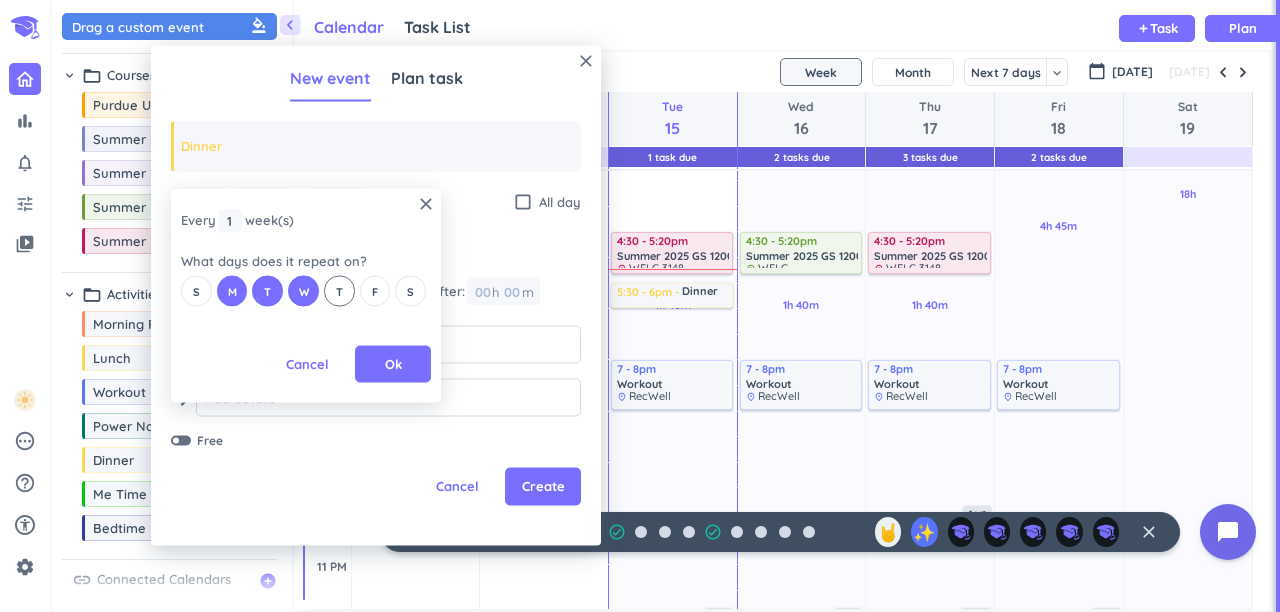 click on "T" at bounding box center [339, 291] 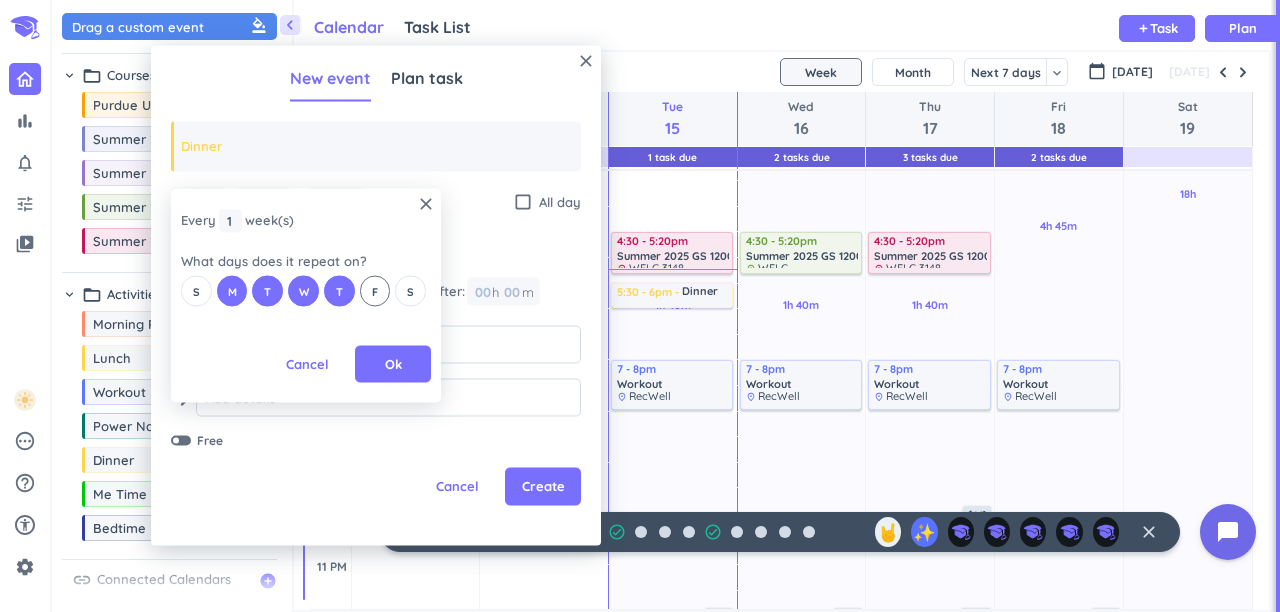 click on "F" at bounding box center (375, 291) 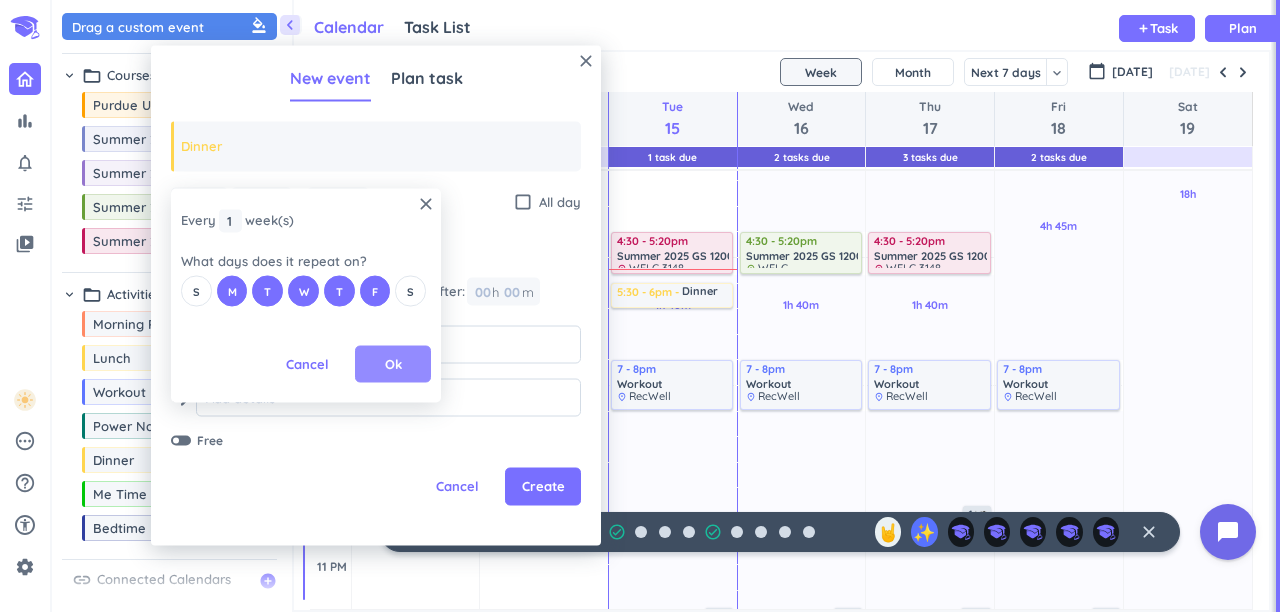 click on "Ok" at bounding box center (393, 364) 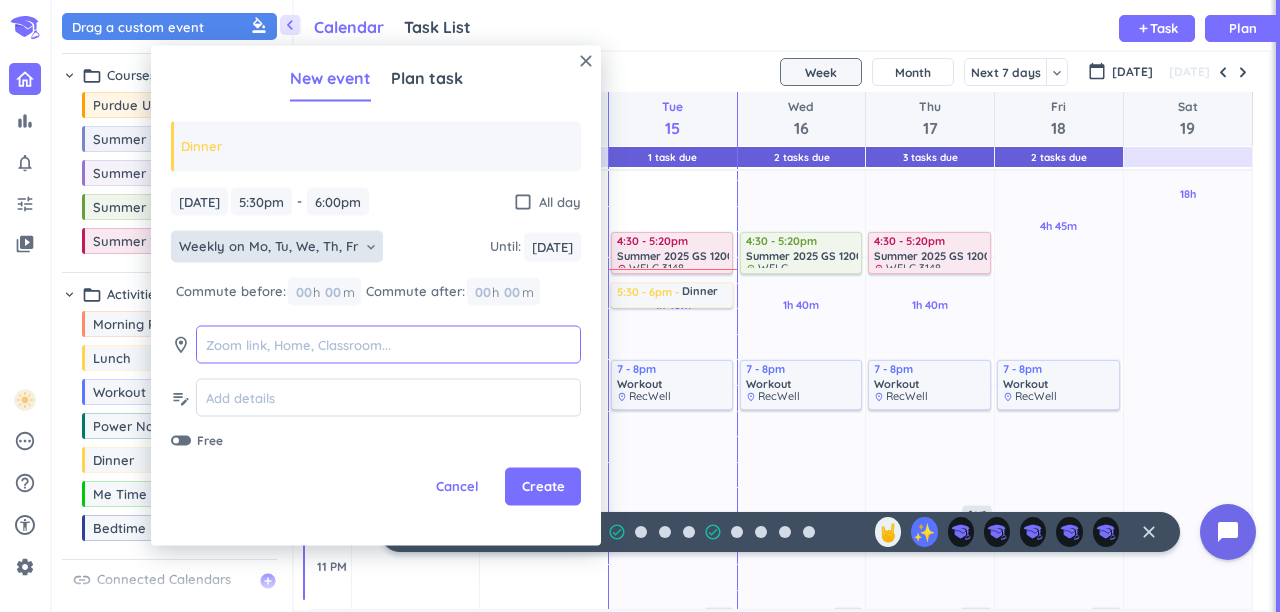 click at bounding box center [388, 344] 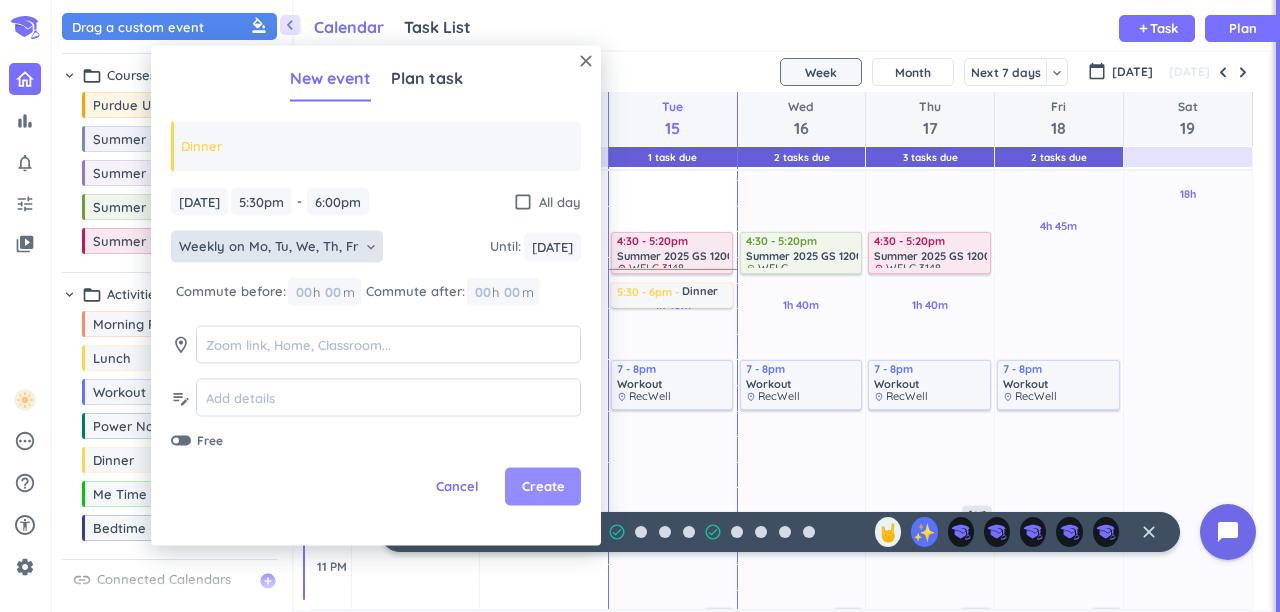 click on "Create" at bounding box center [543, 487] 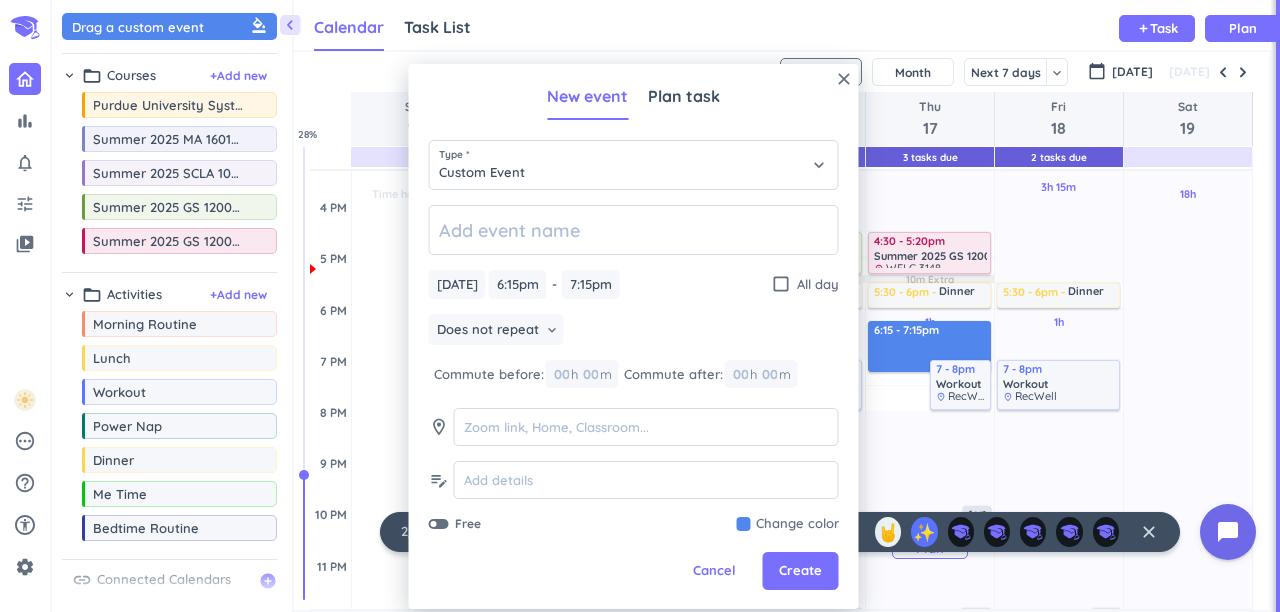 click on "5h  Past due Plan" at bounding box center (930, 539) 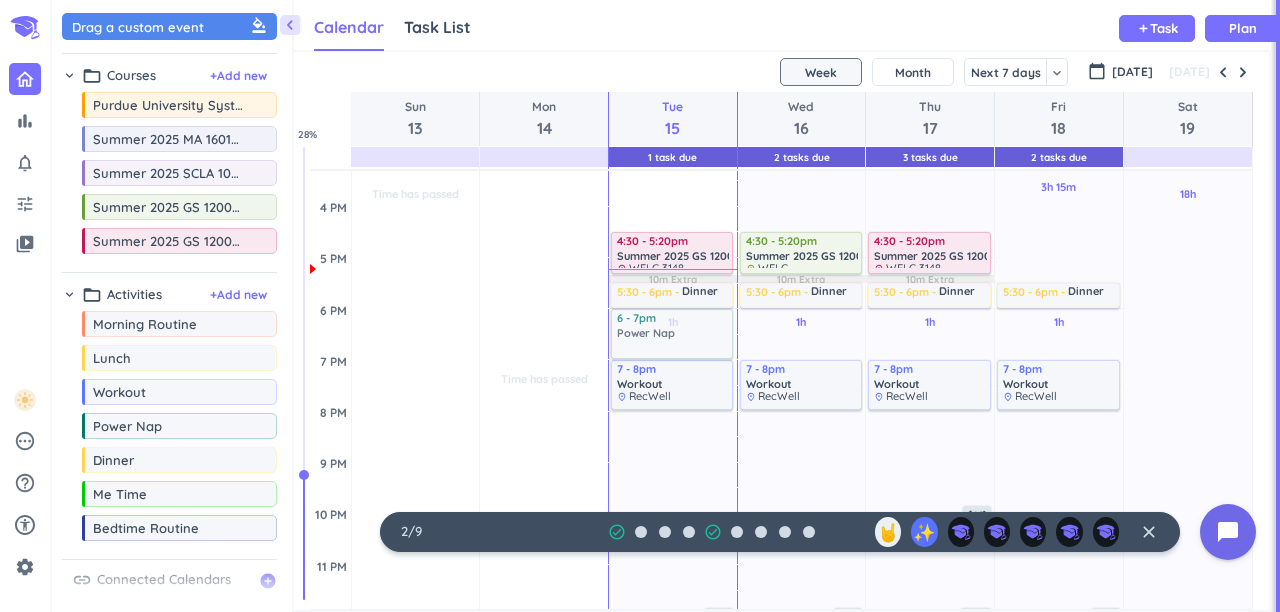 drag, startPoint x: 243, startPoint y: 427, endPoint x: 687, endPoint y: 304, distance: 460.72226 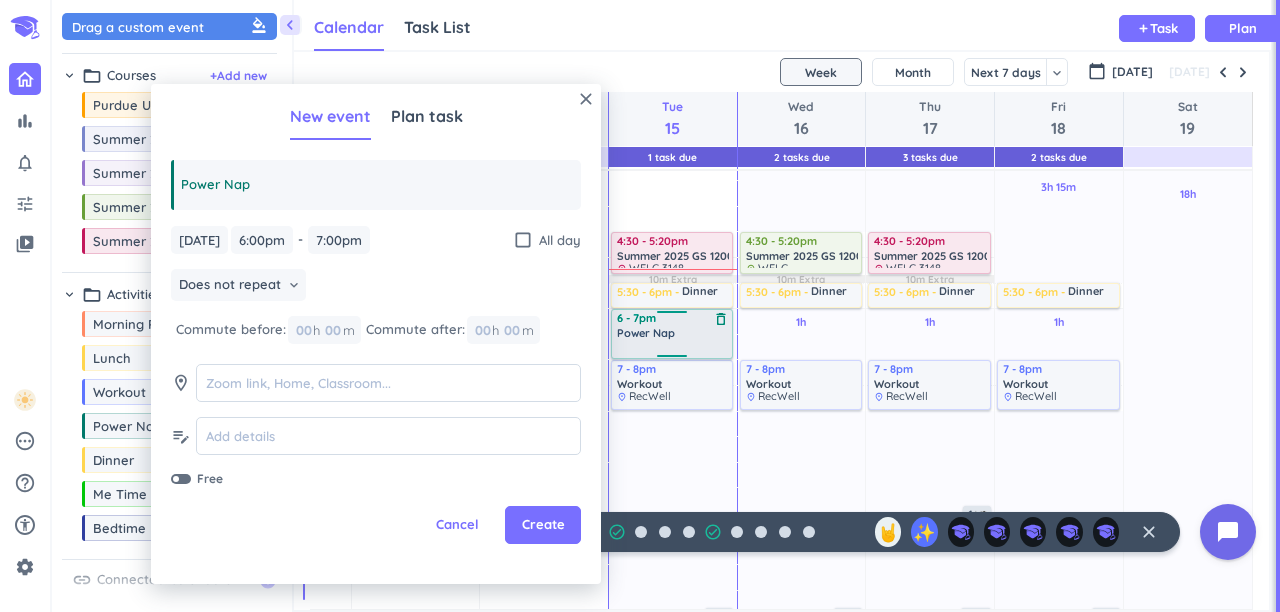 click at bounding box center [672, 315] 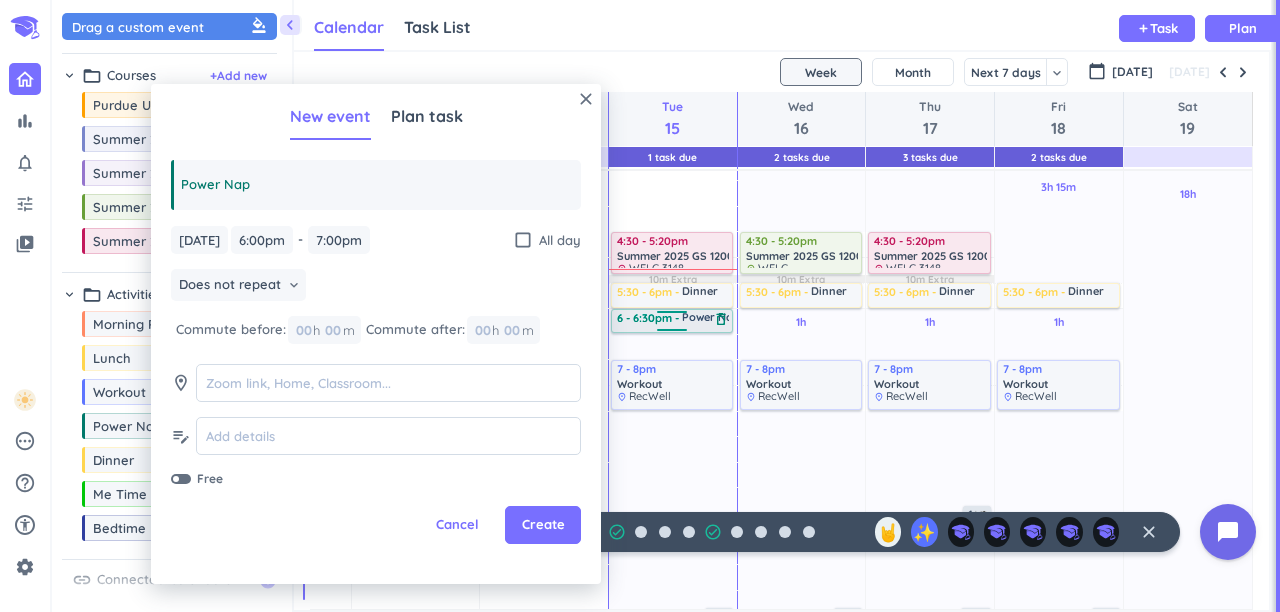 drag, startPoint x: 669, startPoint y: 355, endPoint x: 670, endPoint y: 326, distance: 29.017237 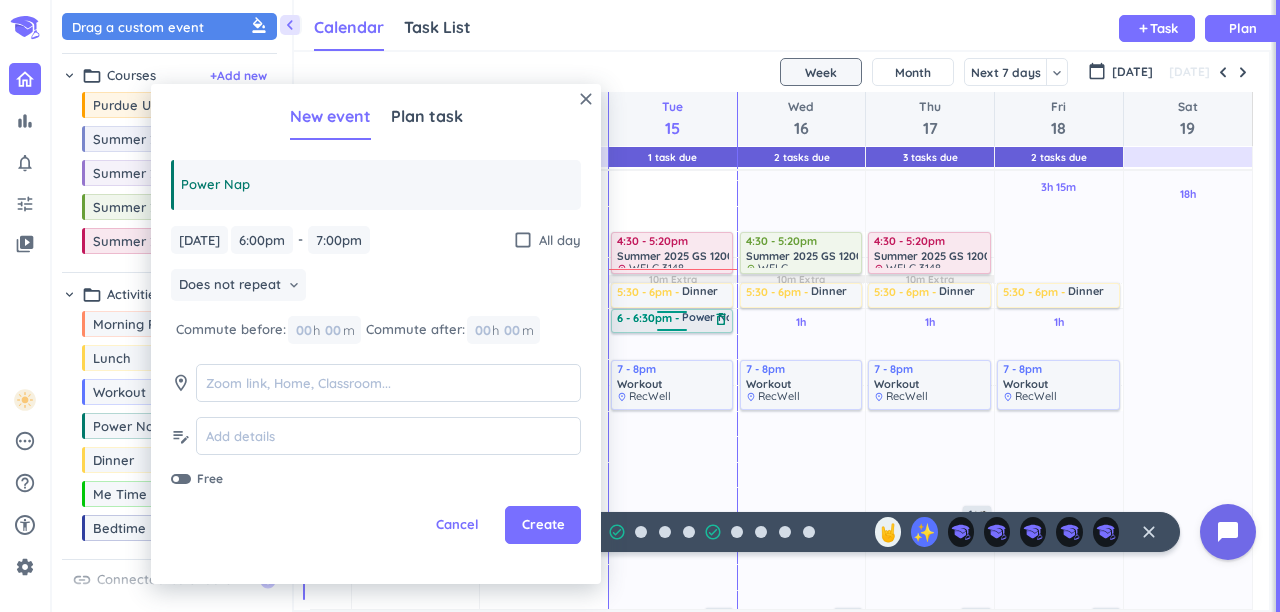 click on "Time has passed Past due Plan 1h  Past due Plan 5h  Past due Plan Time has passed 10m Extra Adjust Awake Time Adjust Awake Time 15m commute 15m commute 7 - 10:15am Morning Routine delete_outline 15m commute 10:45am - 12:15pm Summer 2025 SCLA 10200-033 LEC delete_outline place [URL][DOMAIN_NAME][DOMAIN_NAME][EMAIL_ADDRESS][DOMAIN_NAME] 12:30 - 1:30pm Summer 2025 MA 16010-017 LEC delete_outline place [PERSON_NAME][GEOGRAPHIC_DATA][PERSON_NAME]: Room 215 15m commute 1:45 - 2:15pm Lunch delete_outline 4:30 - 5:20pm Summer 2025 GS 12000-041 REC delete_outline place WELC 3148 5:30 - 6pm Dinner delete_outline 6 - 7pm Power Nap delete_outline 7 - 8pm Workout place 1" at bounding box center [673, 206] 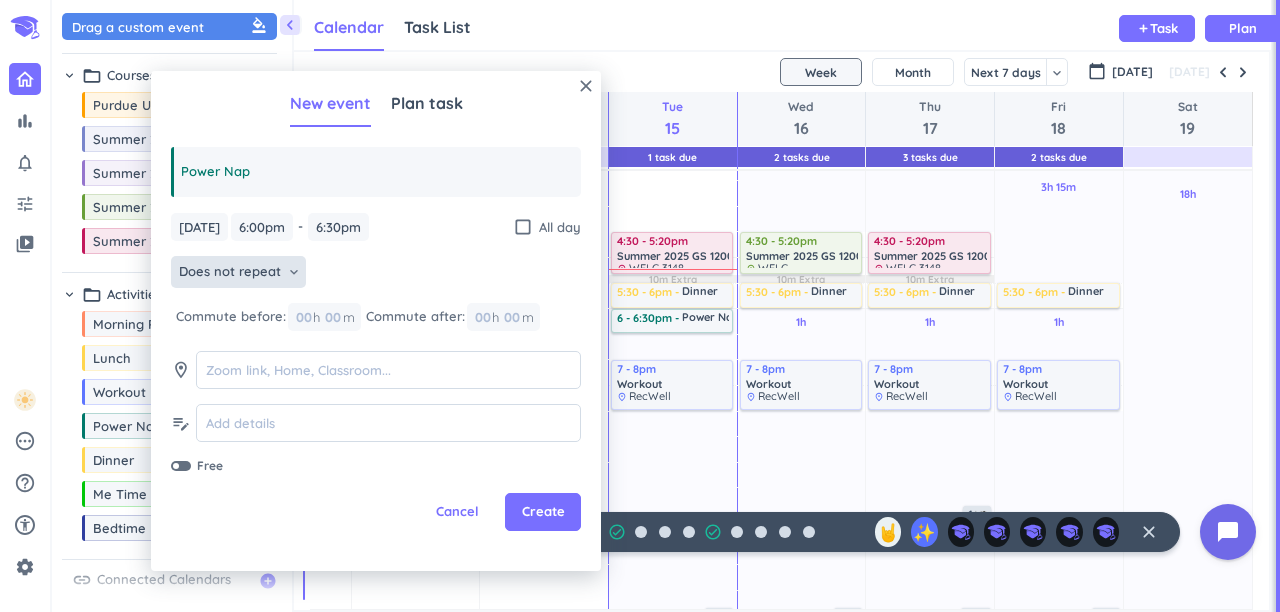 click on "Does not repeat" at bounding box center [230, 272] 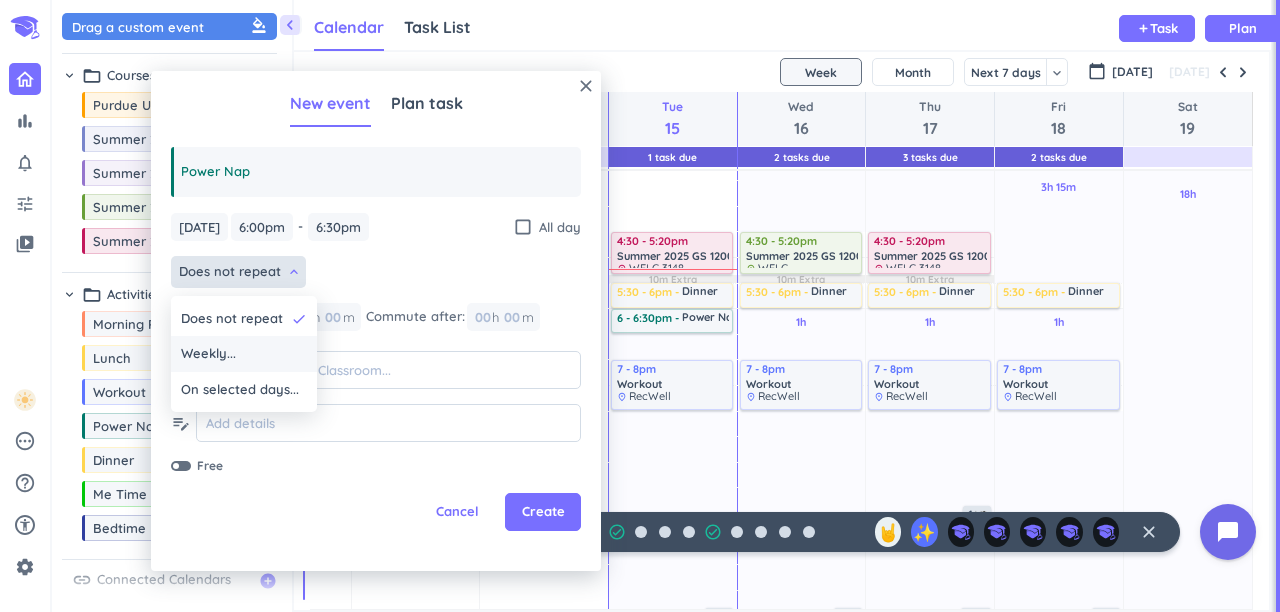 click on "Weekly..." at bounding box center [244, 354] 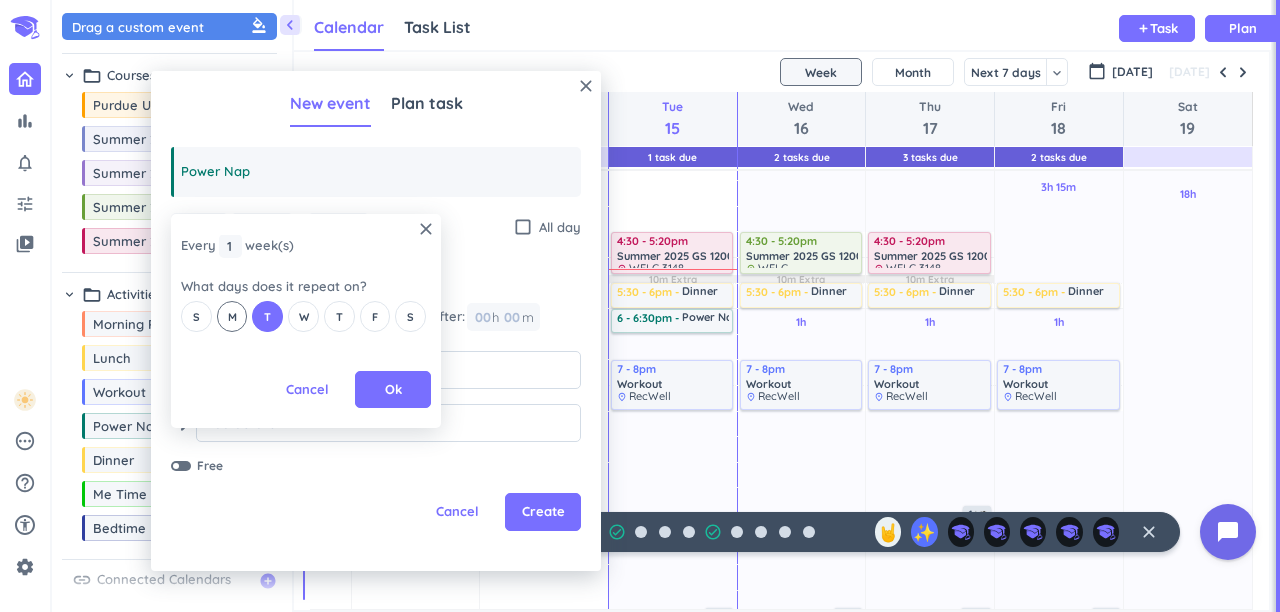 click on "M" at bounding box center (232, 316) 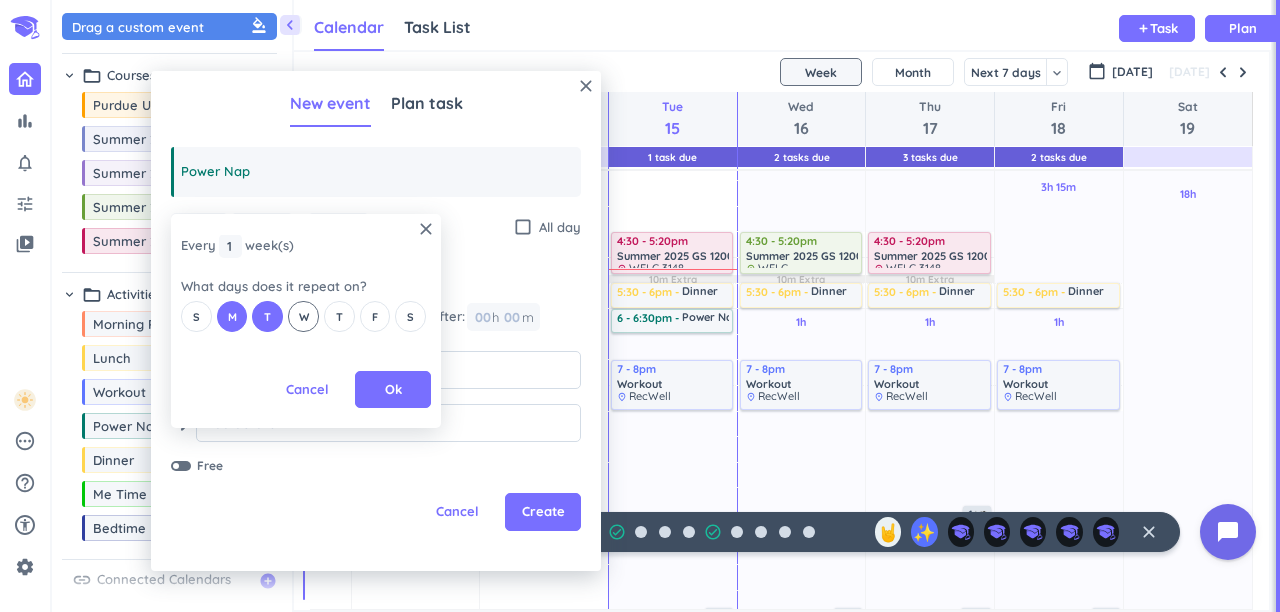 click on "W" at bounding box center (303, 316) 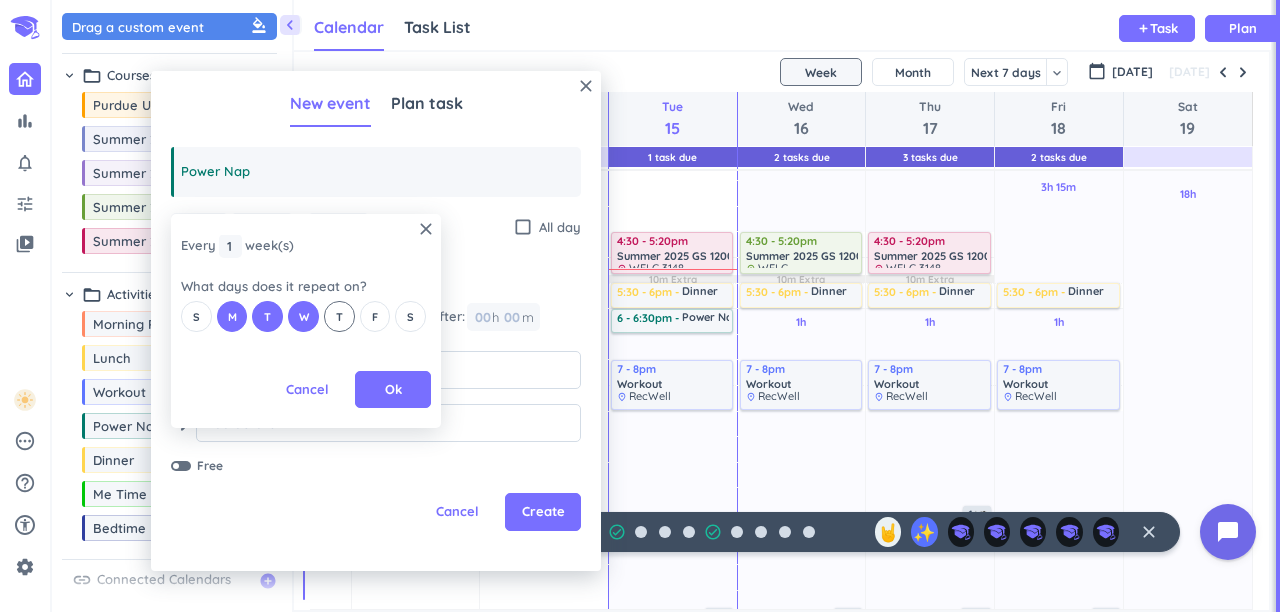 click on "T" at bounding box center (339, 316) 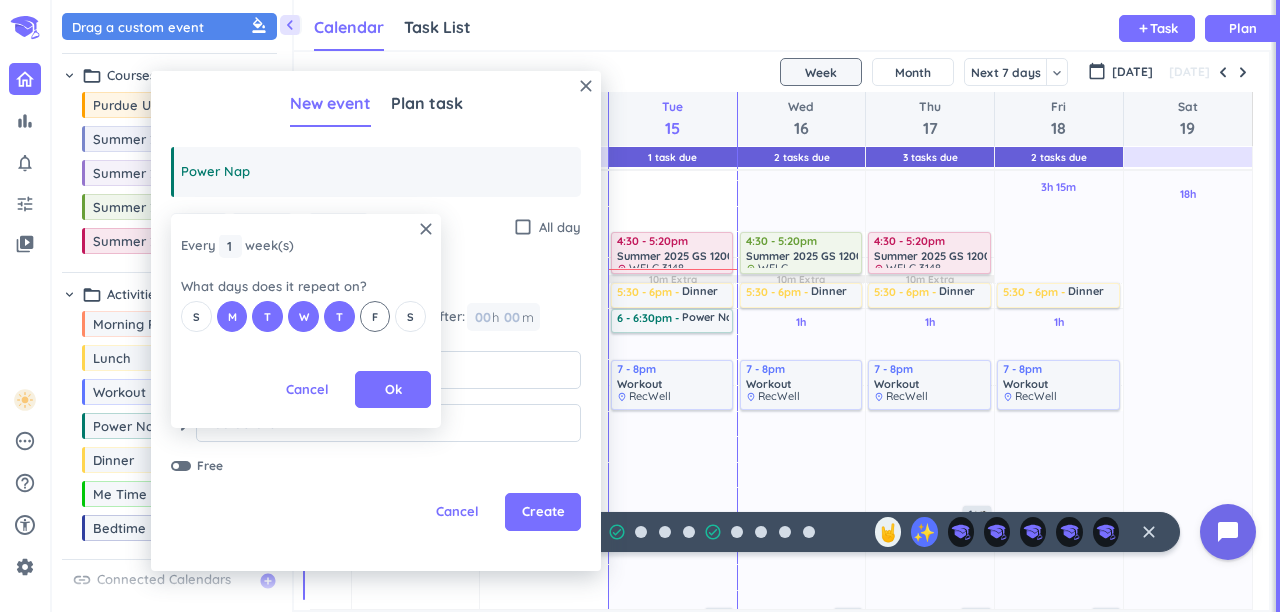 click on "F" at bounding box center (375, 317) 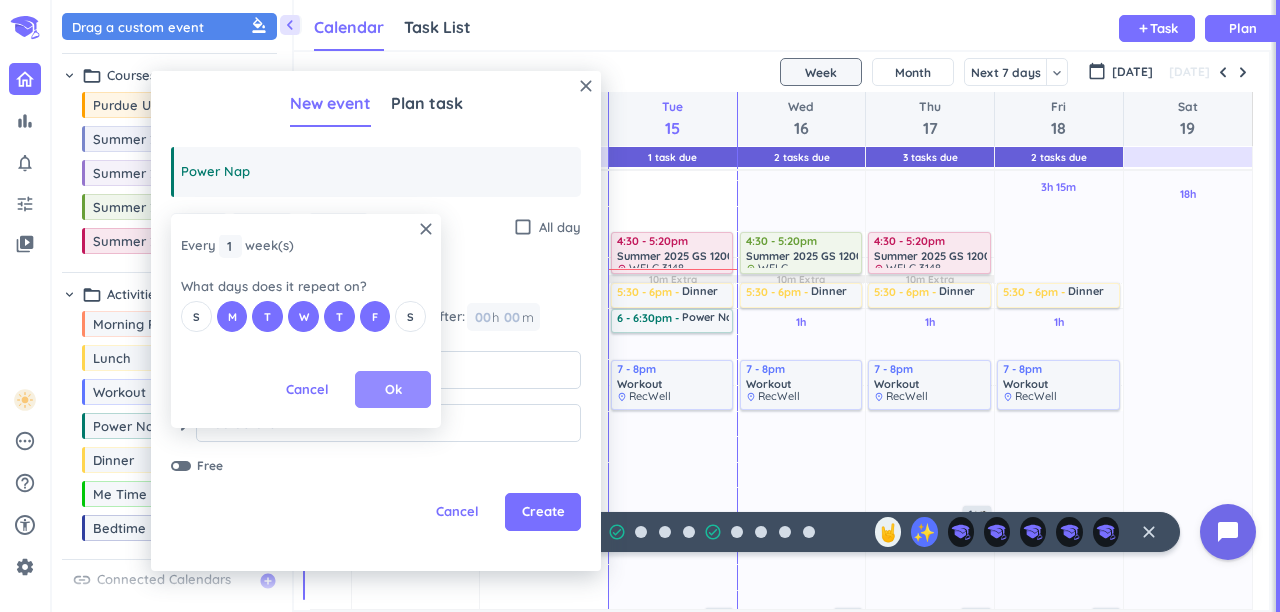 click on "Ok" at bounding box center [393, 390] 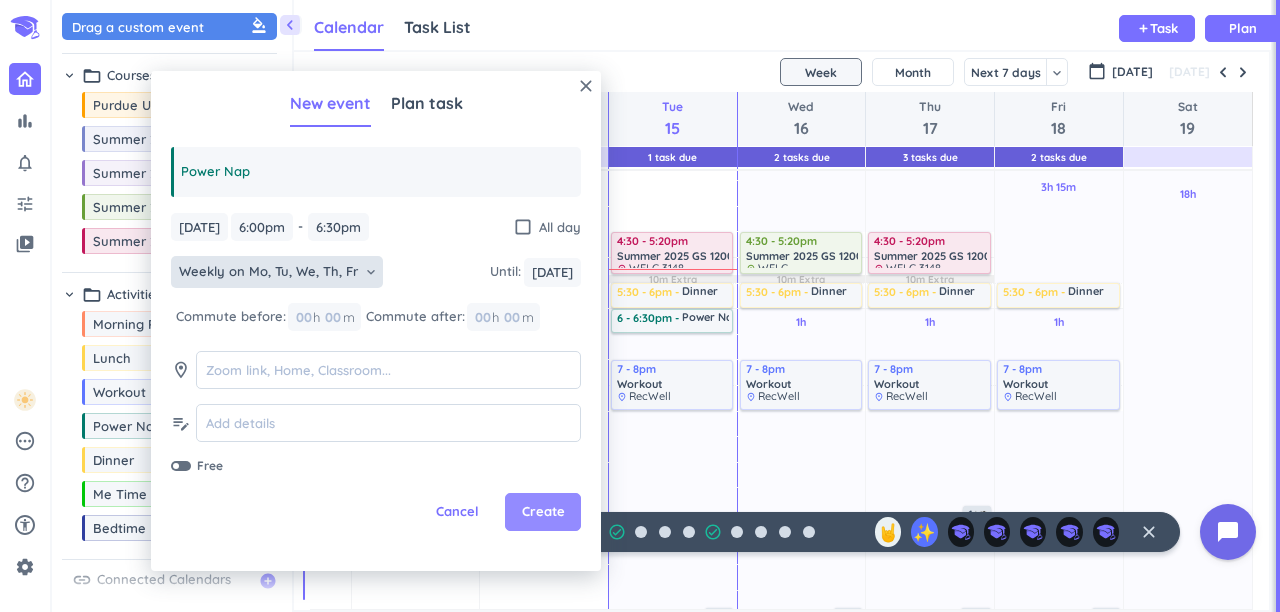 click on "Create" at bounding box center [543, 512] 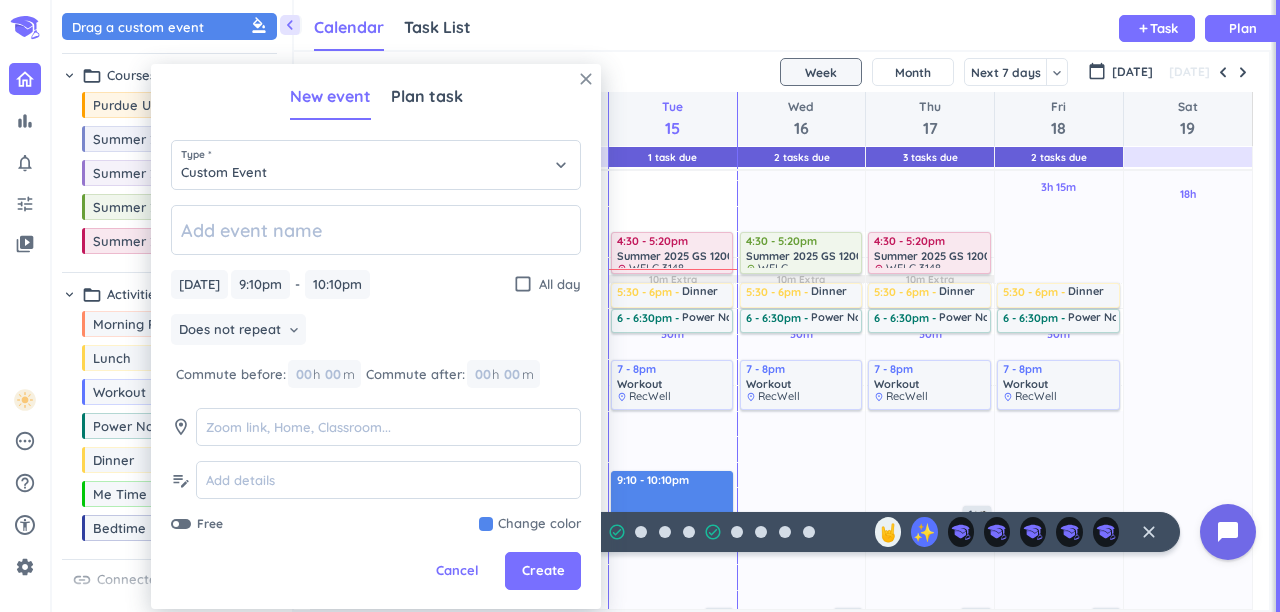 click on "close" at bounding box center (586, 79) 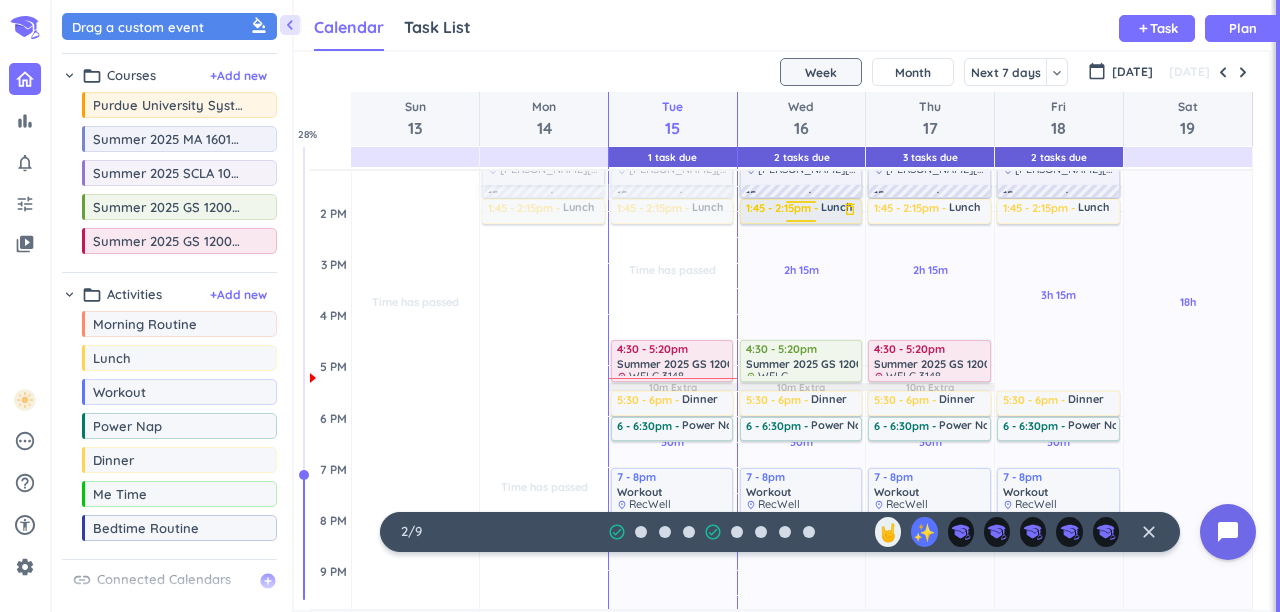 scroll, scrollTop: 473, scrollLeft: 0, axis: vertical 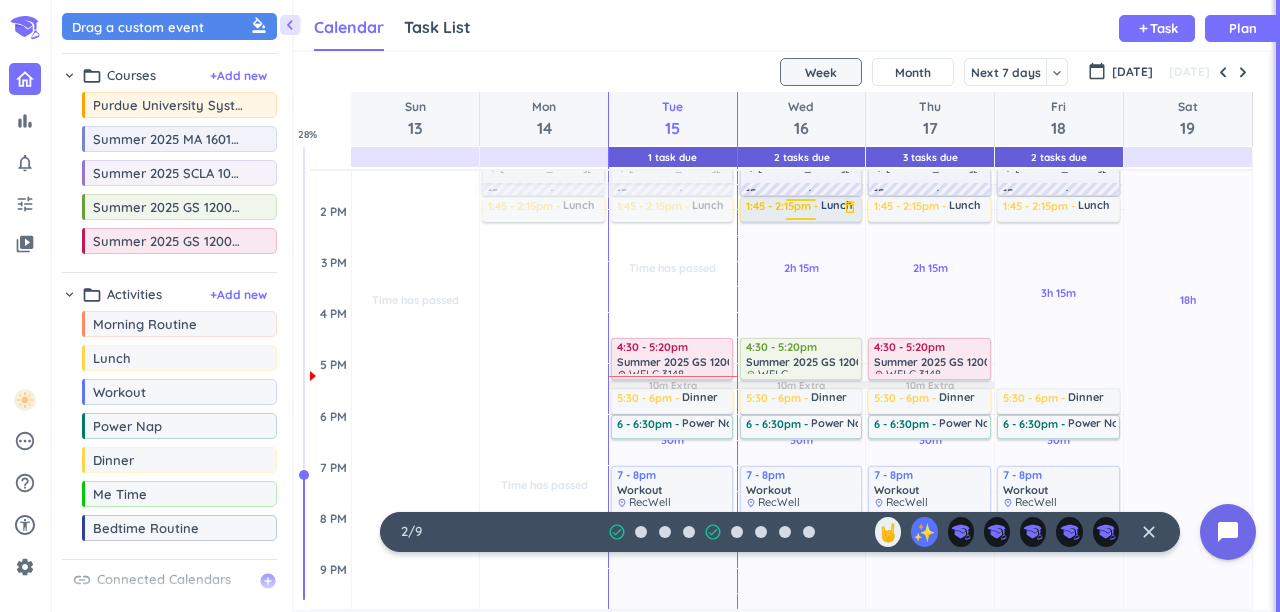 click on "1:45 - 2:15pm" at bounding box center [783, 208] 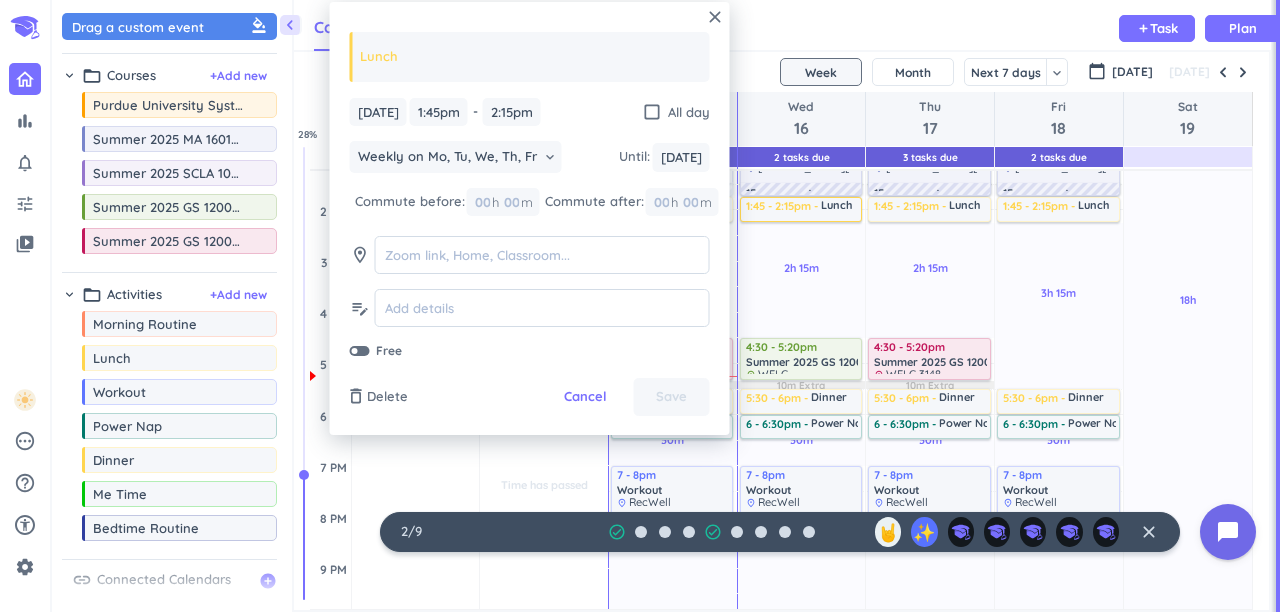 click on "delete_outline Delete Cancel Save" at bounding box center (530, 397) 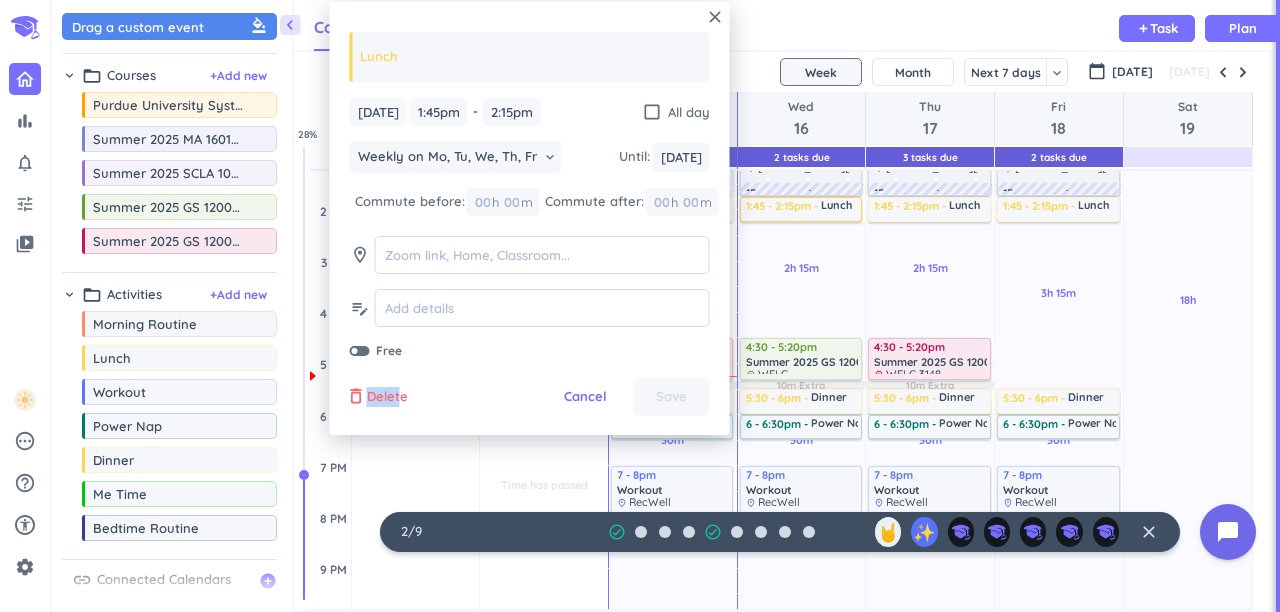 click on "Delete" at bounding box center (387, 397) 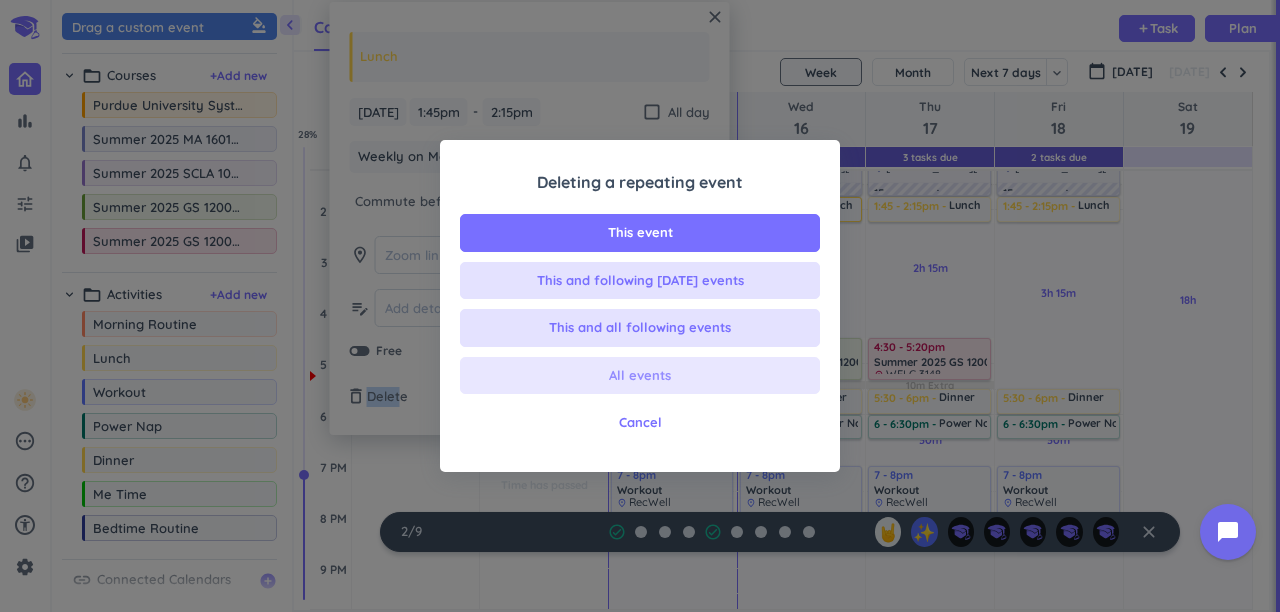 click on "All events" at bounding box center [640, 376] 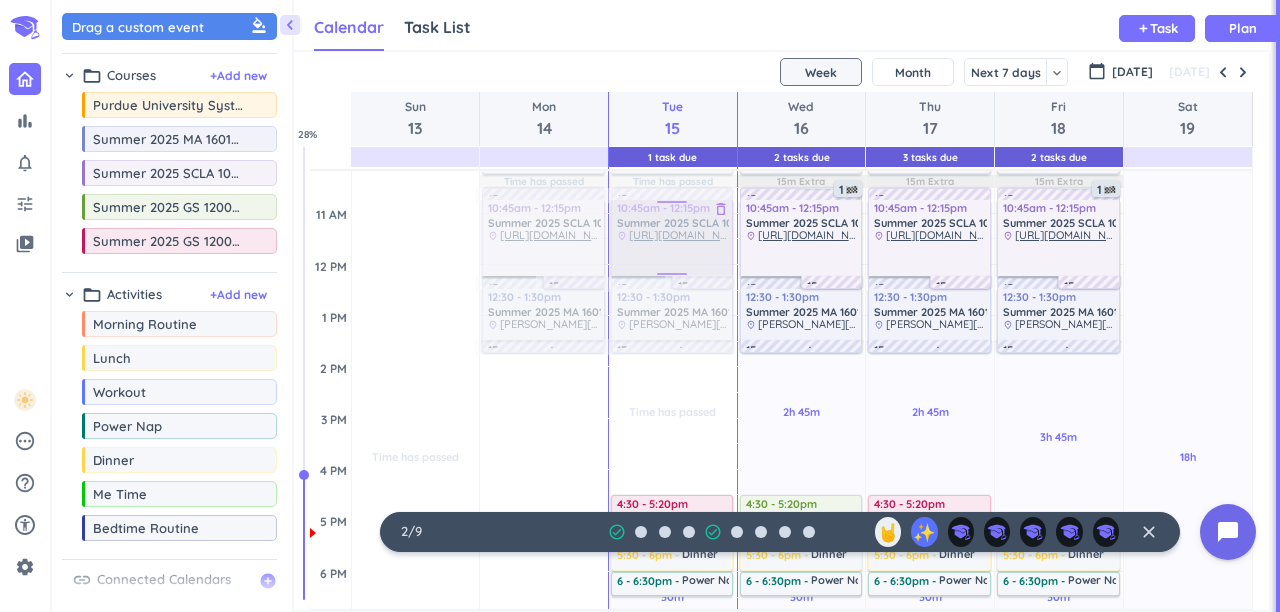 scroll, scrollTop: 321, scrollLeft: 0, axis: vertical 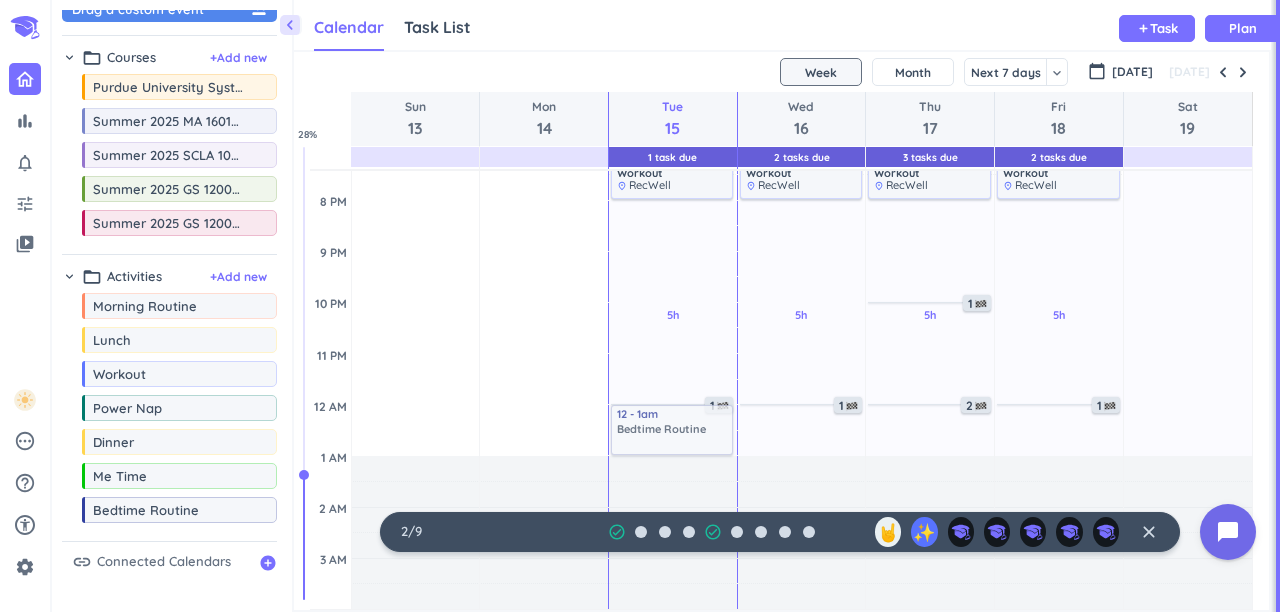 drag, startPoint x: 180, startPoint y: 511, endPoint x: 718, endPoint y: 405, distance: 548.34296 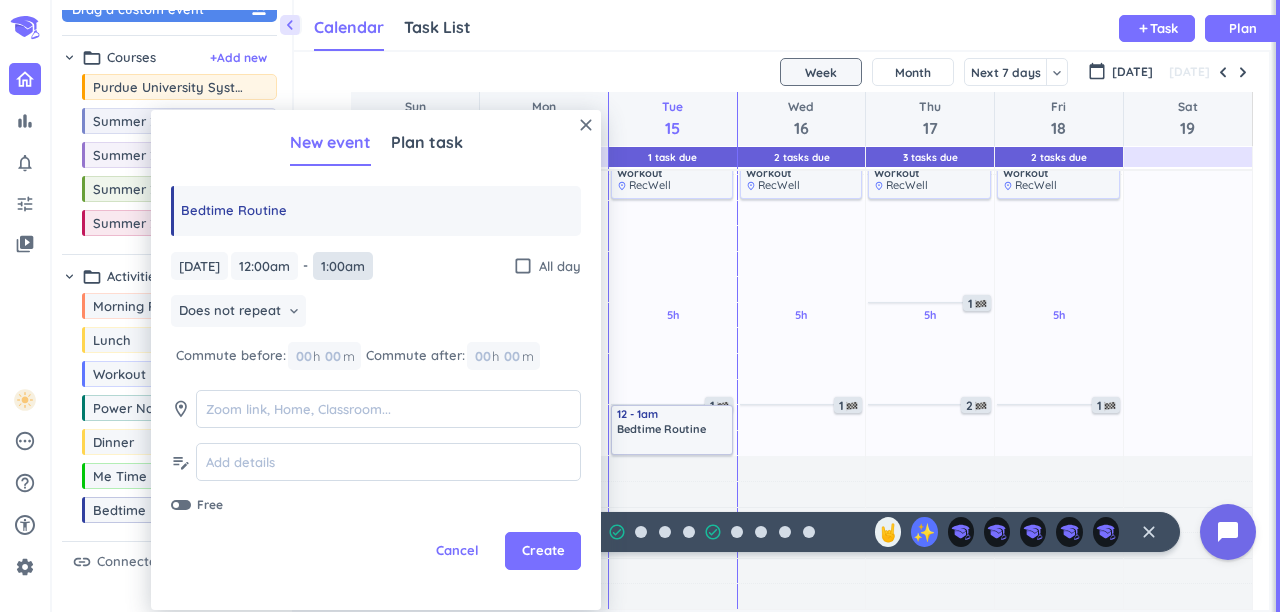 click on "1:00am" at bounding box center (343, 266) 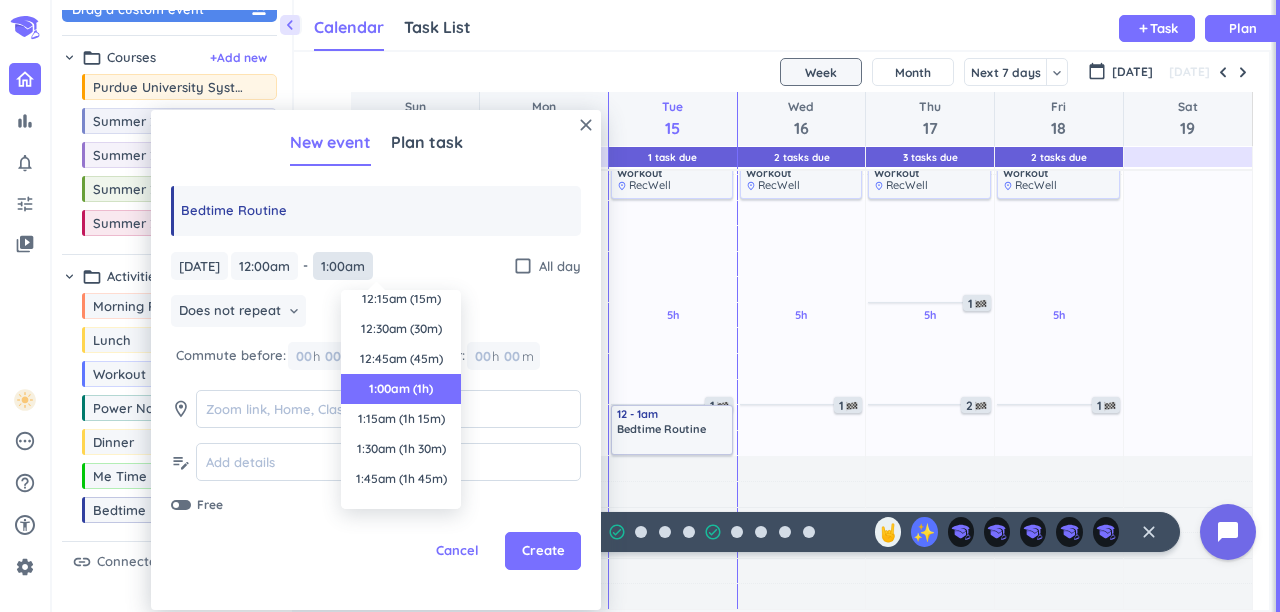 scroll, scrollTop: 0, scrollLeft: 0, axis: both 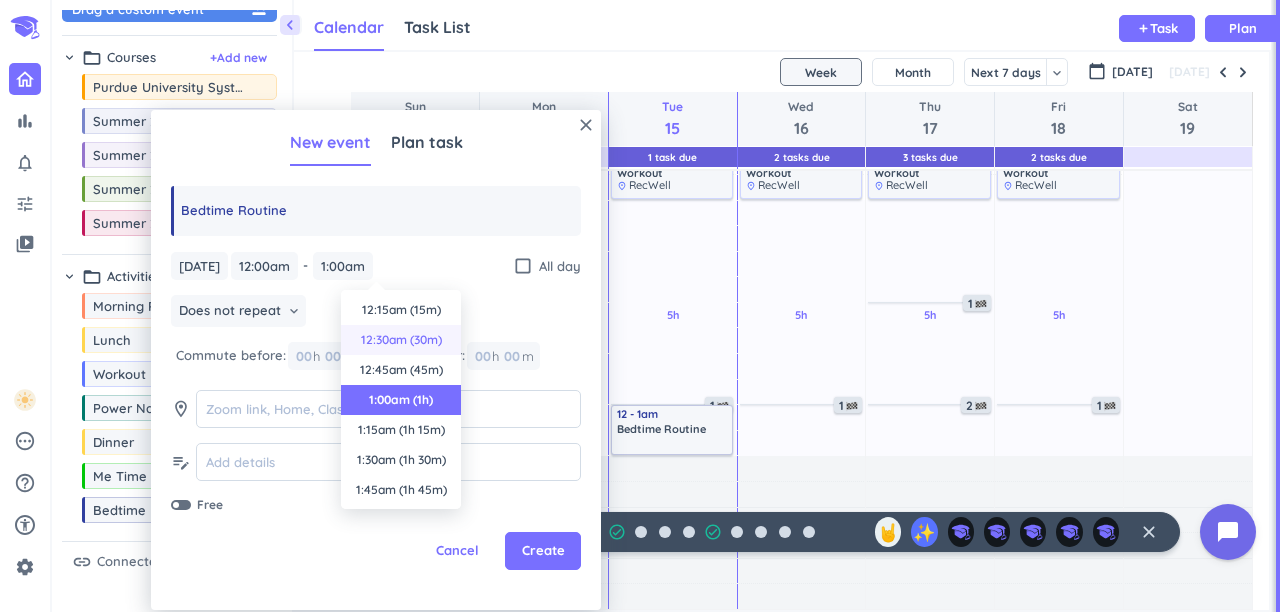 click on "12:30am (30m)" at bounding box center [401, 340] 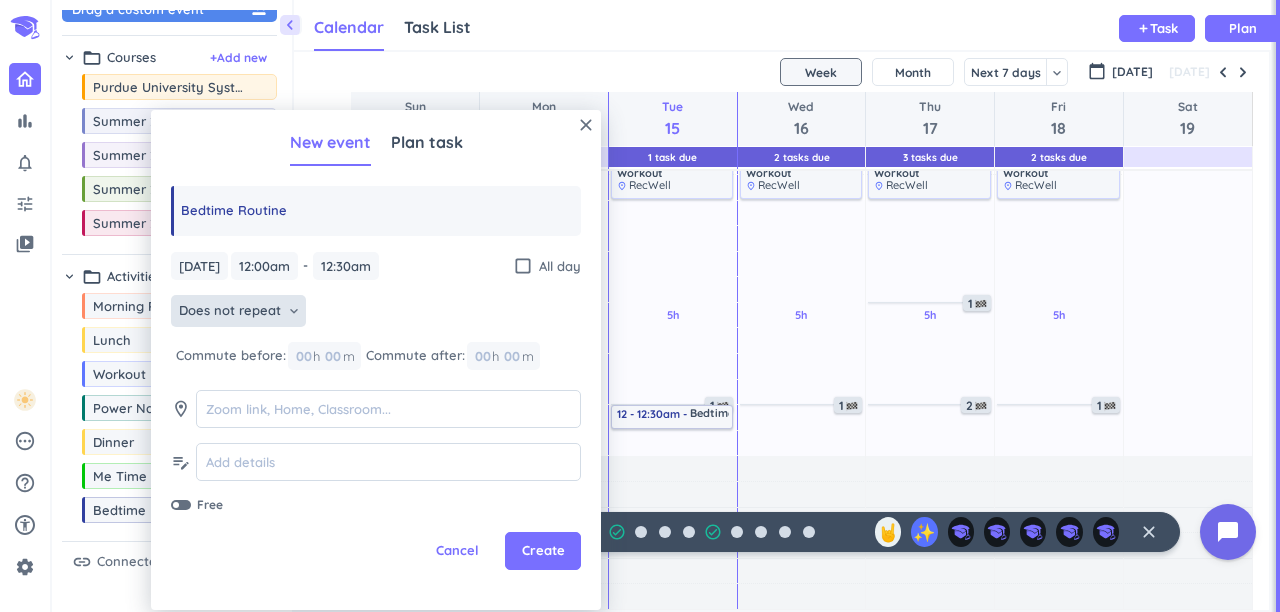 click on "Does not repeat" at bounding box center (230, 311) 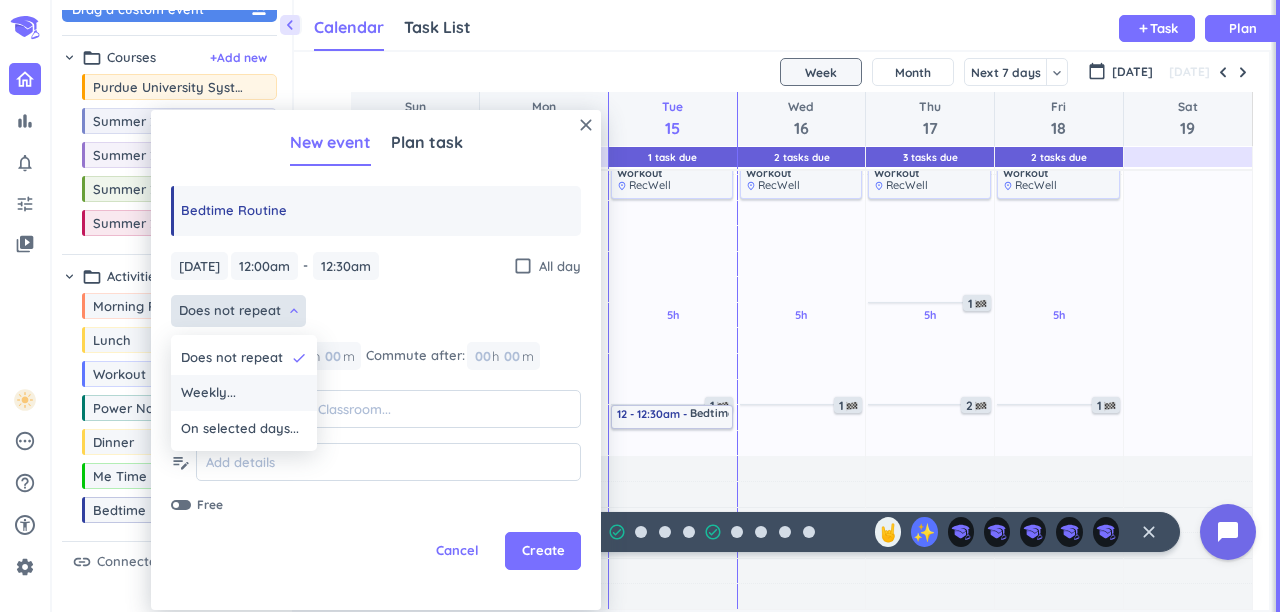 click on "Weekly..." at bounding box center [208, 393] 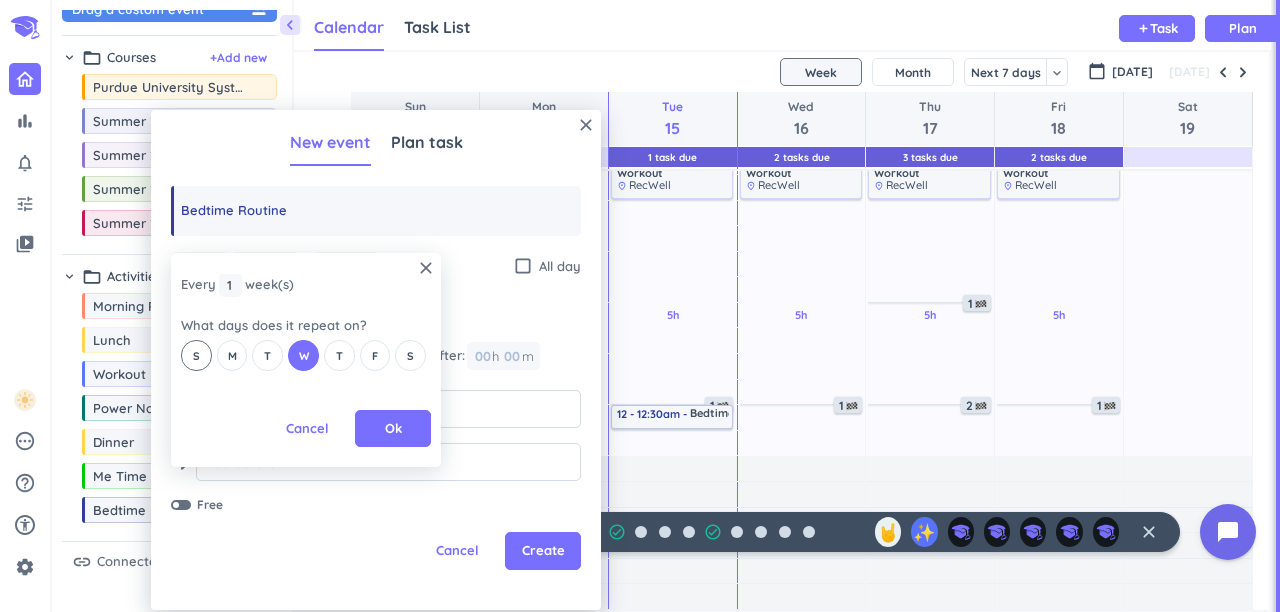 click on "S" at bounding box center (196, 355) 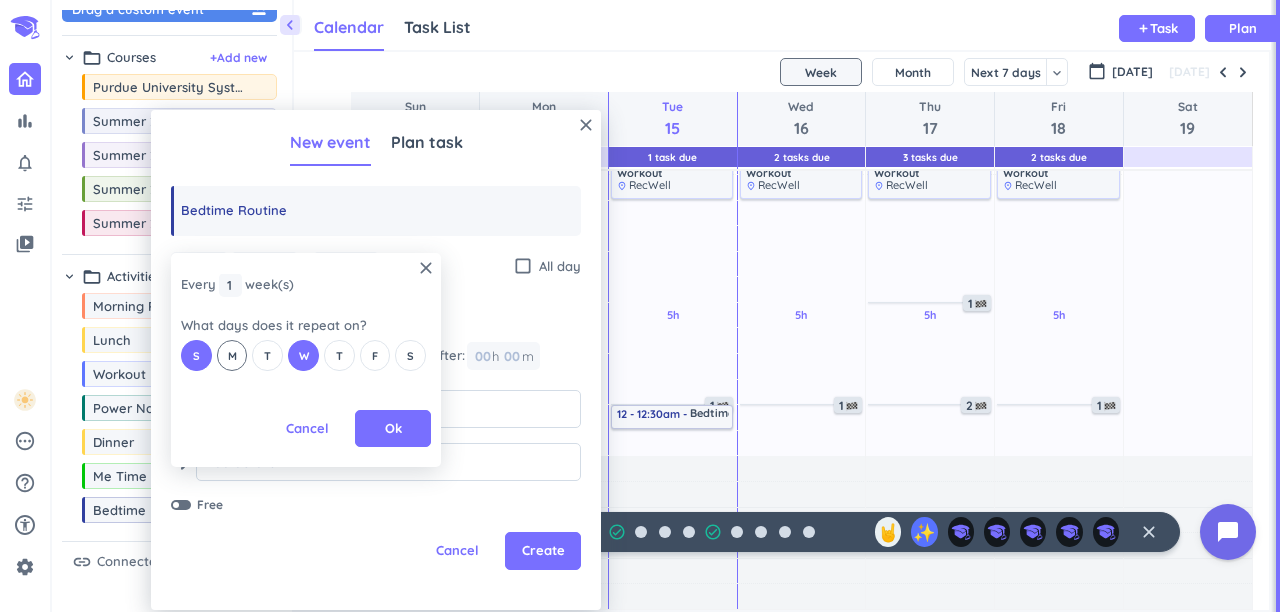 click on "M" at bounding box center (232, 355) 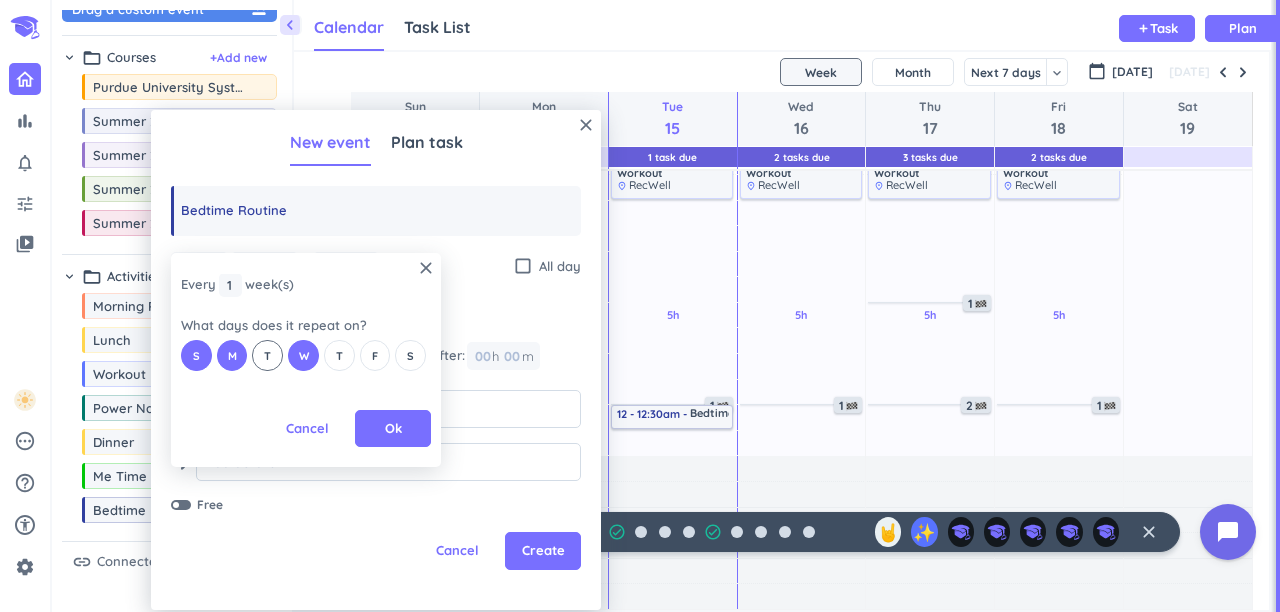 click on "T" at bounding box center (267, 355) 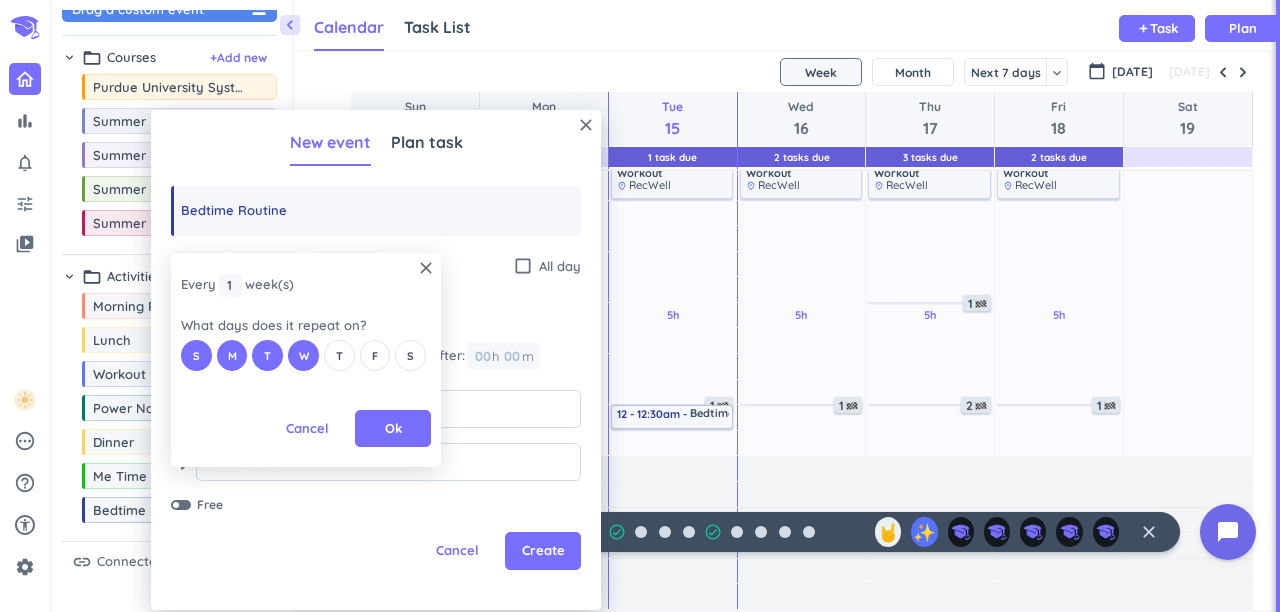 click on "S M T W T F S" at bounding box center [306, 355] 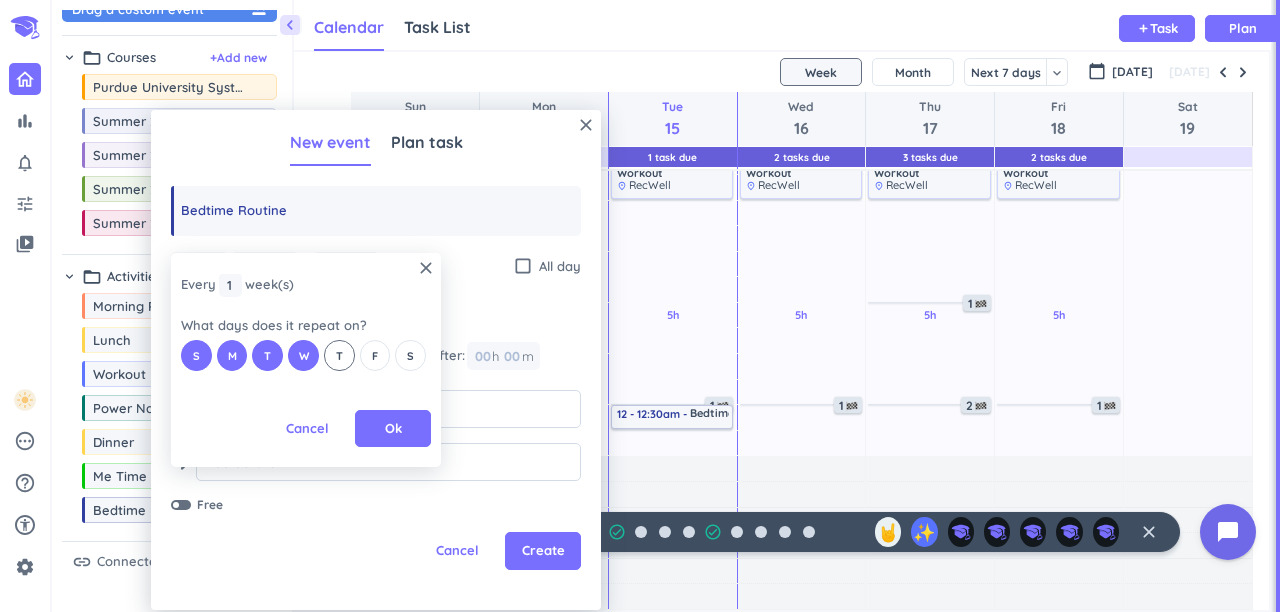 click on "T" at bounding box center [339, 355] 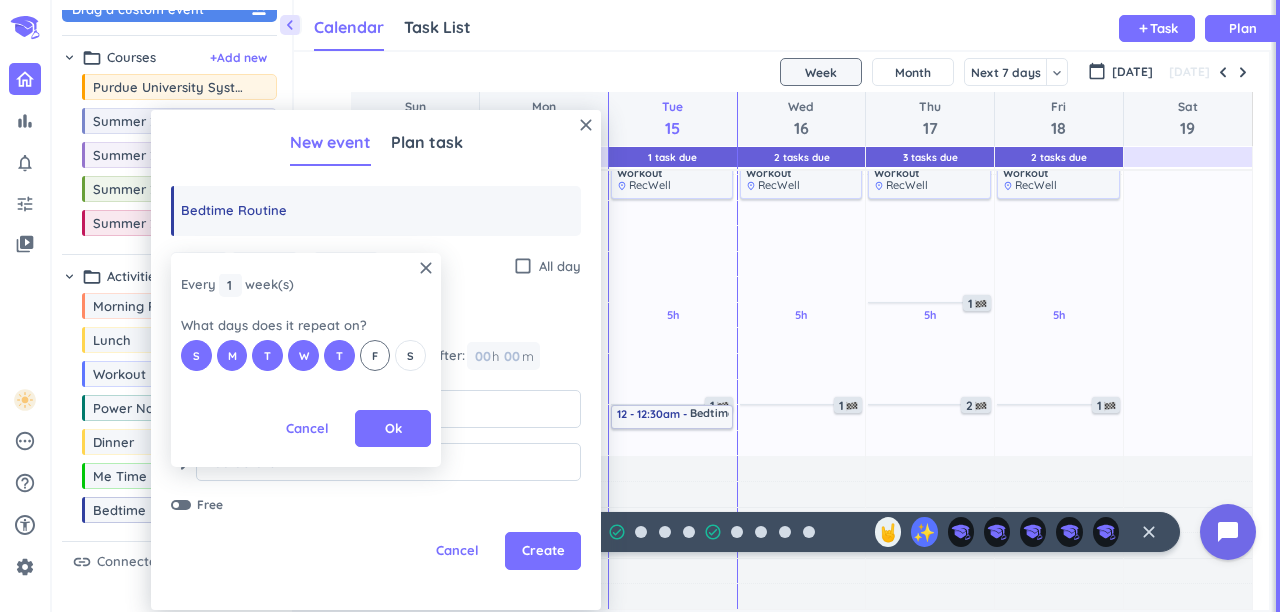 click on "F" at bounding box center [375, 355] 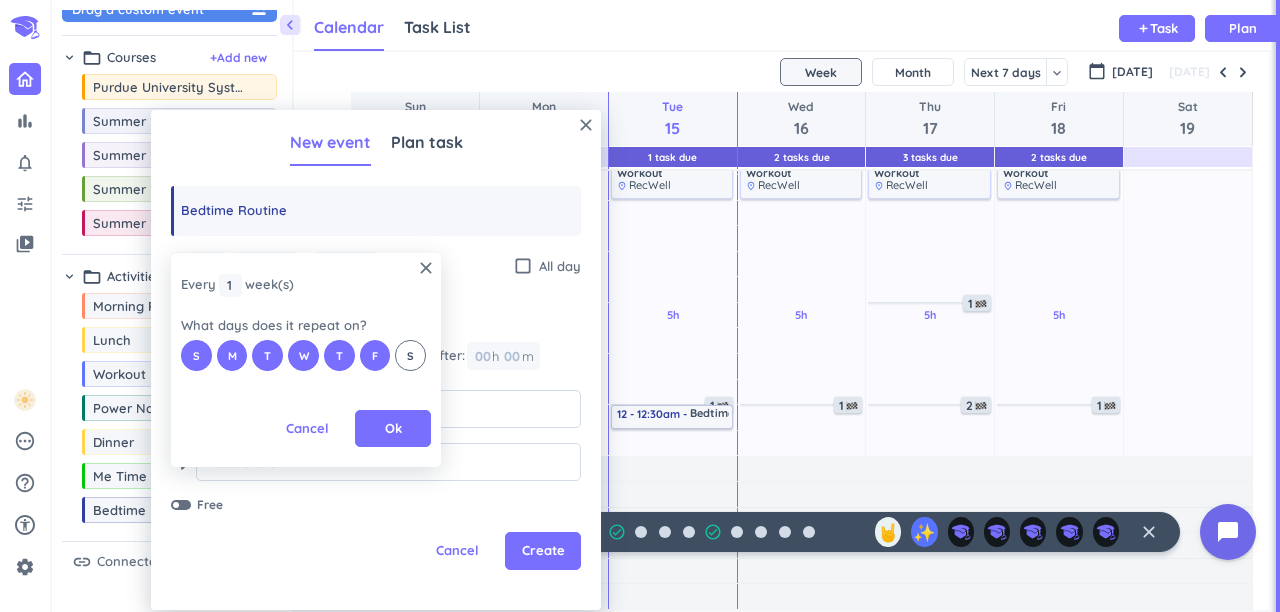 click on "S" at bounding box center [410, 355] 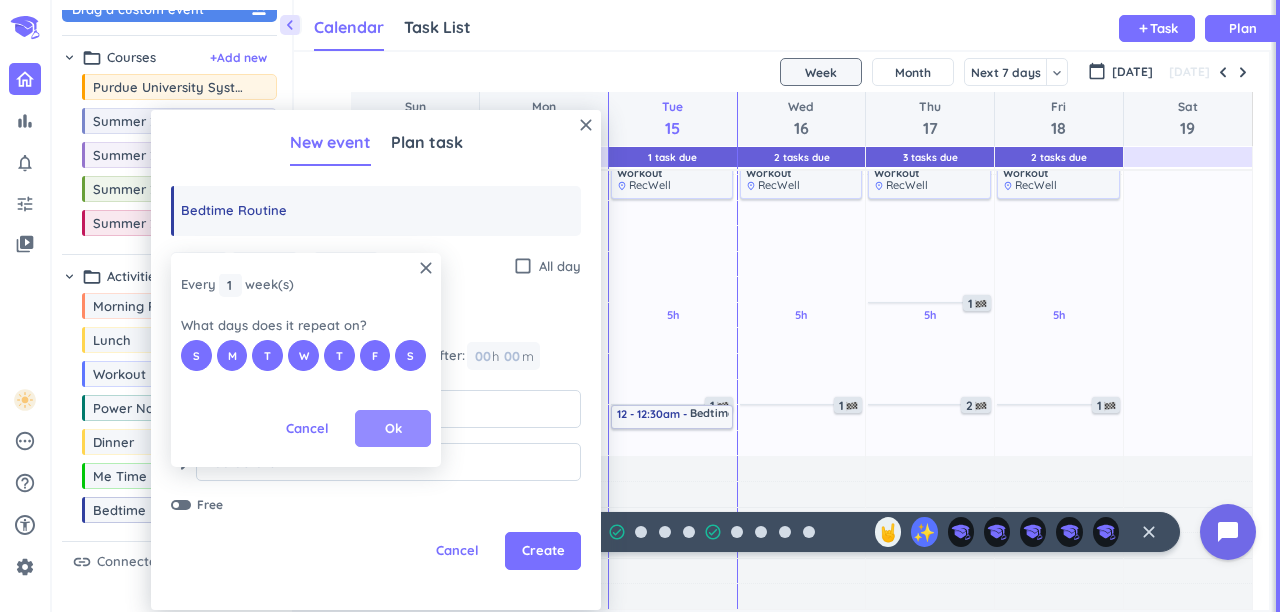 click on "Ok" at bounding box center [393, 429] 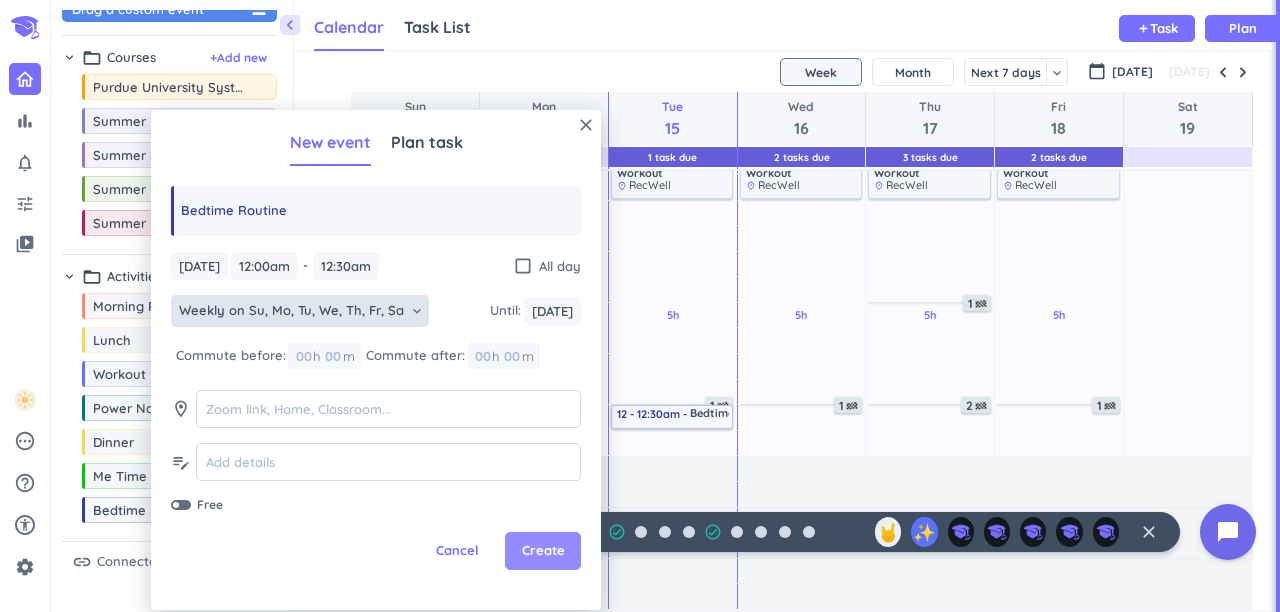 click on "Create" at bounding box center (543, 551) 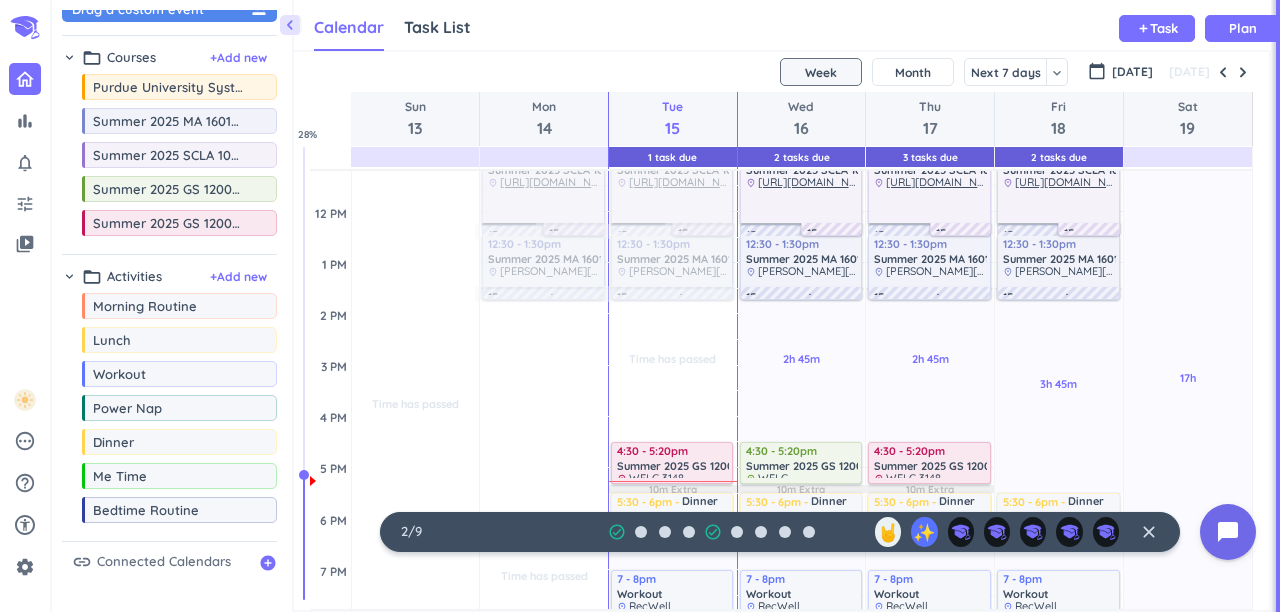 scroll, scrollTop: 370, scrollLeft: 0, axis: vertical 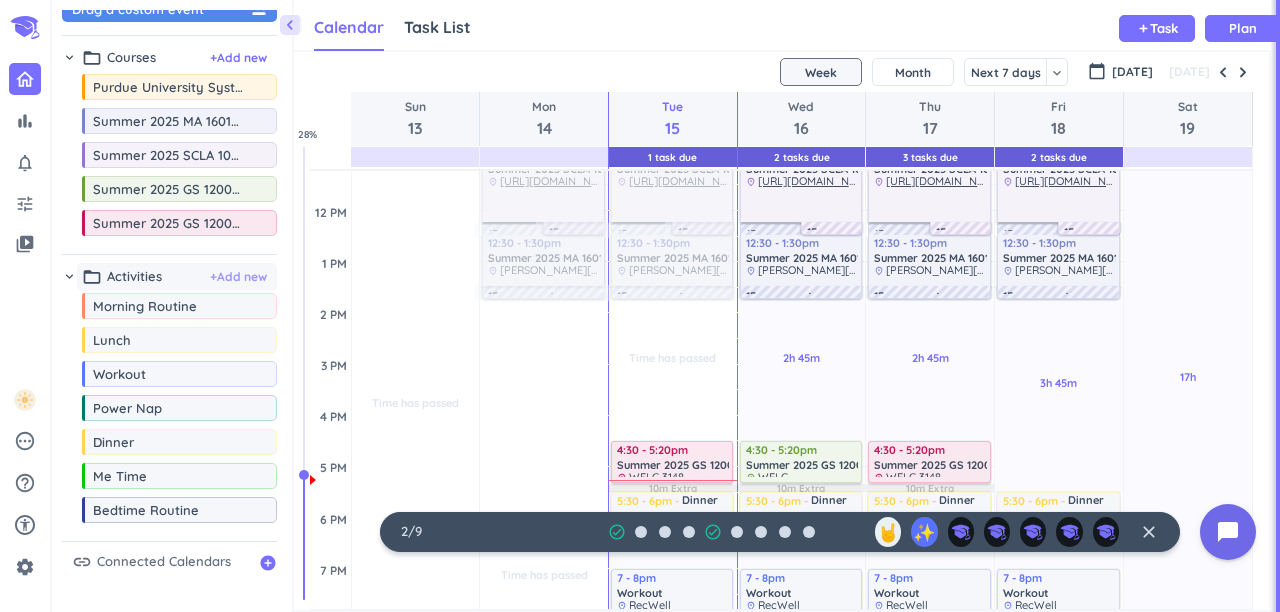 click on "+  Add new" at bounding box center [238, 277] 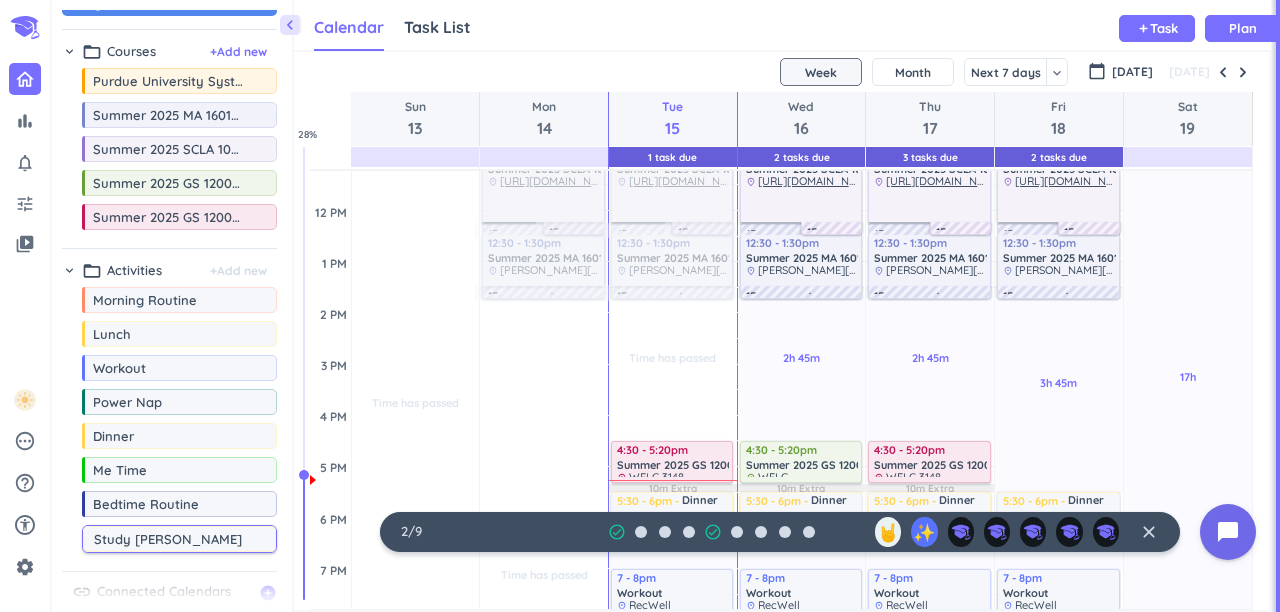 type on "Study Time" 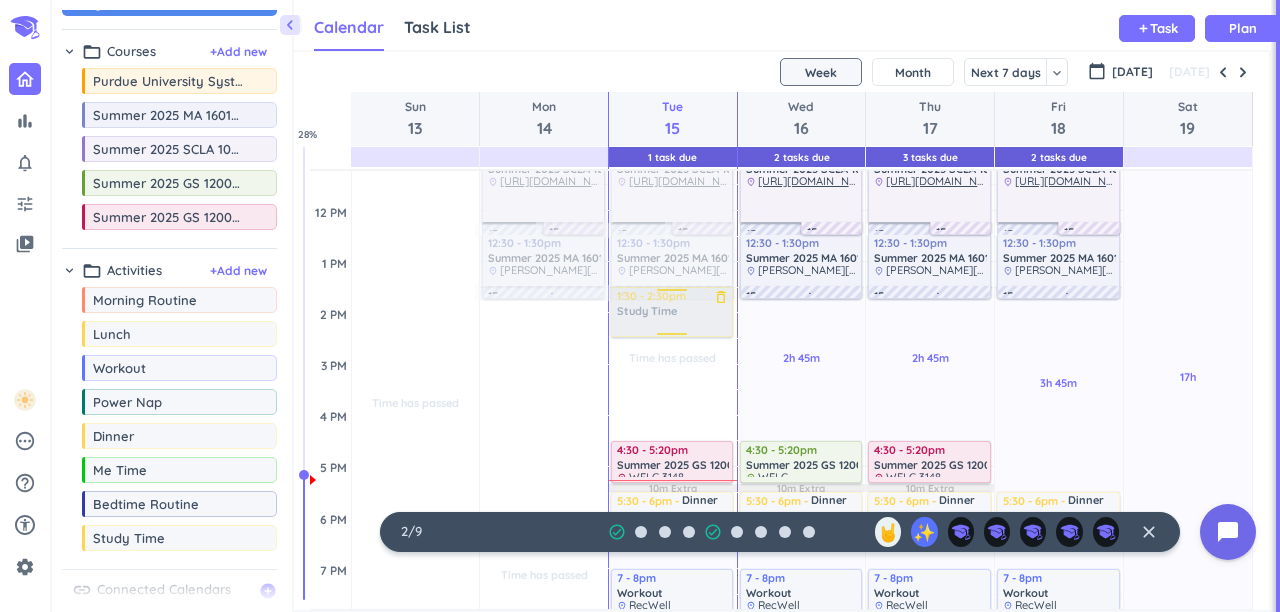 drag, startPoint x: 230, startPoint y: 545, endPoint x: 682, endPoint y: 291, distance: 518.4785 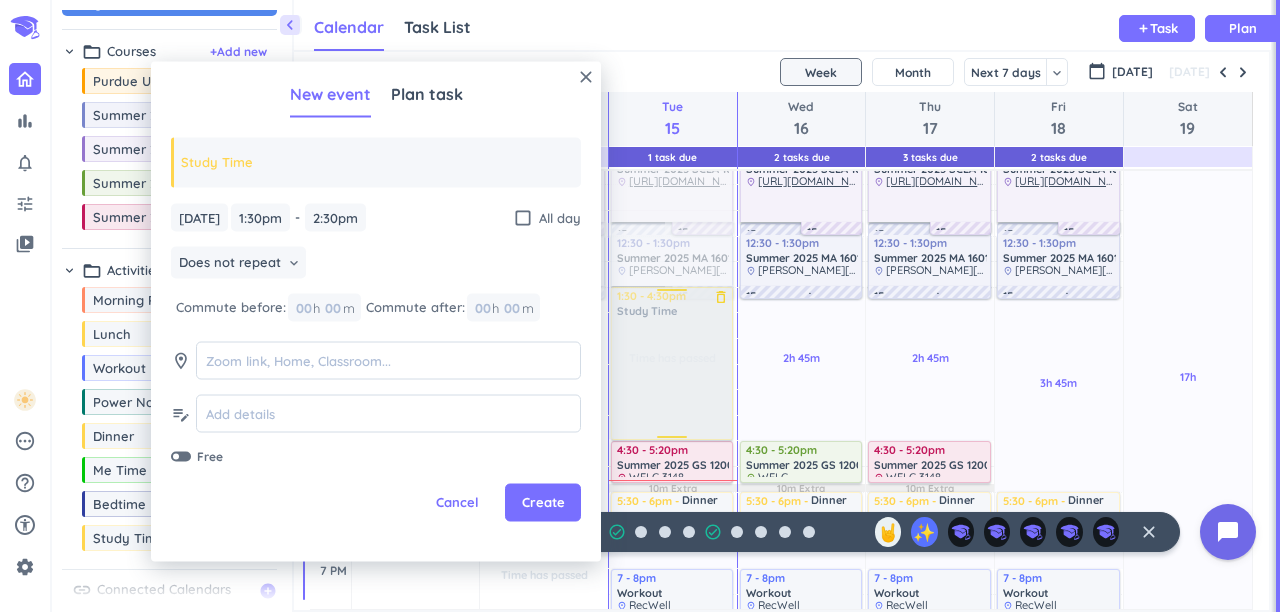 drag, startPoint x: 666, startPoint y: 334, endPoint x: 658, endPoint y: 439, distance: 105.30432 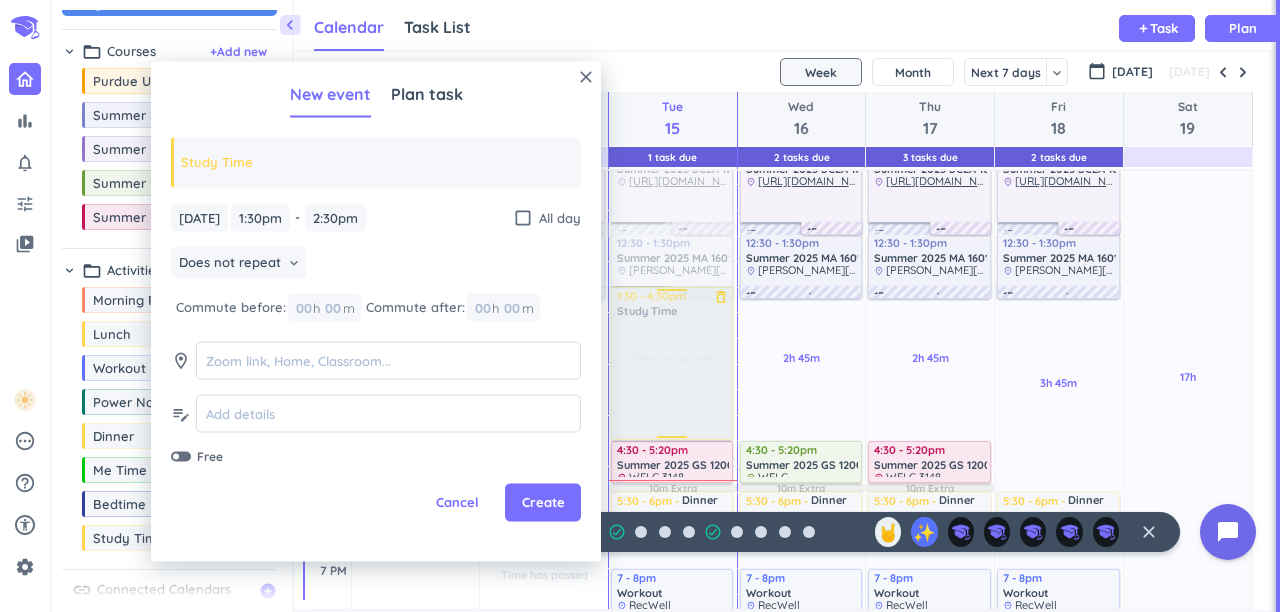 click on "Time has passed Past due Plan 30m Past due Plan 4h  Past due Plan 30m Past due Plan Time has passed 10m Extra Adjust Awake Time Adjust Awake Time 15m commute 15m commute 1:30 - 2:30pm Study Time delete_outline 15m commute 7 - 10:15am Morning Routine delete_outline 15m commute 10:45am - 12:15pm Summer 2025 SCLA 10200-033 LEC delete_outline place [URL][DOMAIN_NAME][DOMAIN_NAME][EMAIL_ADDRESS][DOMAIN_NAME] 12:30 - 1:30pm Summer 2025 MA 16010-017 LEC delete_outline place [PERSON_NAME][GEOGRAPHIC_DATA][PERSON_NAME]: Room 215 4:30 - 5:20pm Summer 2025 GS 12000-041 REC delete_outline place WELC 3148 5:30 - 6pm Dinner delete_outline 6 - 6:30pm Power Nap delete_outline" at bounding box center [673, 415] 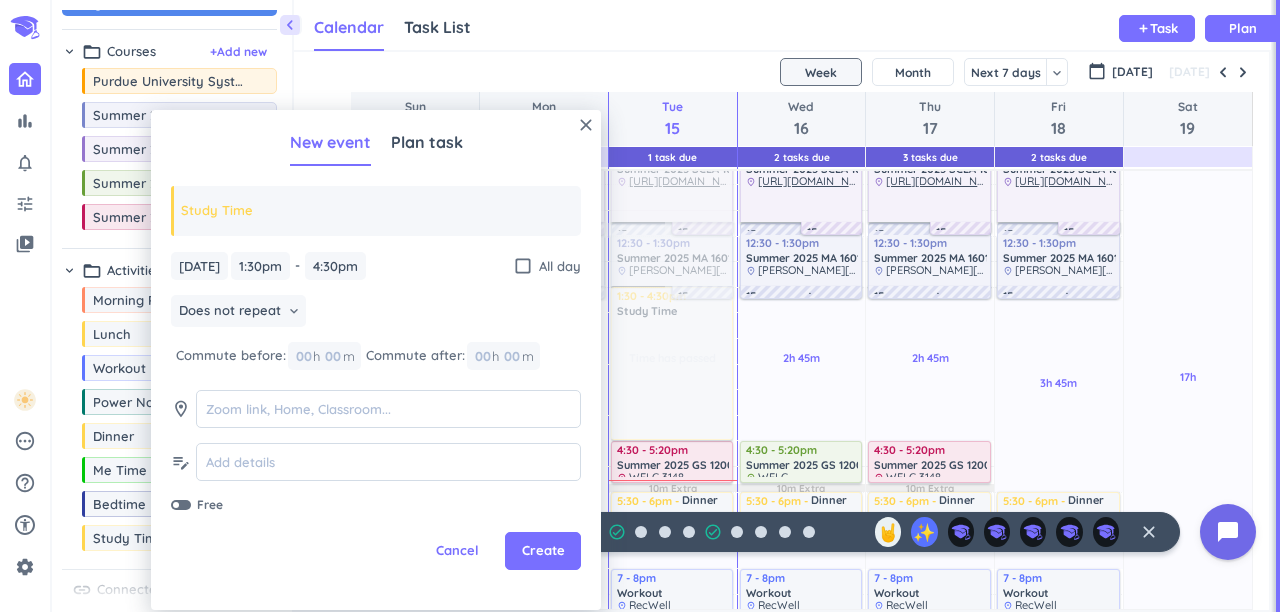 type on "4:30pm" 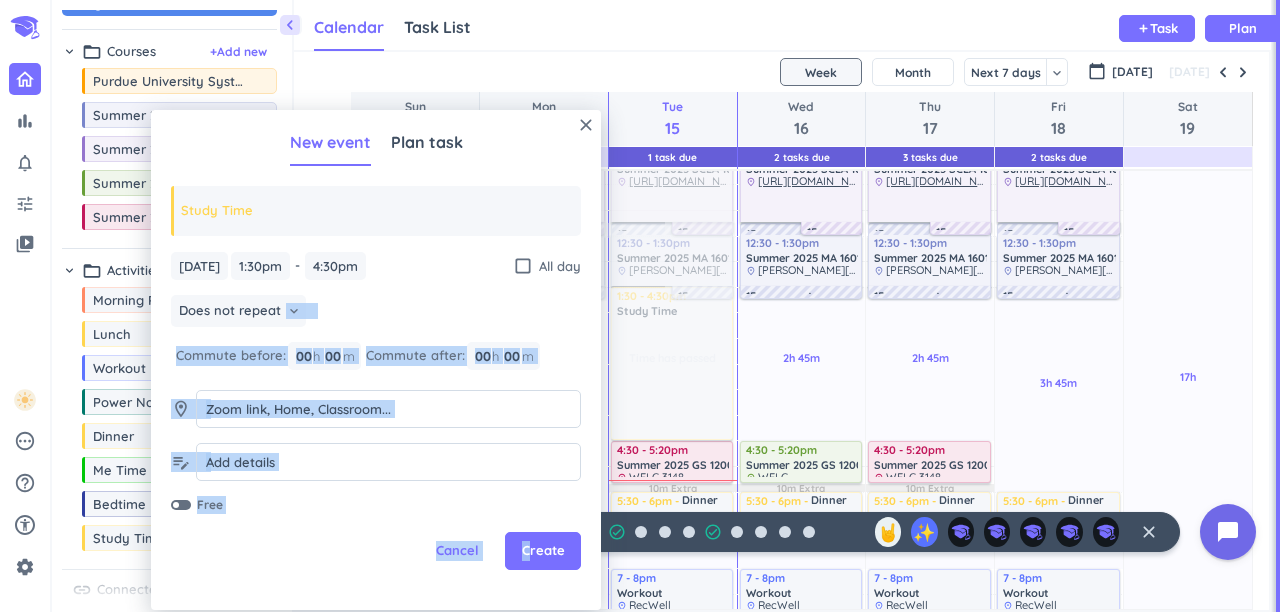 drag, startPoint x: 529, startPoint y: 547, endPoint x: 429, endPoint y: 285, distance: 280.43536 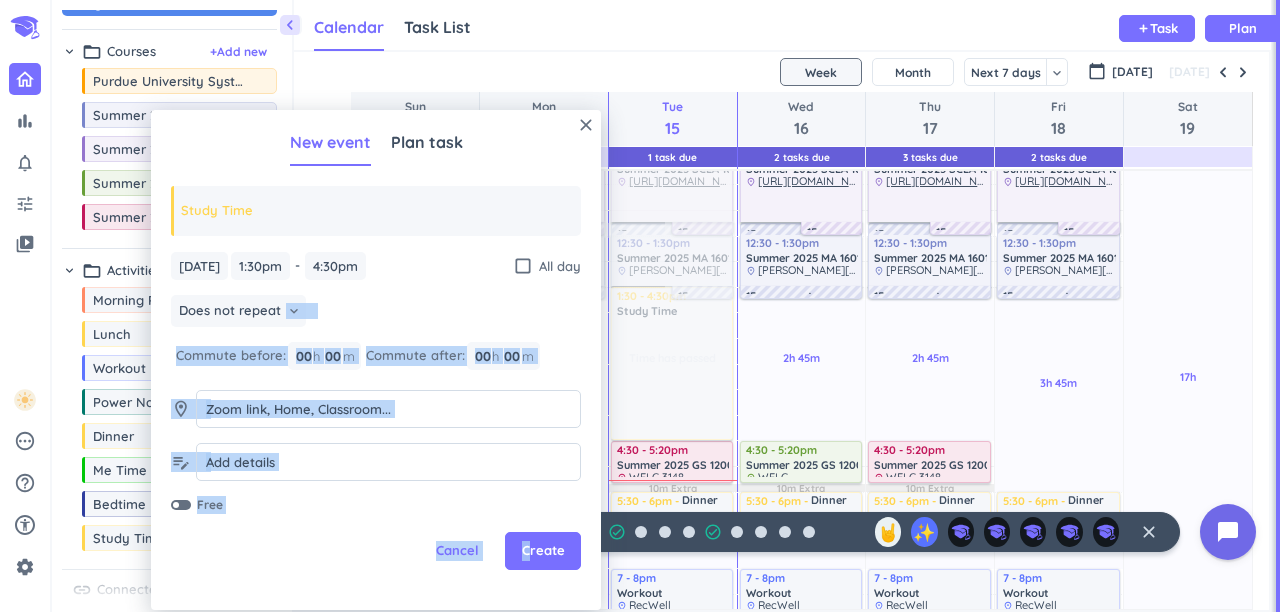 click on "[DATE] [DATE]   1:30pm 1:30pm - 4:30pm 4:30pm check_box_outline_blank All day Does not repeat keyboard_arrow_down Commute before: 00 h 00 m Commute after: 00 h 00 m room edit_note Free Cancel Create" at bounding box center [376, 383] 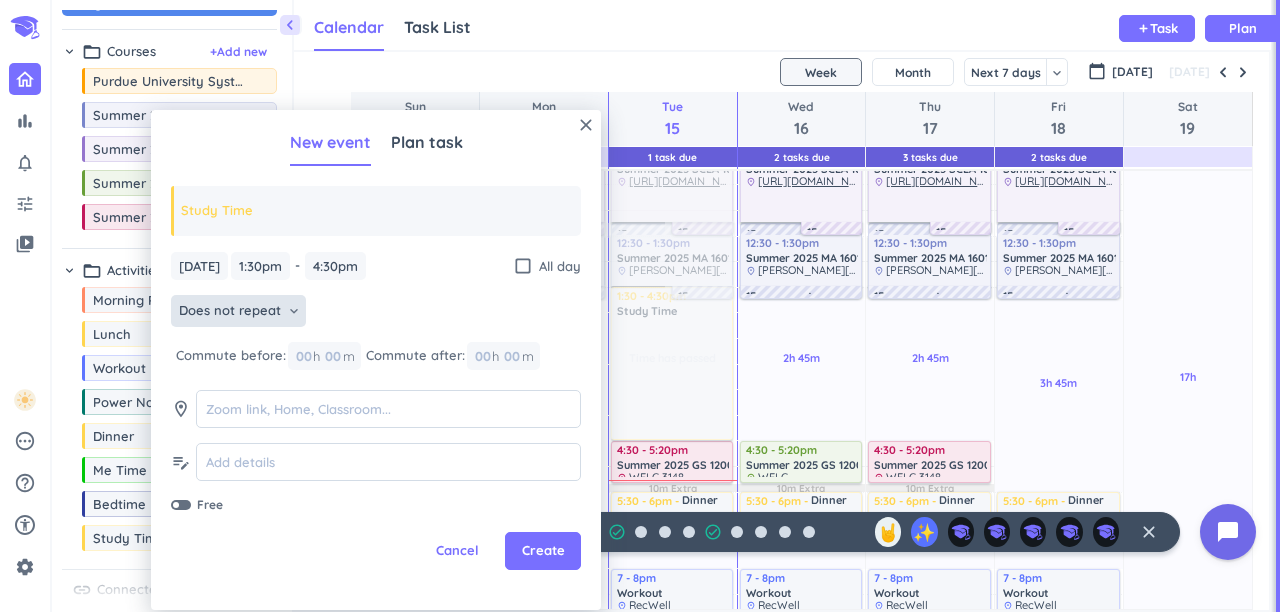 click on "keyboard_arrow_down" at bounding box center (294, 311) 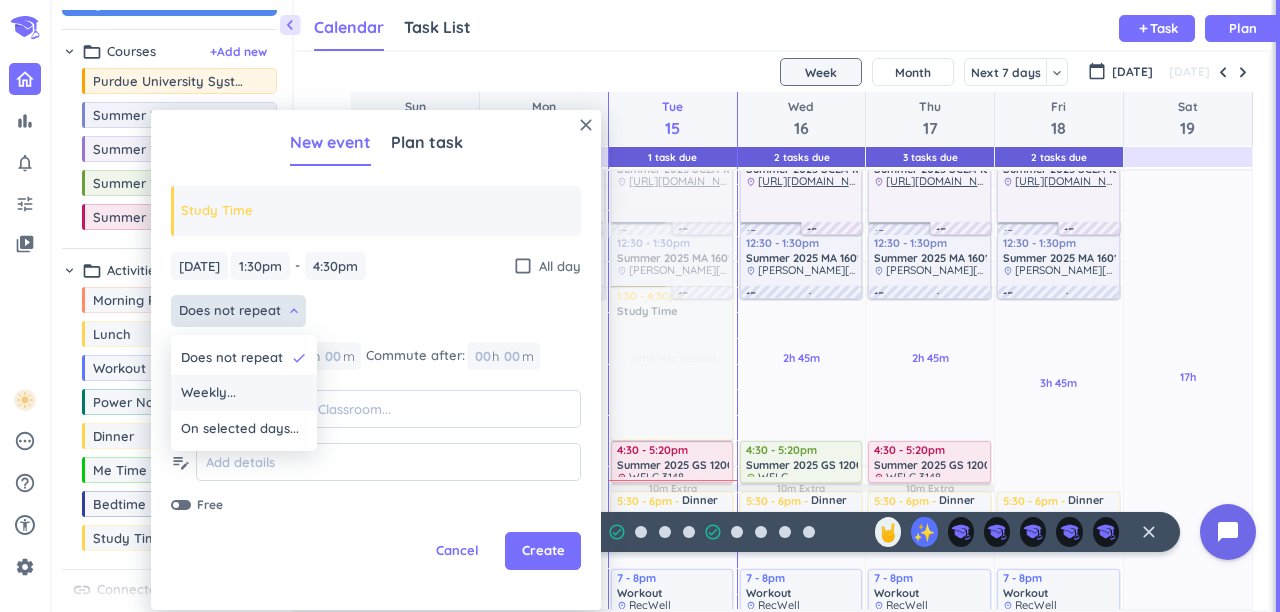 click on "Weekly..." at bounding box center (244, 393) 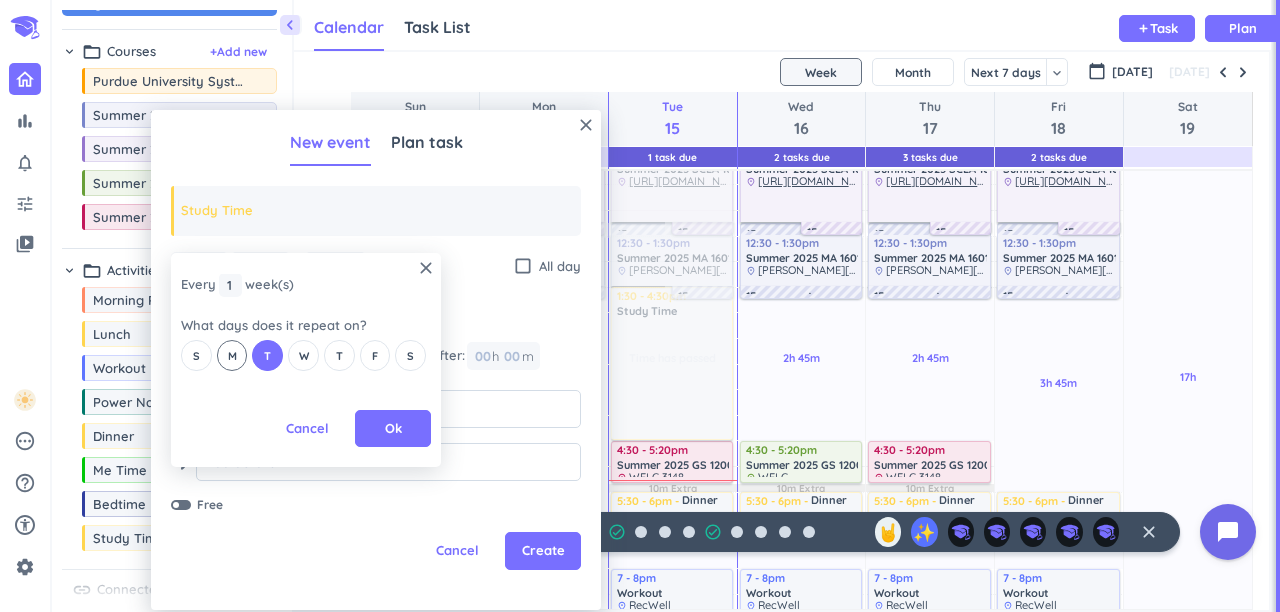 click on "M" at bounding box center (232, 355) 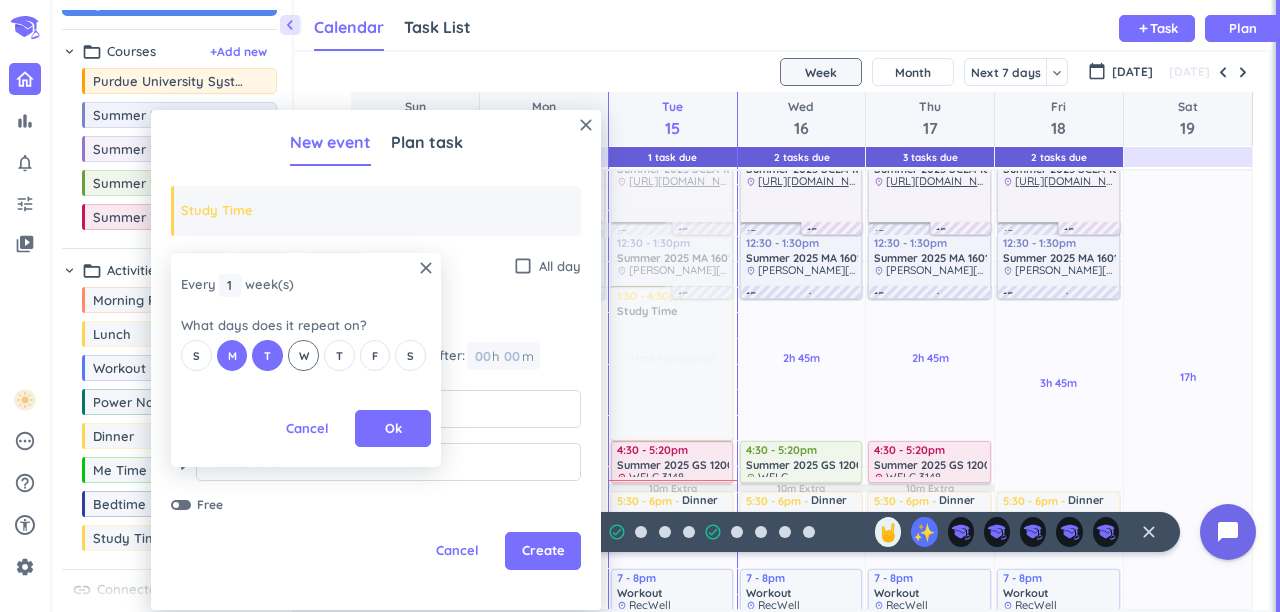 click on "W" at bounding box center (304, 356) 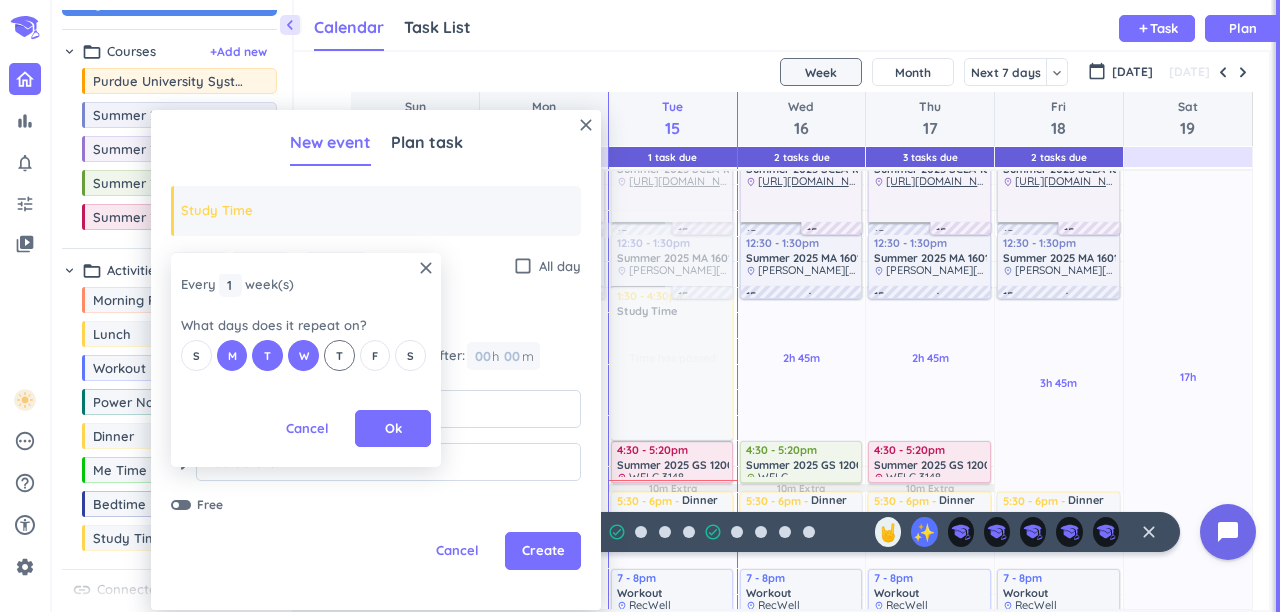 click on "T" at bounding box center [339, 356] 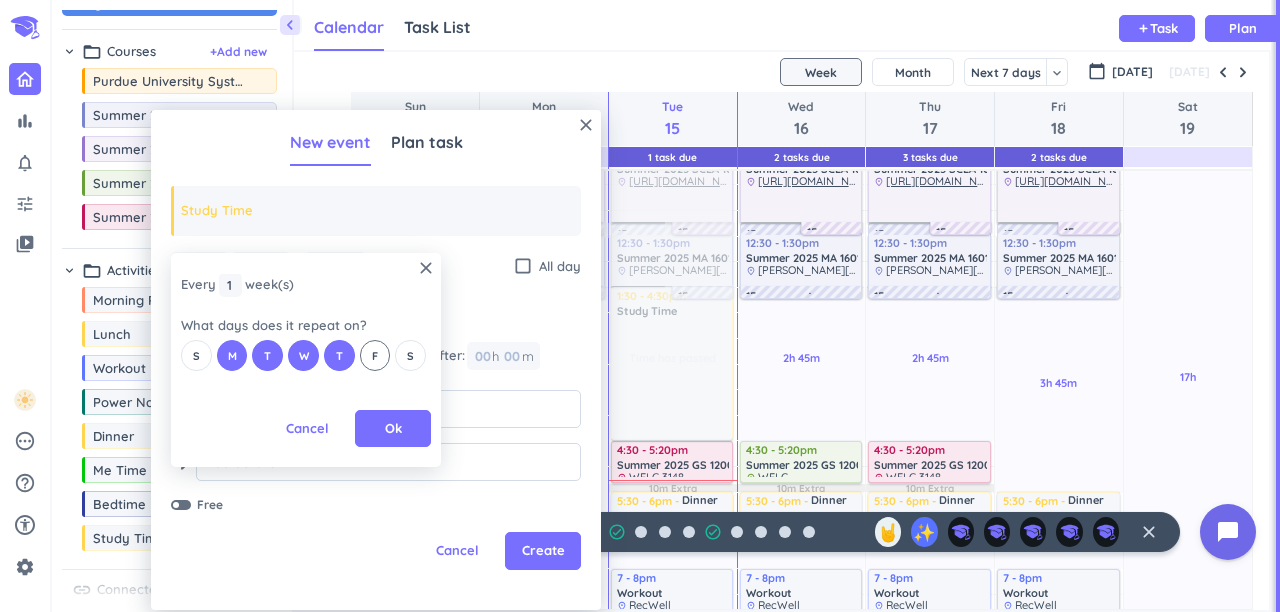 click on "F" at bounding box center (375, 356) 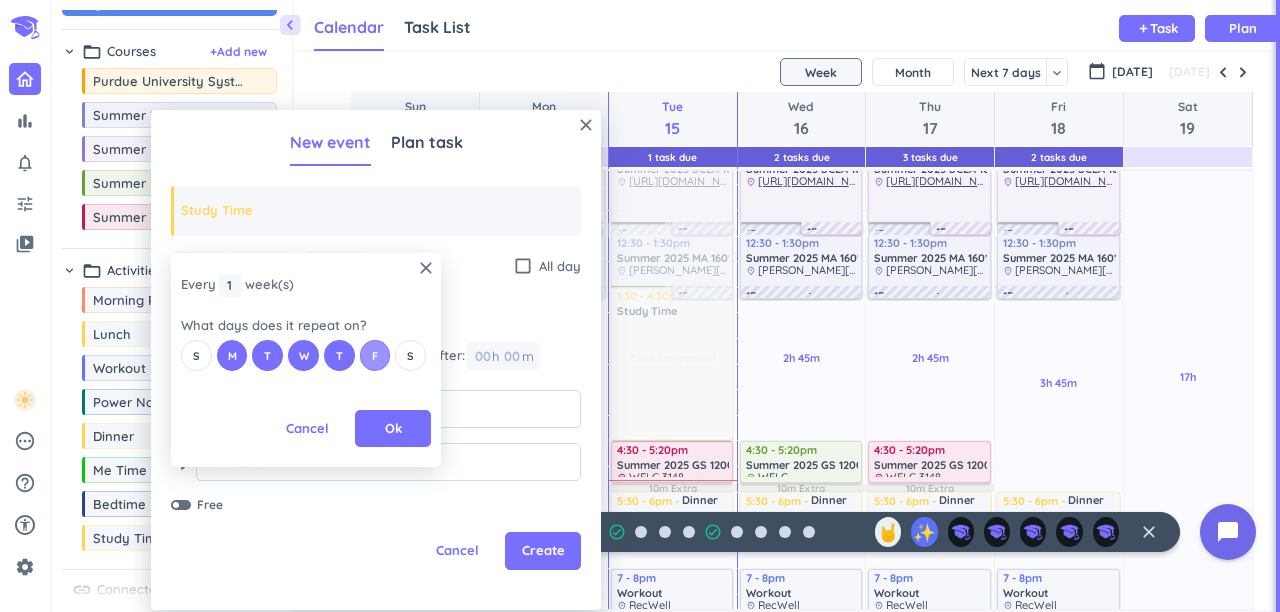 click on "F" at bounding box center [375, 356] 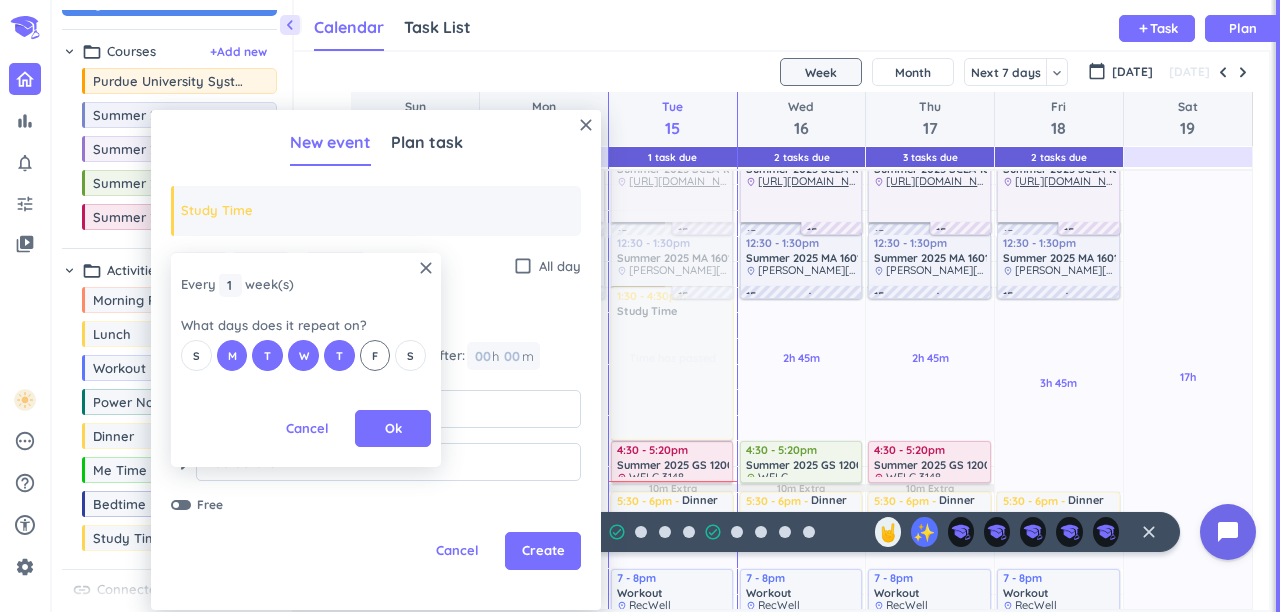 click on "F" at bounding box center (375, 355) 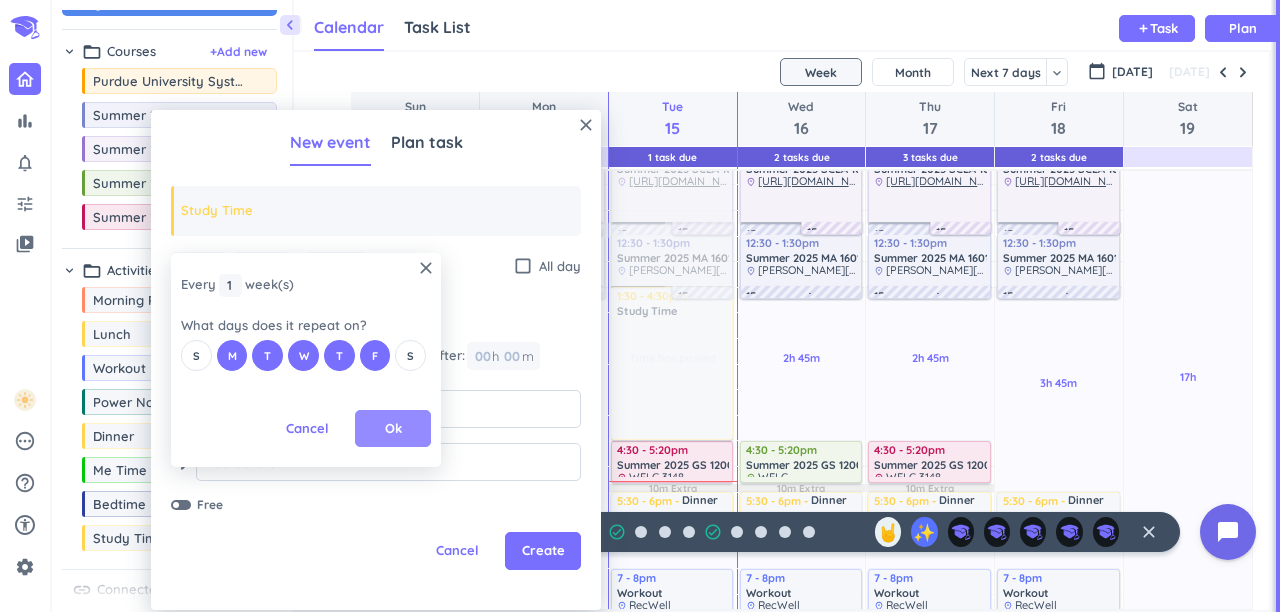 click on "Ok" at bounding box center (393, 429) 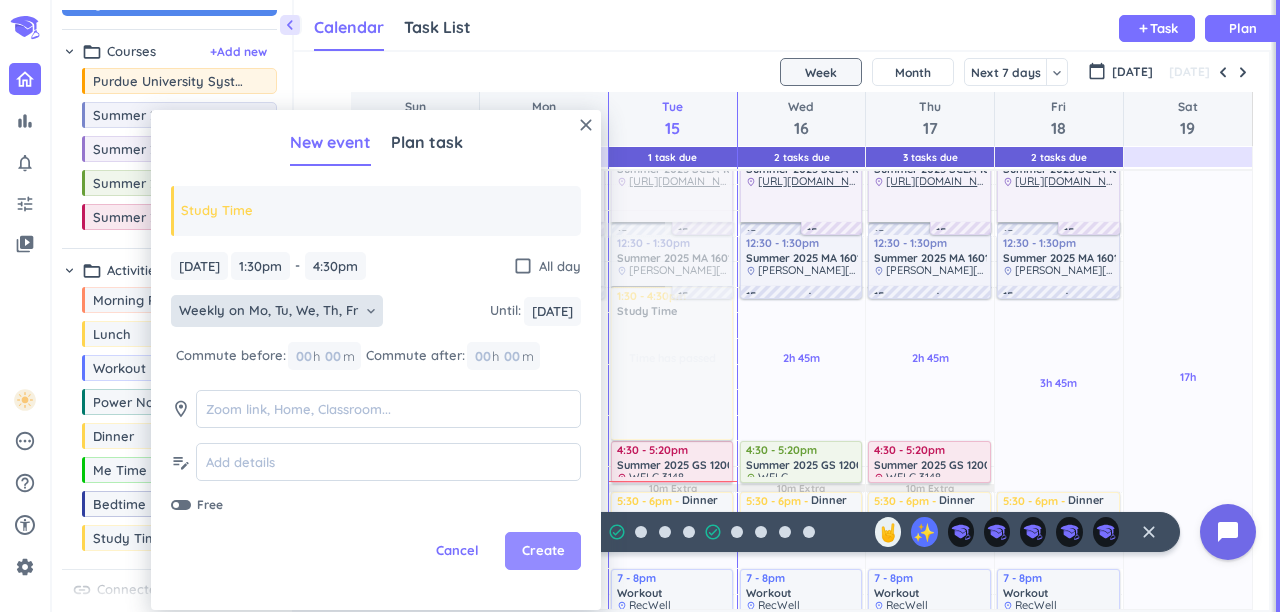 click on "Create" at bounding box center [543, 551] 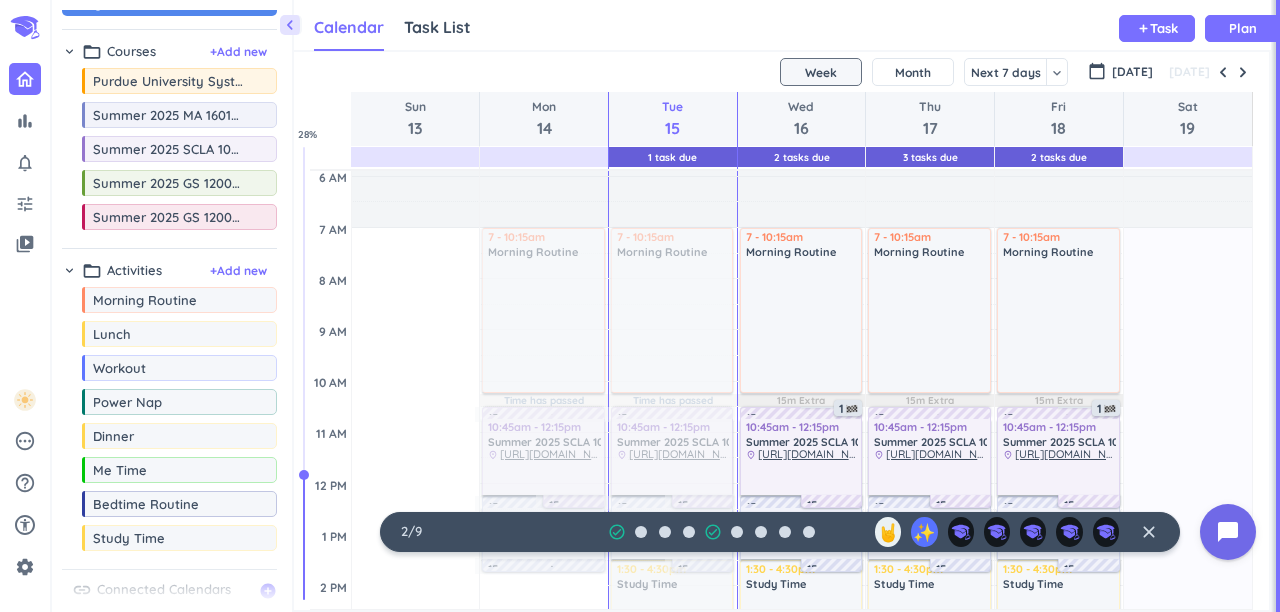 scroll, scrollTop: 103, scrollLeft: 0, axis: vertical 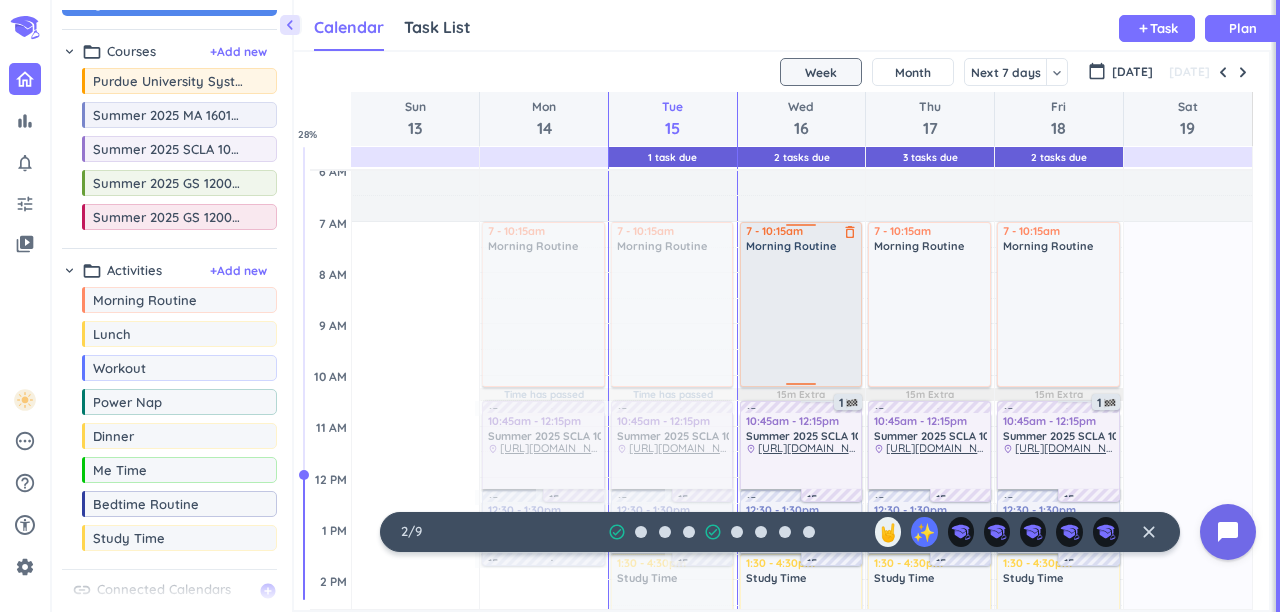 click at bounding box center (802, 319) 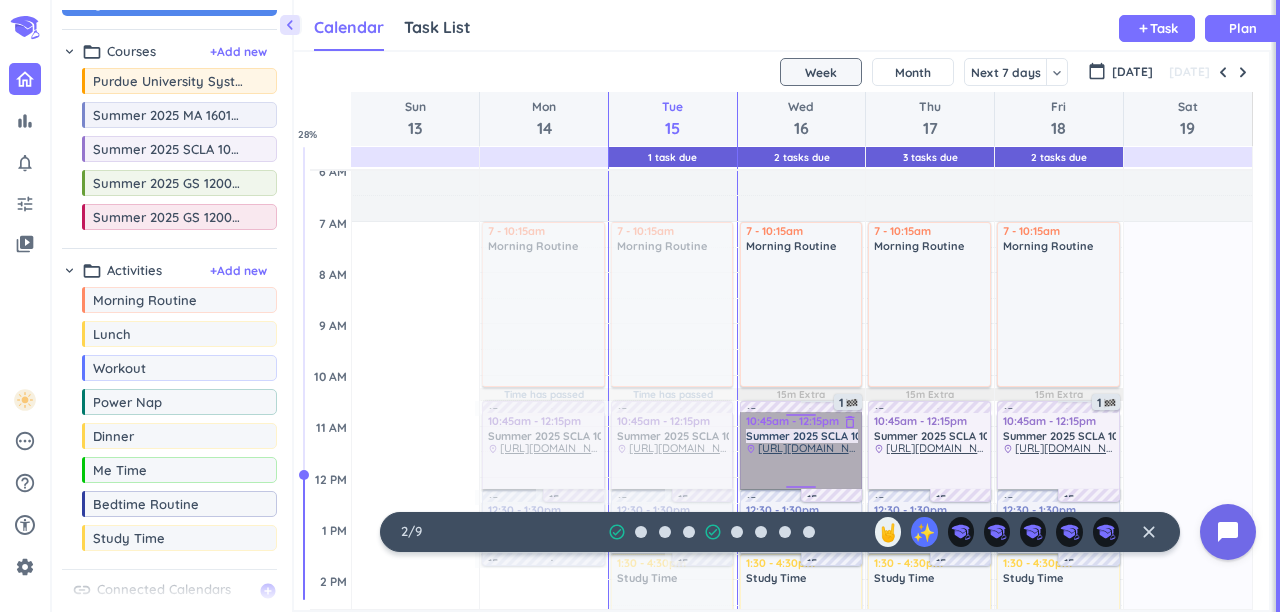 click on "10:45am - 12:15pm Summer 2025 SCLA 10200-033 LEC delete_outline place [URL][DOMAIN_NAME][DOMAIN_NAME][EMAIL_ADDRESS][DOMAIN_NAME]" at bounding box center [801, 451] 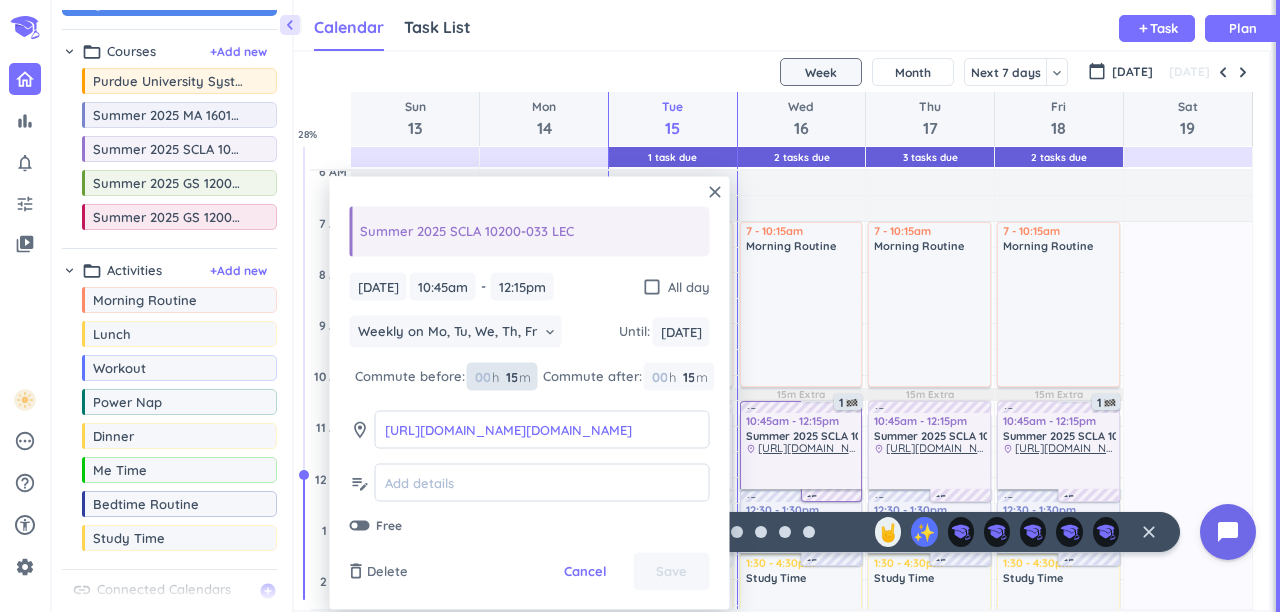 click on "15" at bounding box center [510, 376] 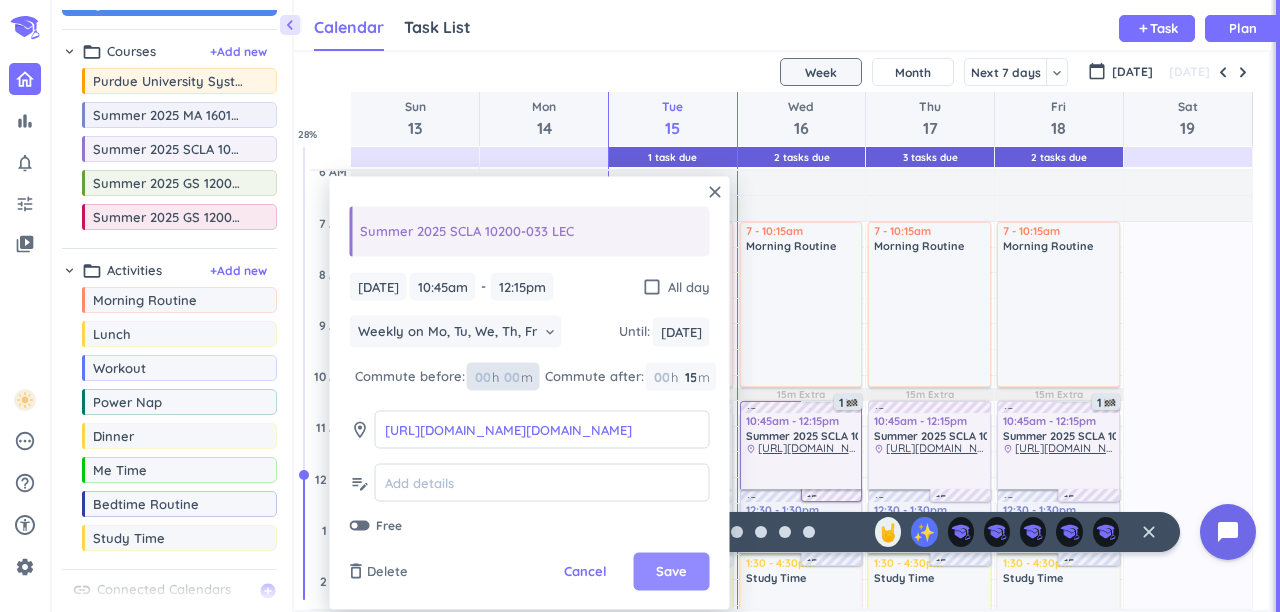 type 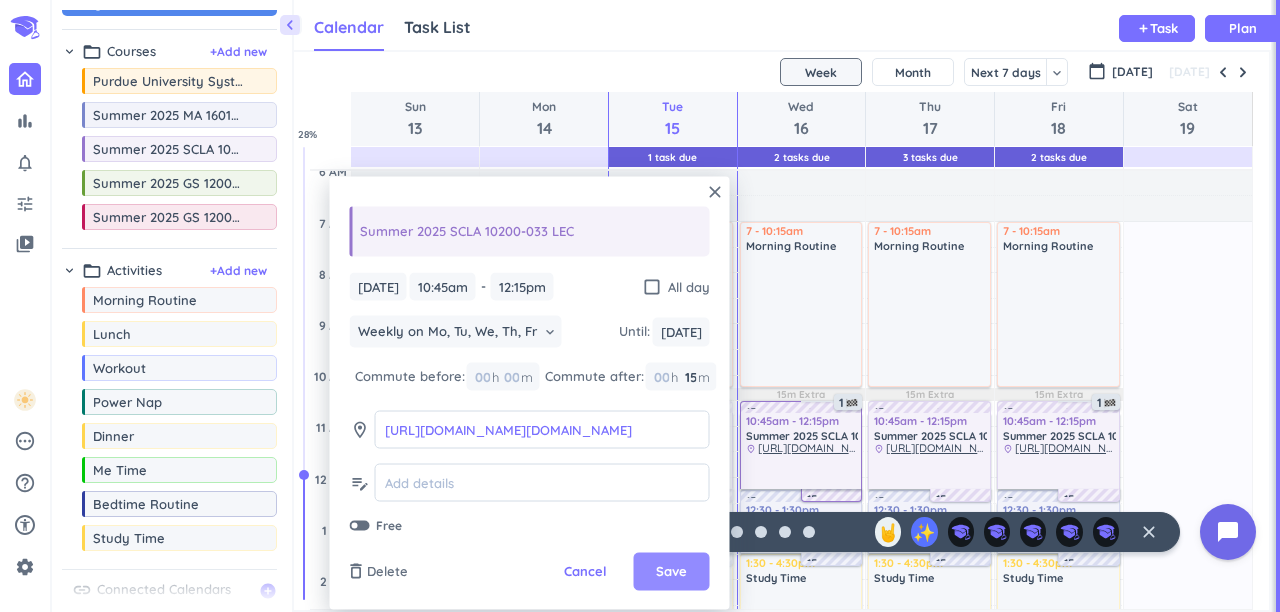 click on "Save" at bounding box center (671, 572) 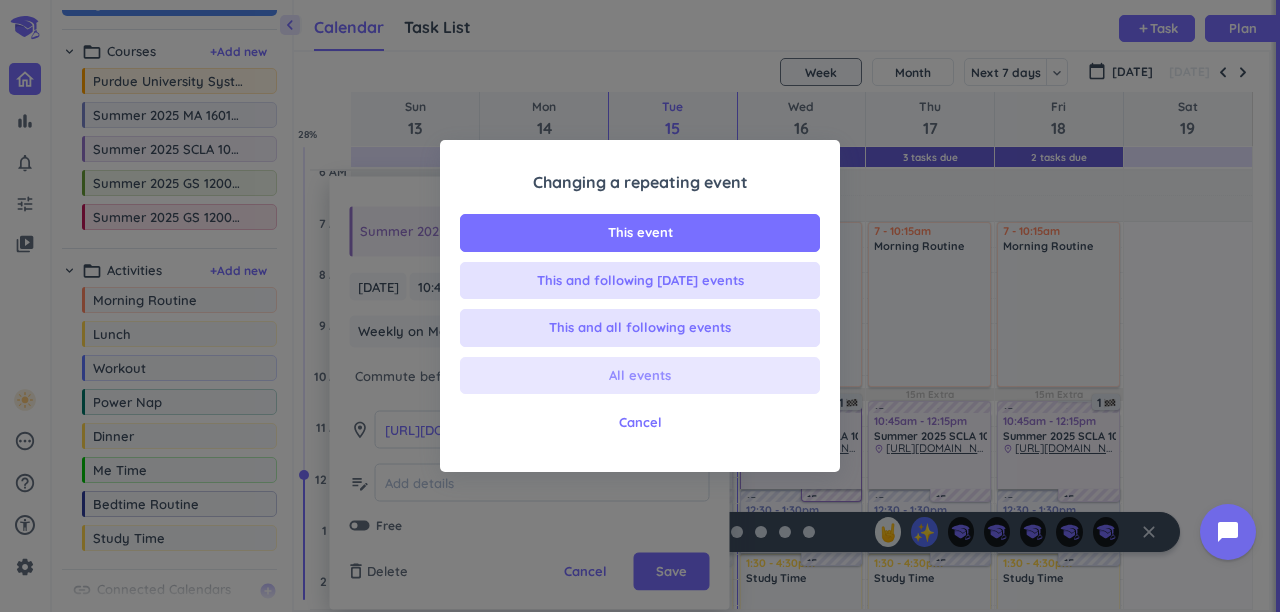 click on "All events" at bounding box center (640, 376) 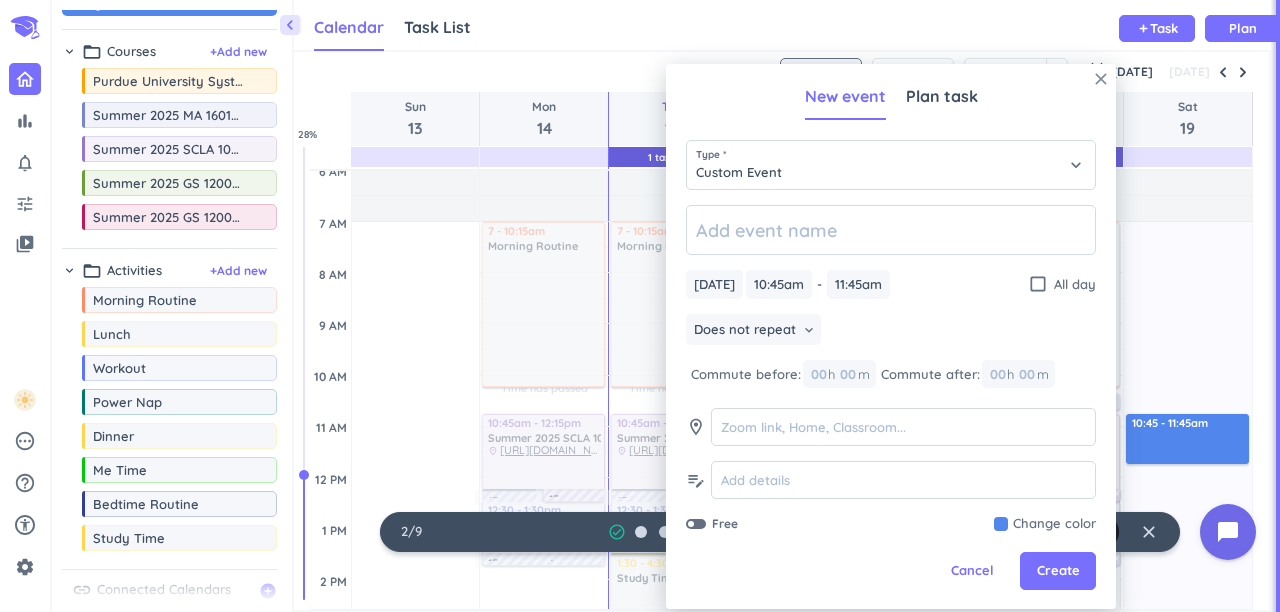 click on "close" at bounding box center [1101, 79] 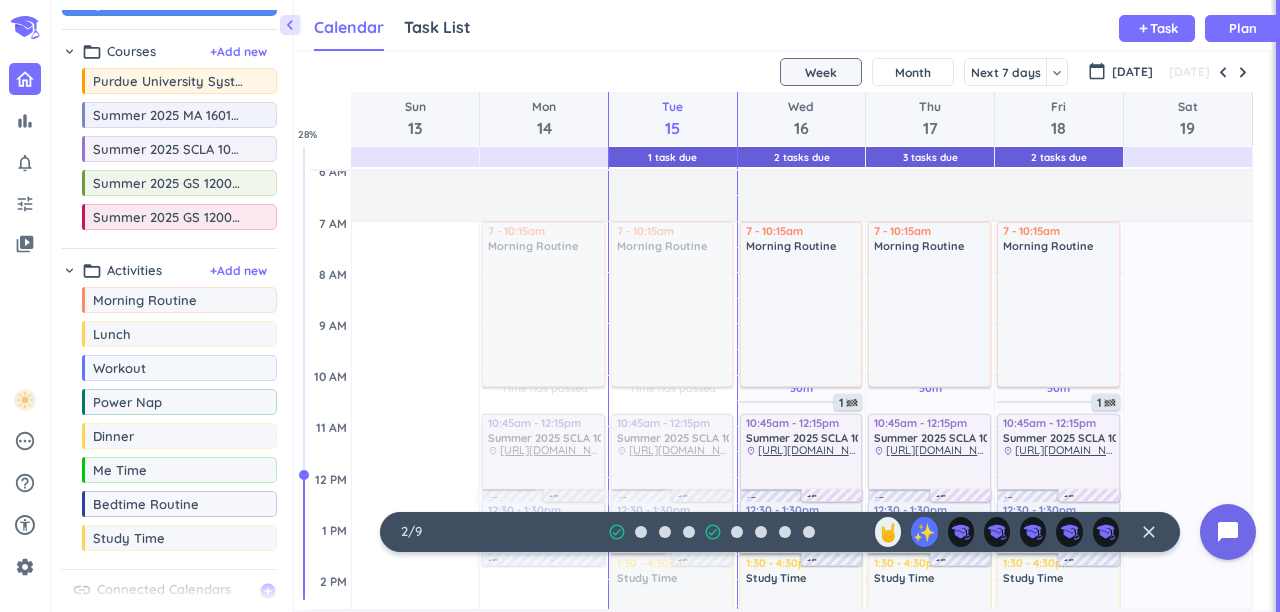 click on "Calendar Task List Calendar keyboard_arrow_down add Task Plan" at bounding box center [782, 25] 